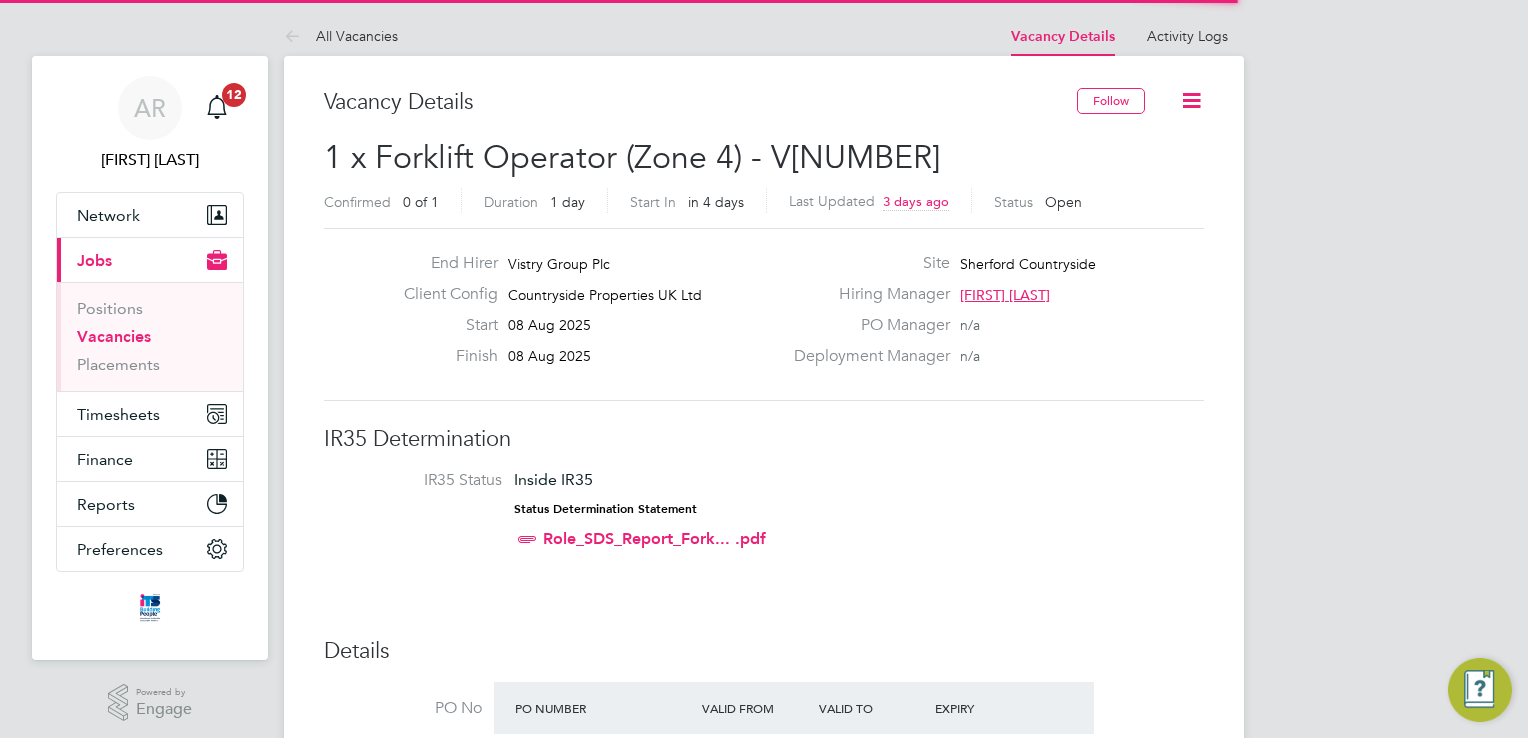 scroll, scrollTop: 0, scrollLeft: 0, axis: both 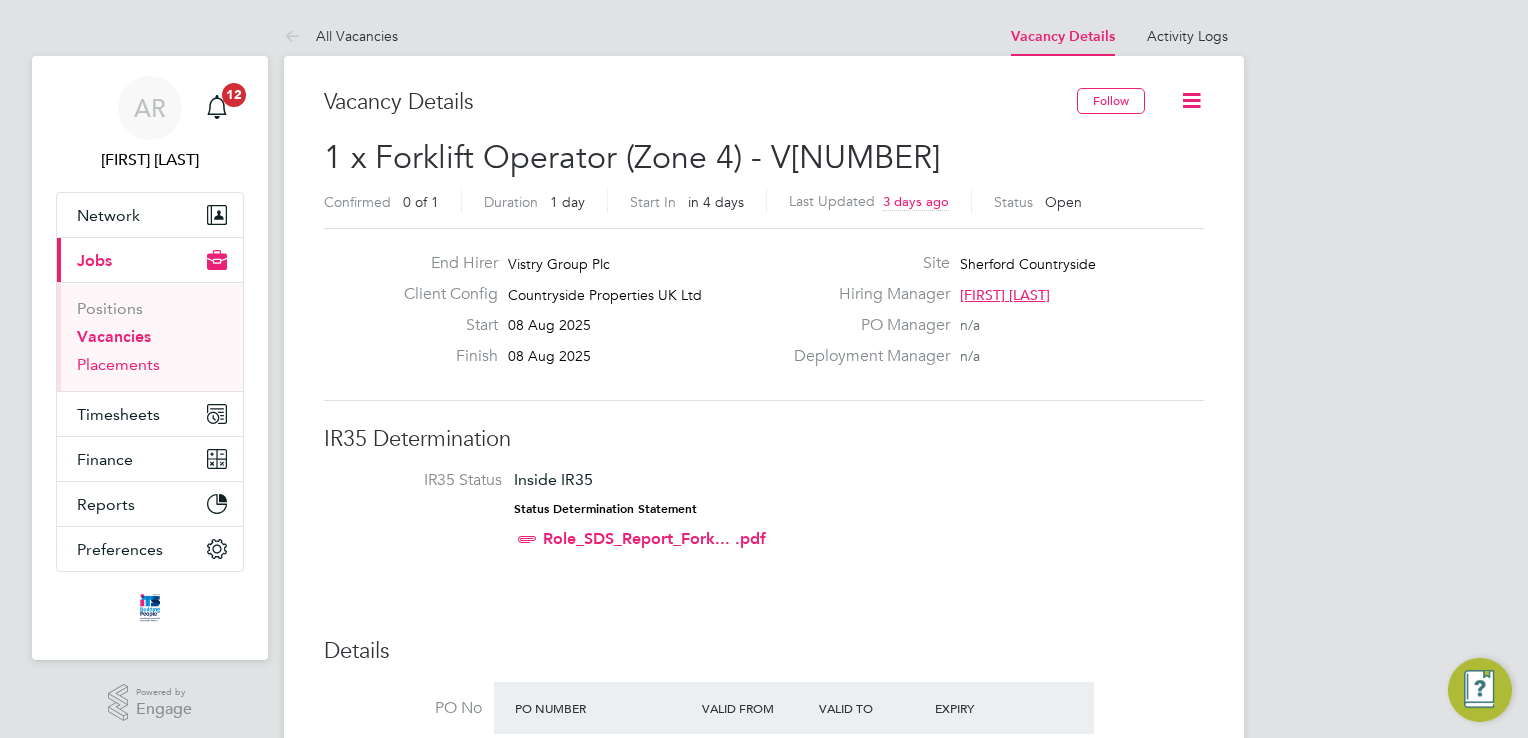 click on "Placements" at bounding box center (118, 364) 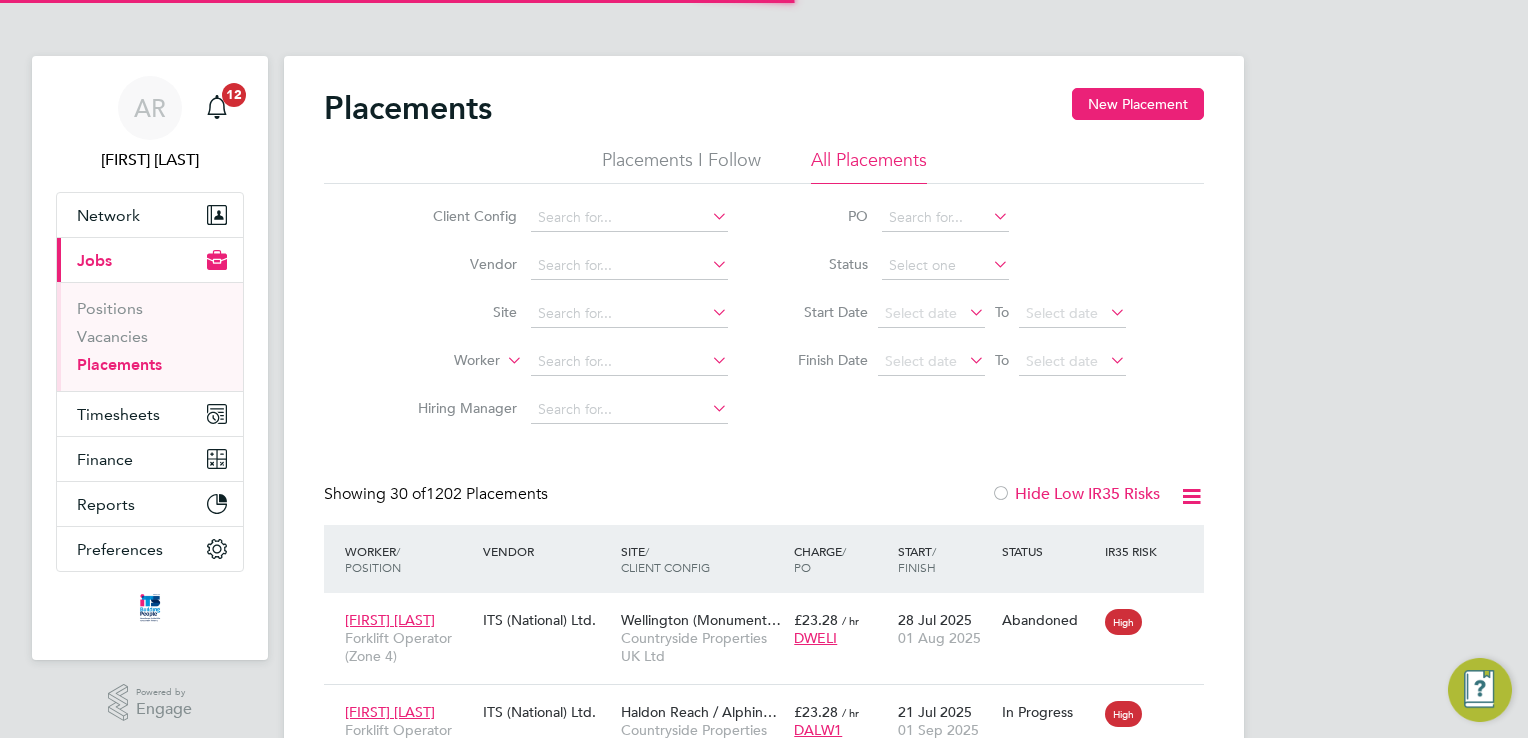 scroll, scrollTop: 10, scrollLeft: 9, axis: both 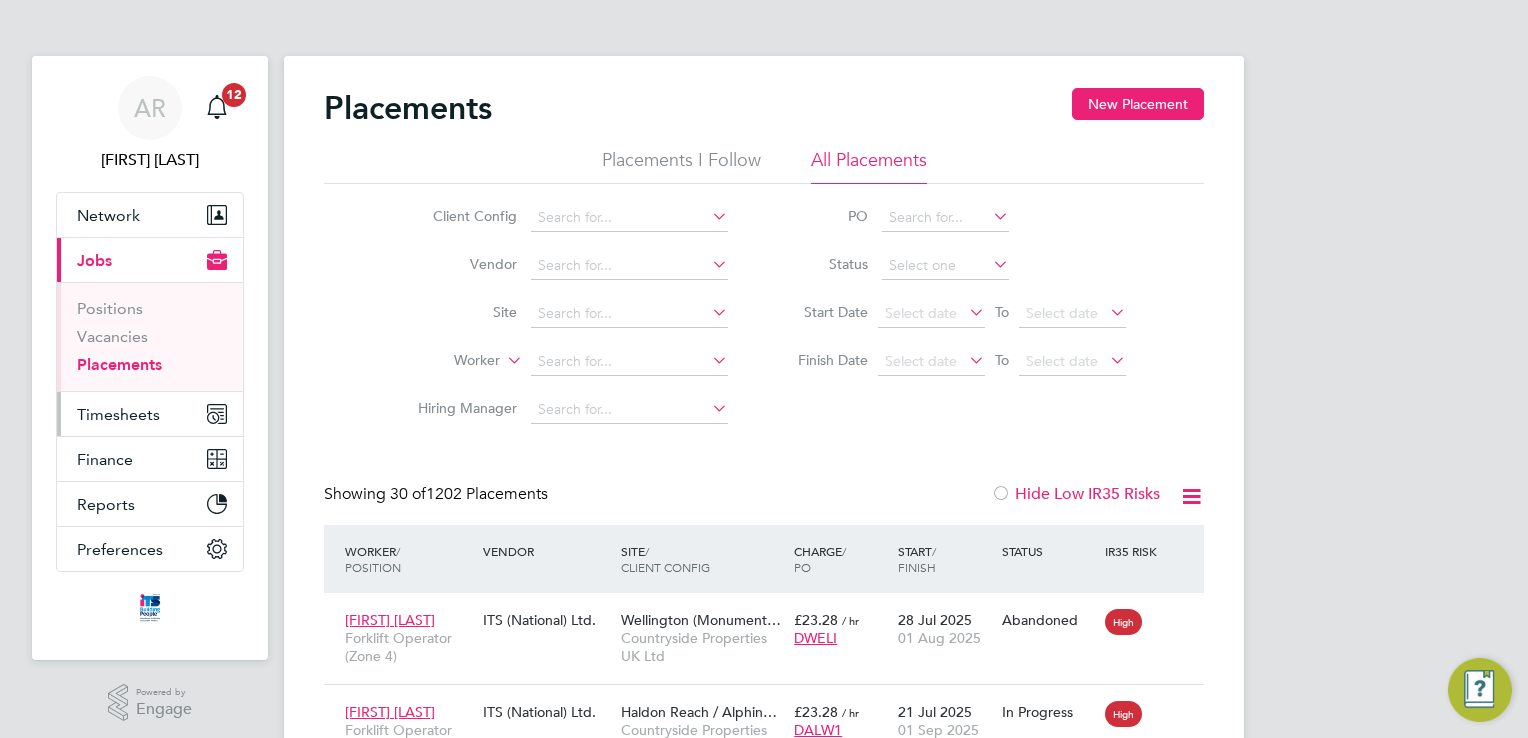 click on "Timesheets" at bounding box center (118, 414) 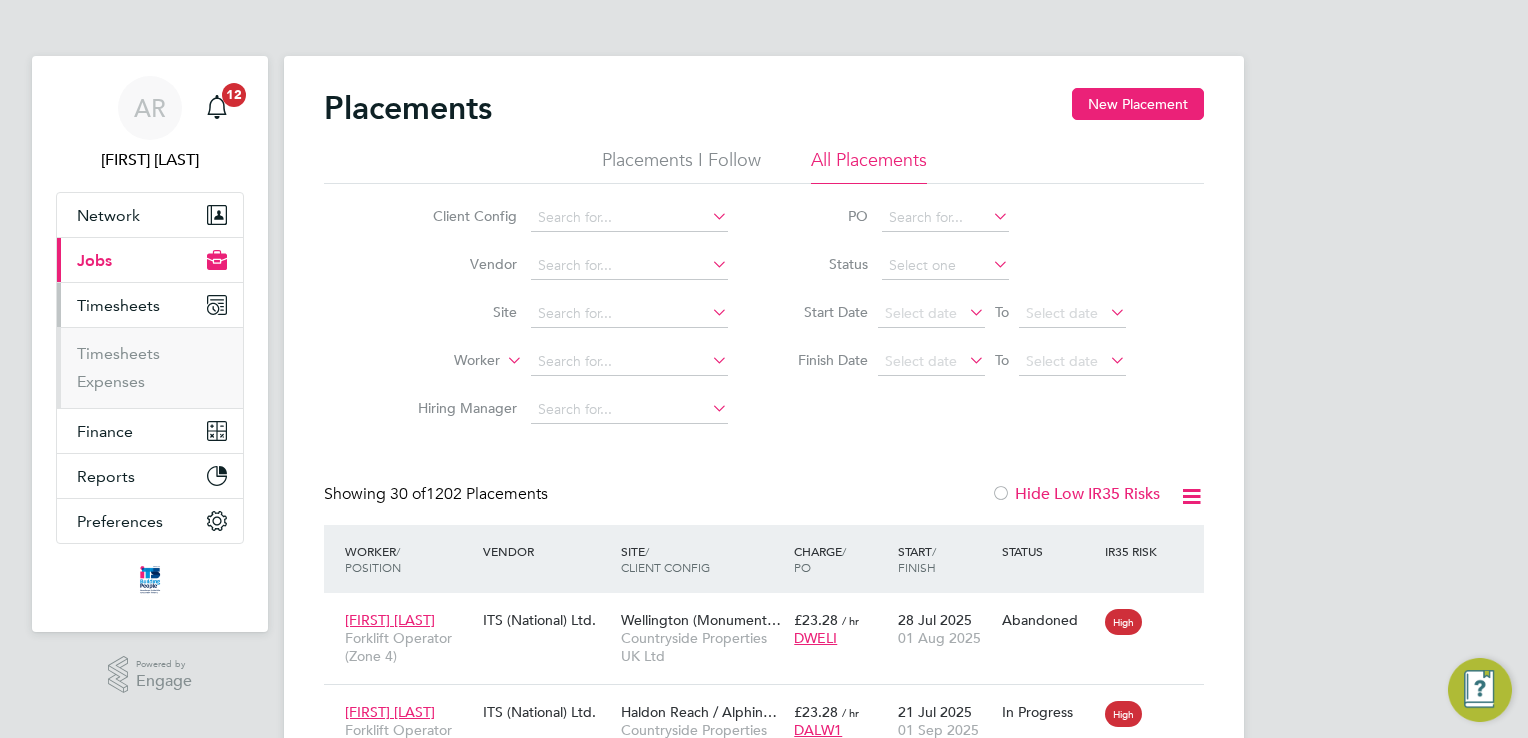 click on "Timesheets" at bounding box center [118, 305] 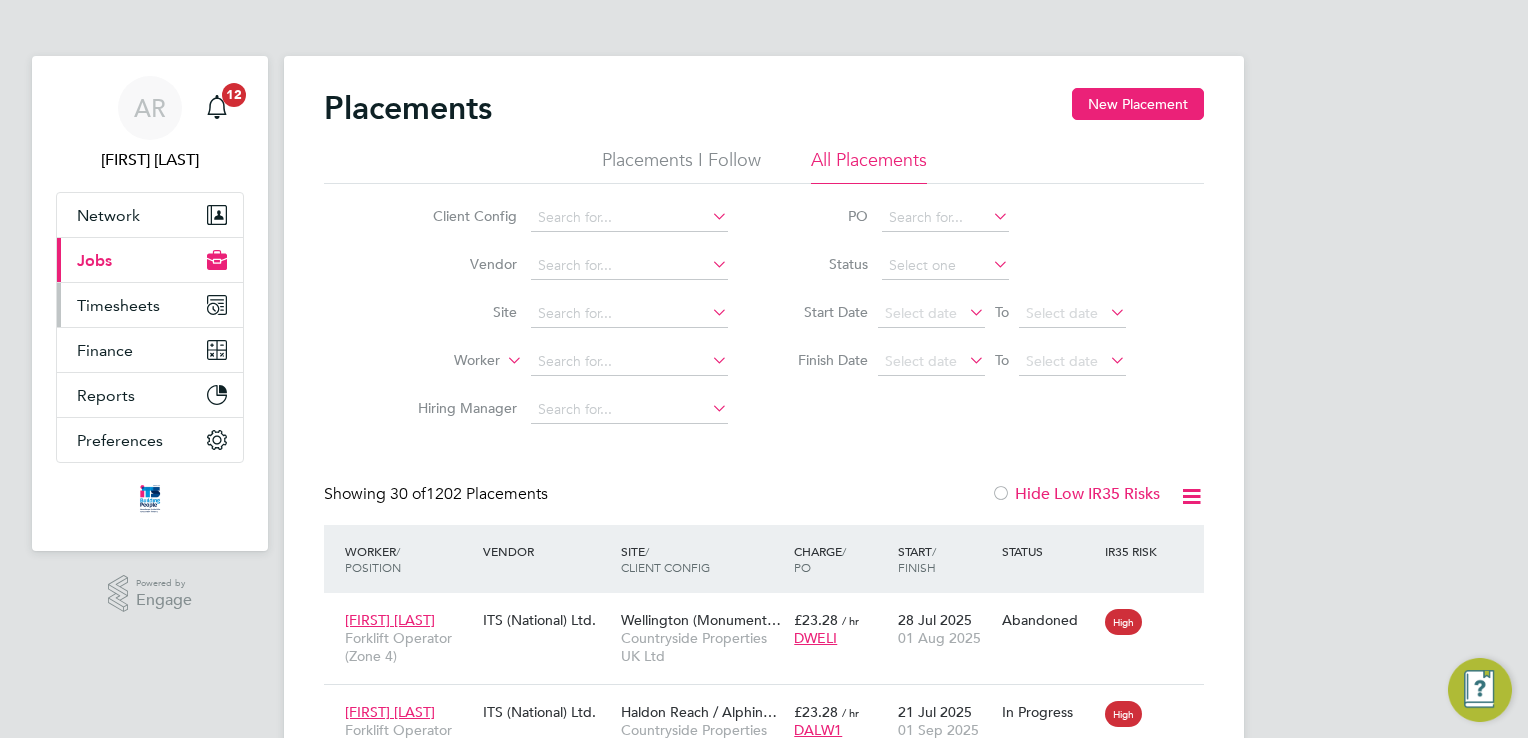 click on "Timesheets" at bounding box center (118, 305) 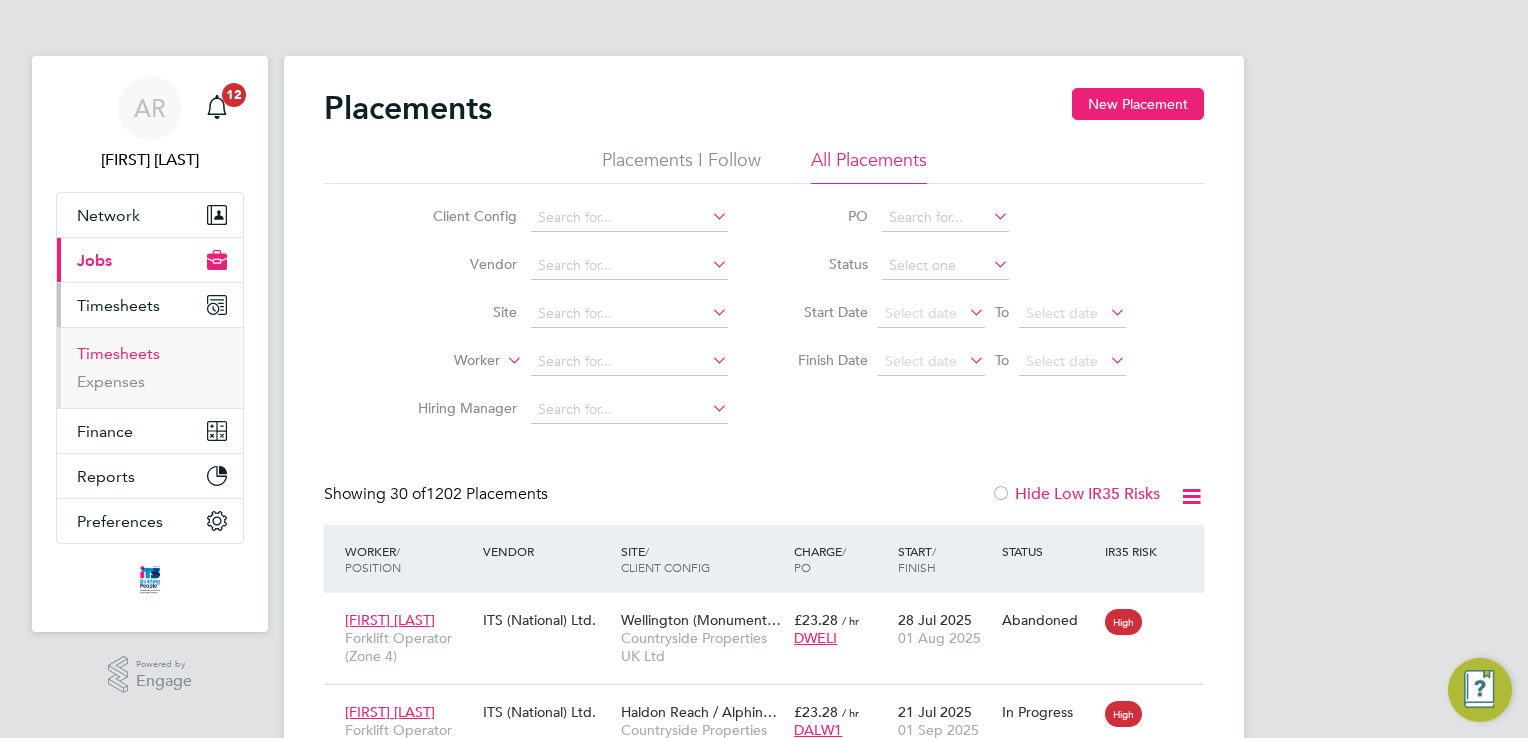 click on "Timesheets" at bounding box center [118, 353] 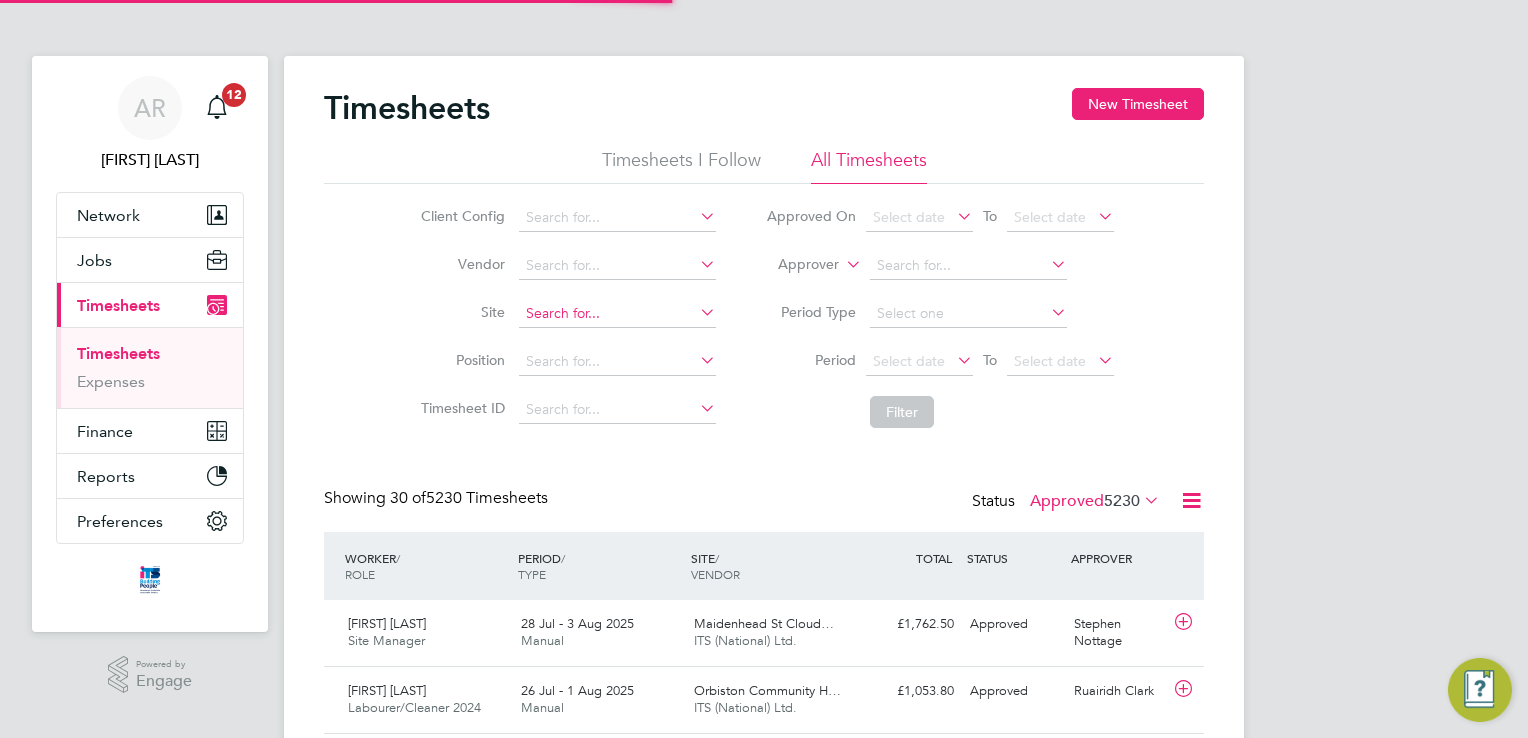 scroll, scrollTop: 9, scrollLeft: 10, axis: both 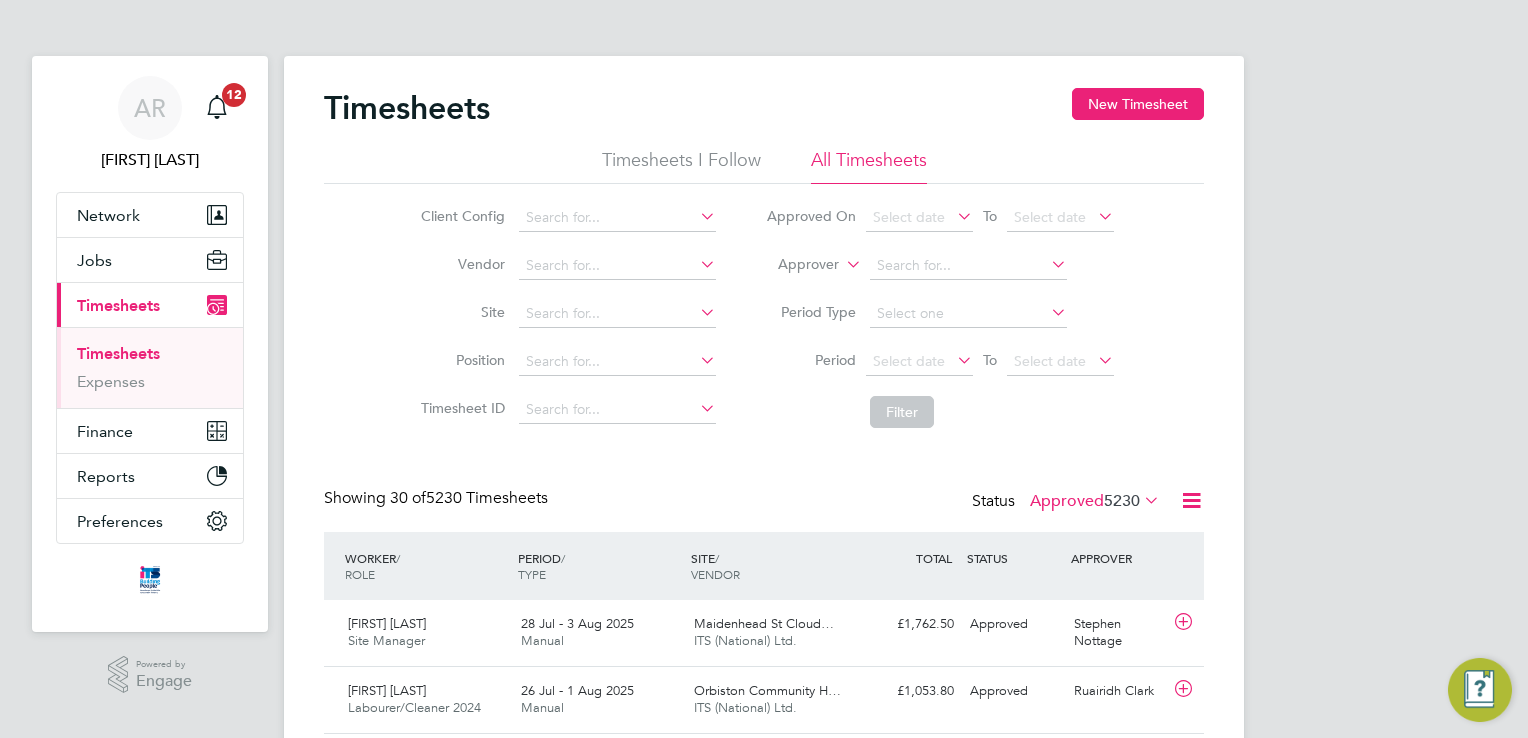 click 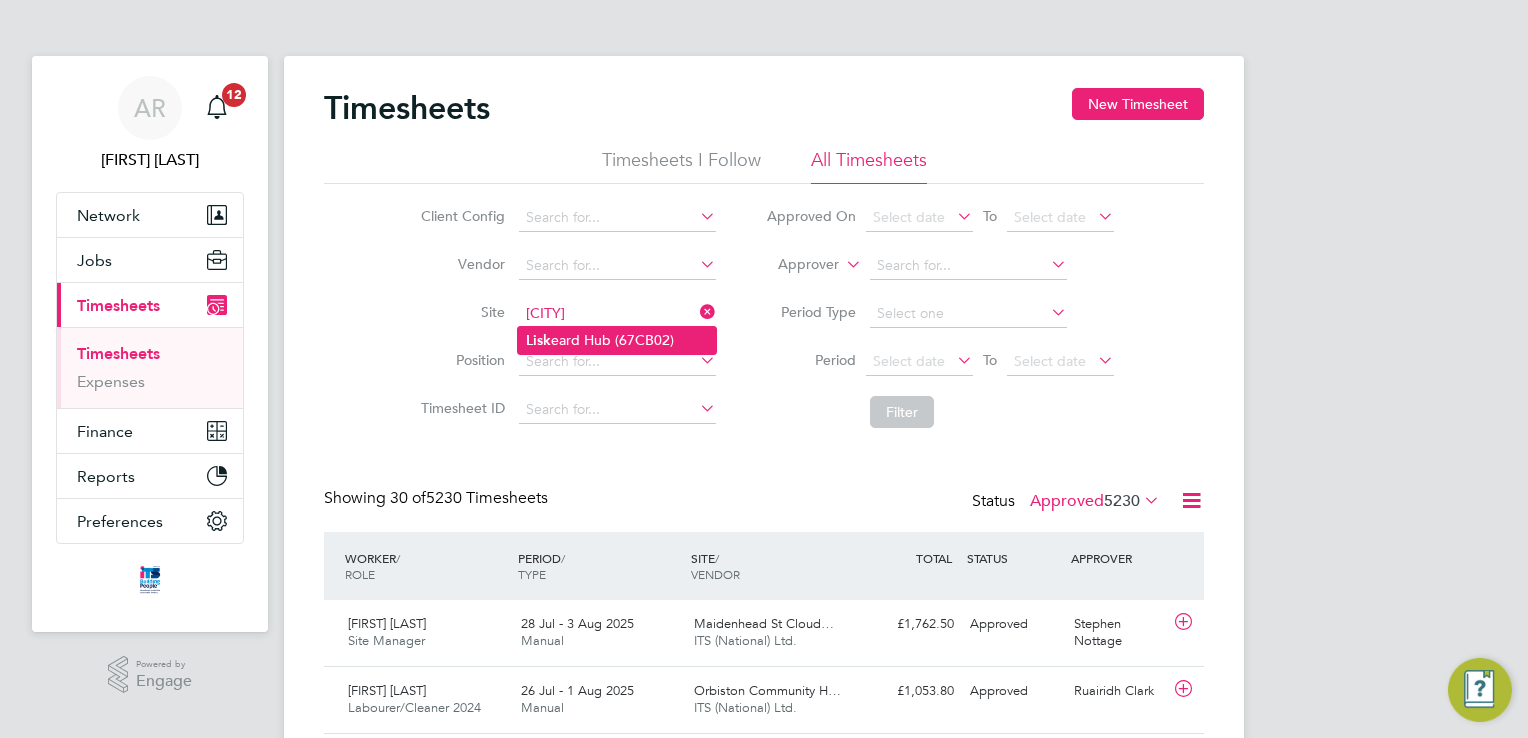 click on "[CITY] Hub ([CODE])" 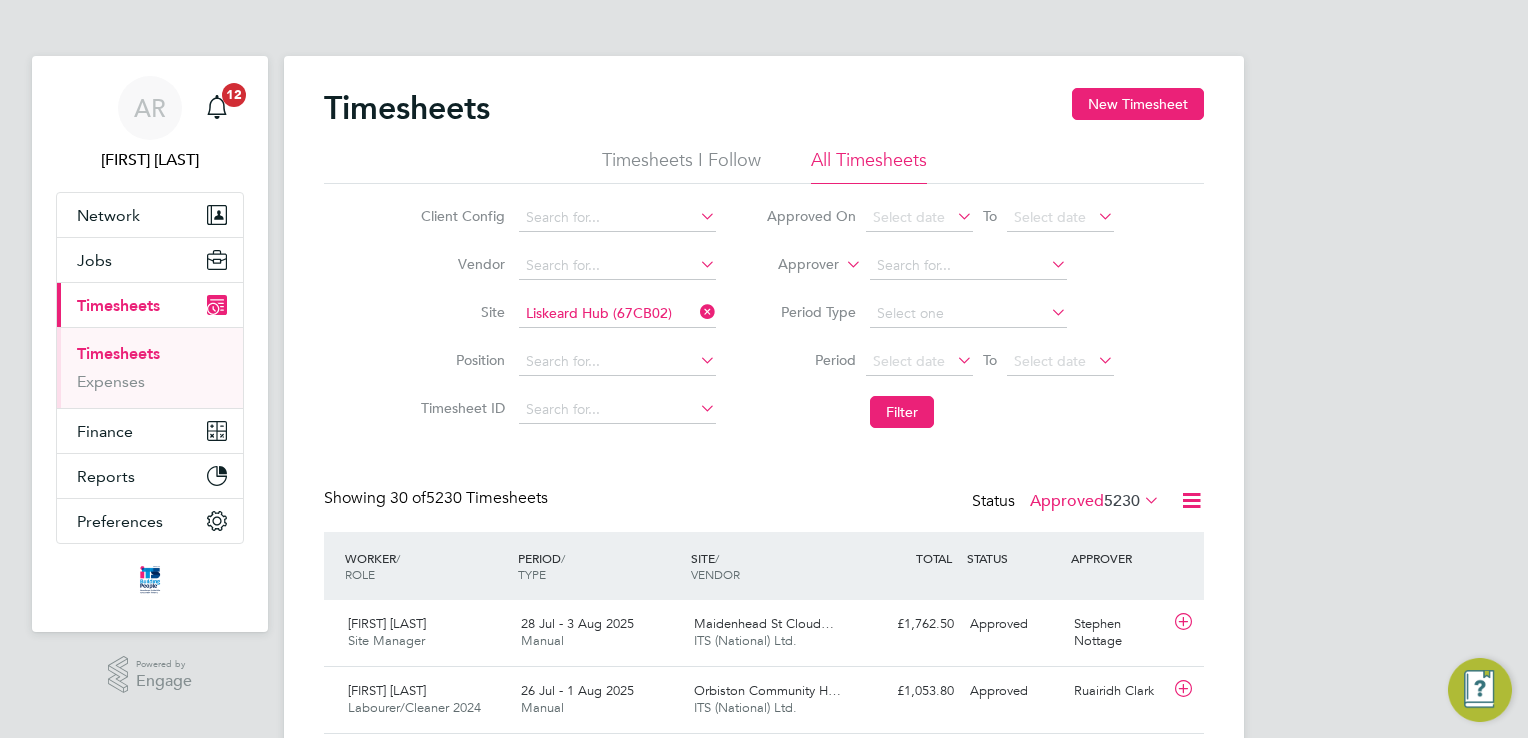 click 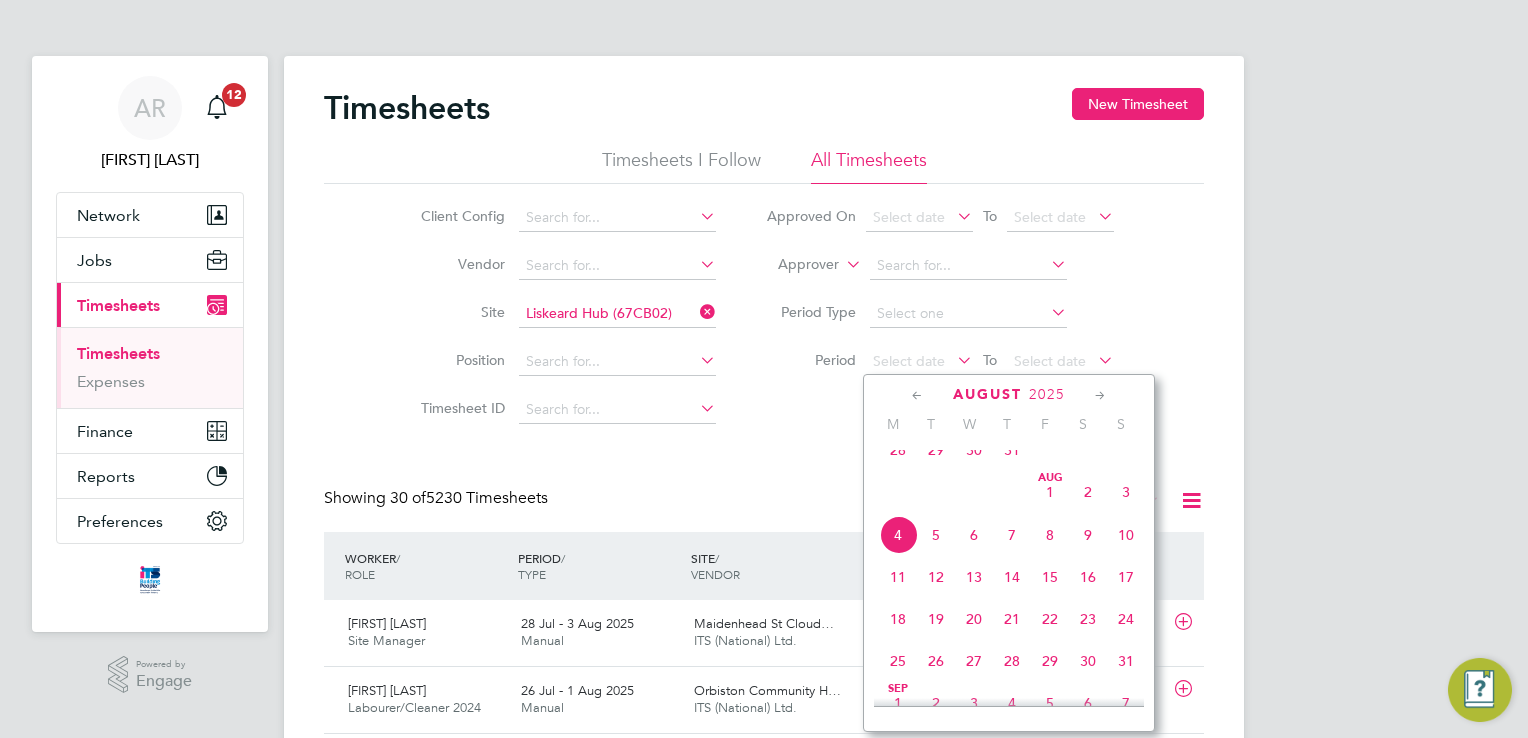 click on "28" 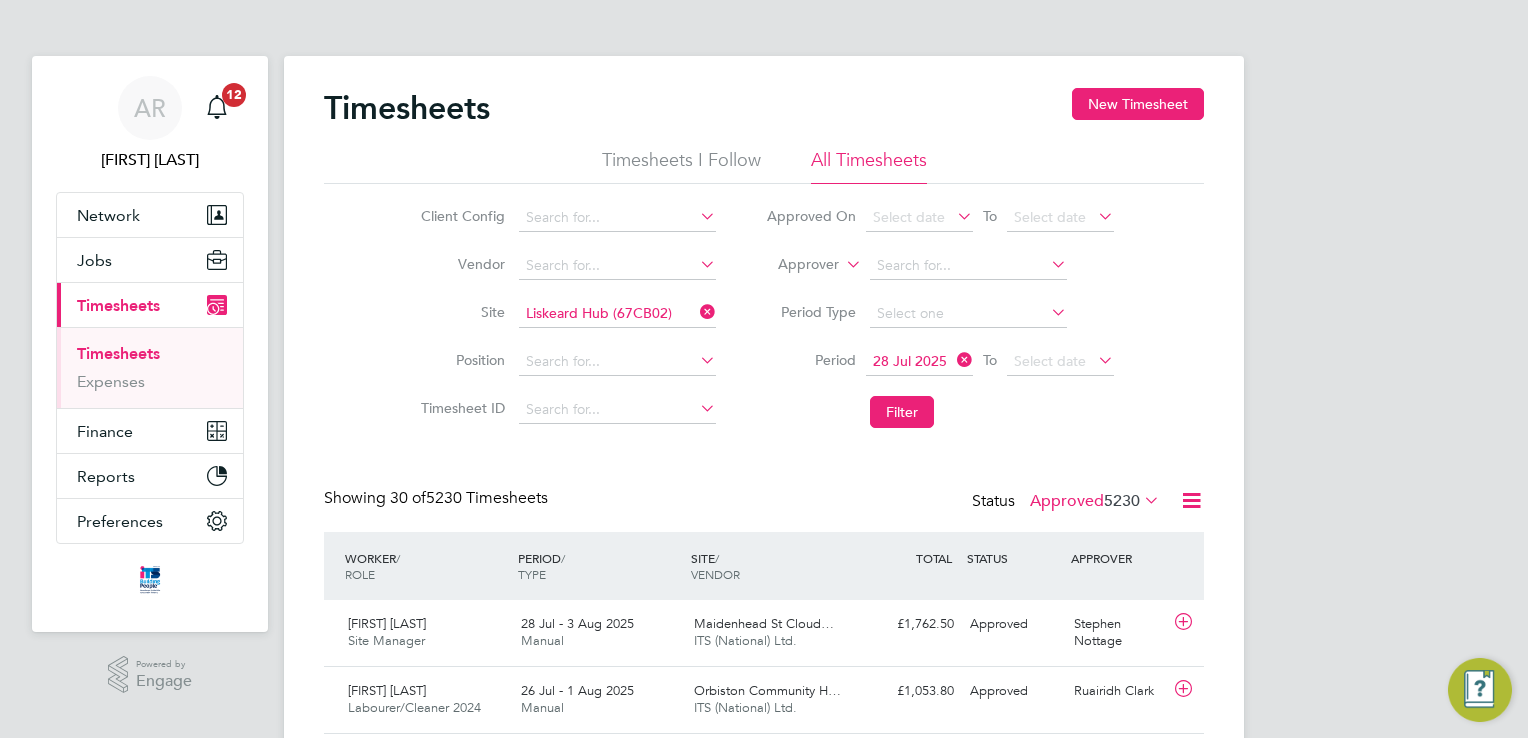 click 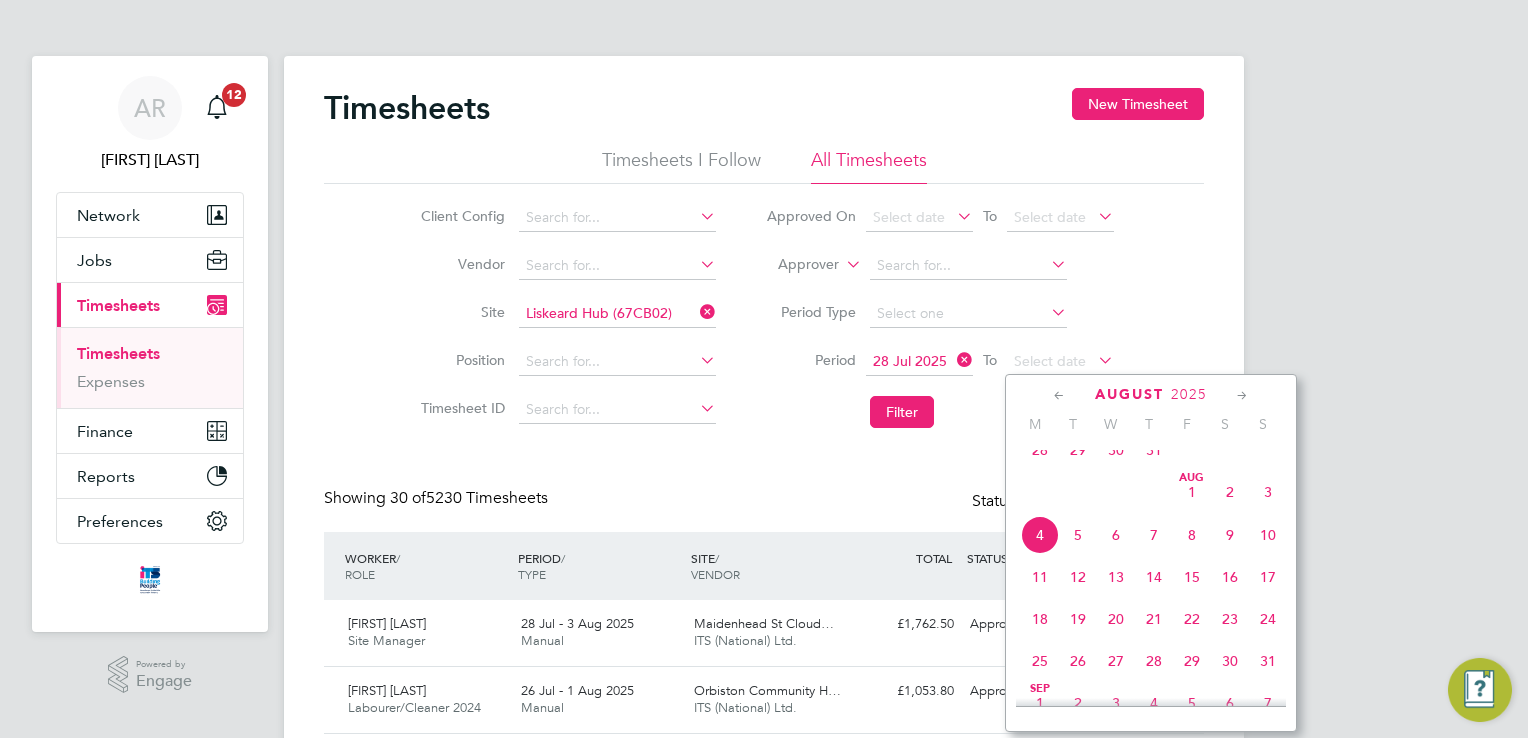 click on "Aug" 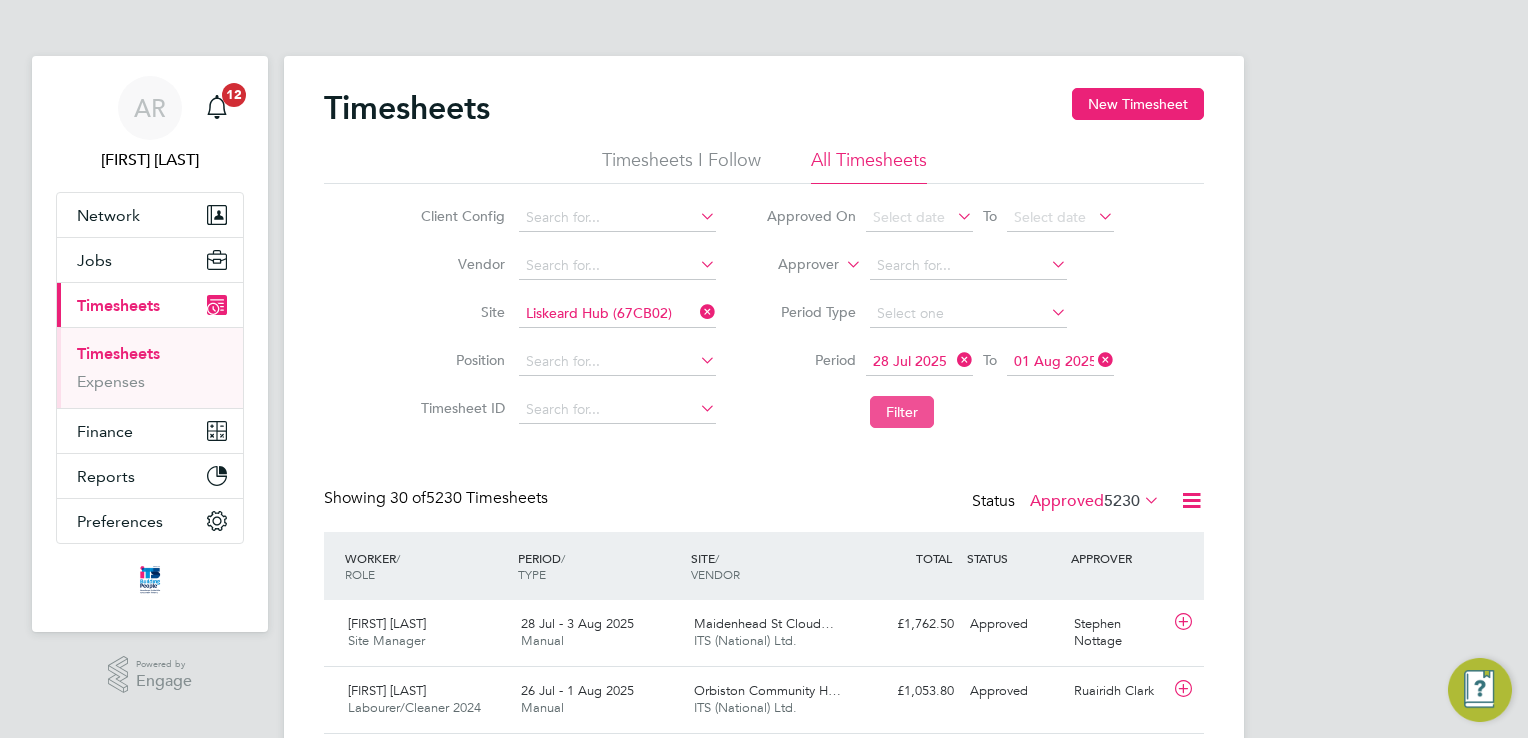 click on "Filter" 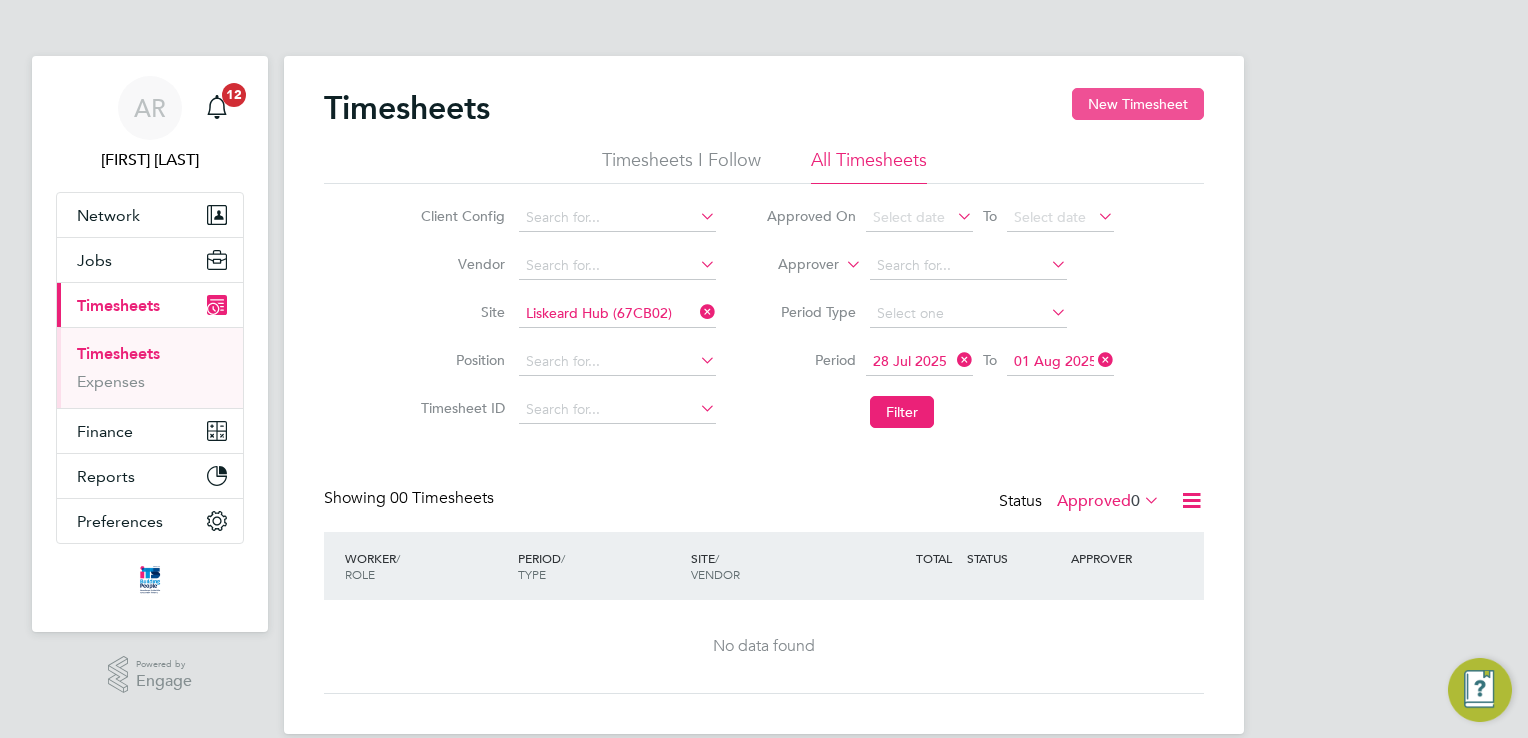 click on "New Timesheet" 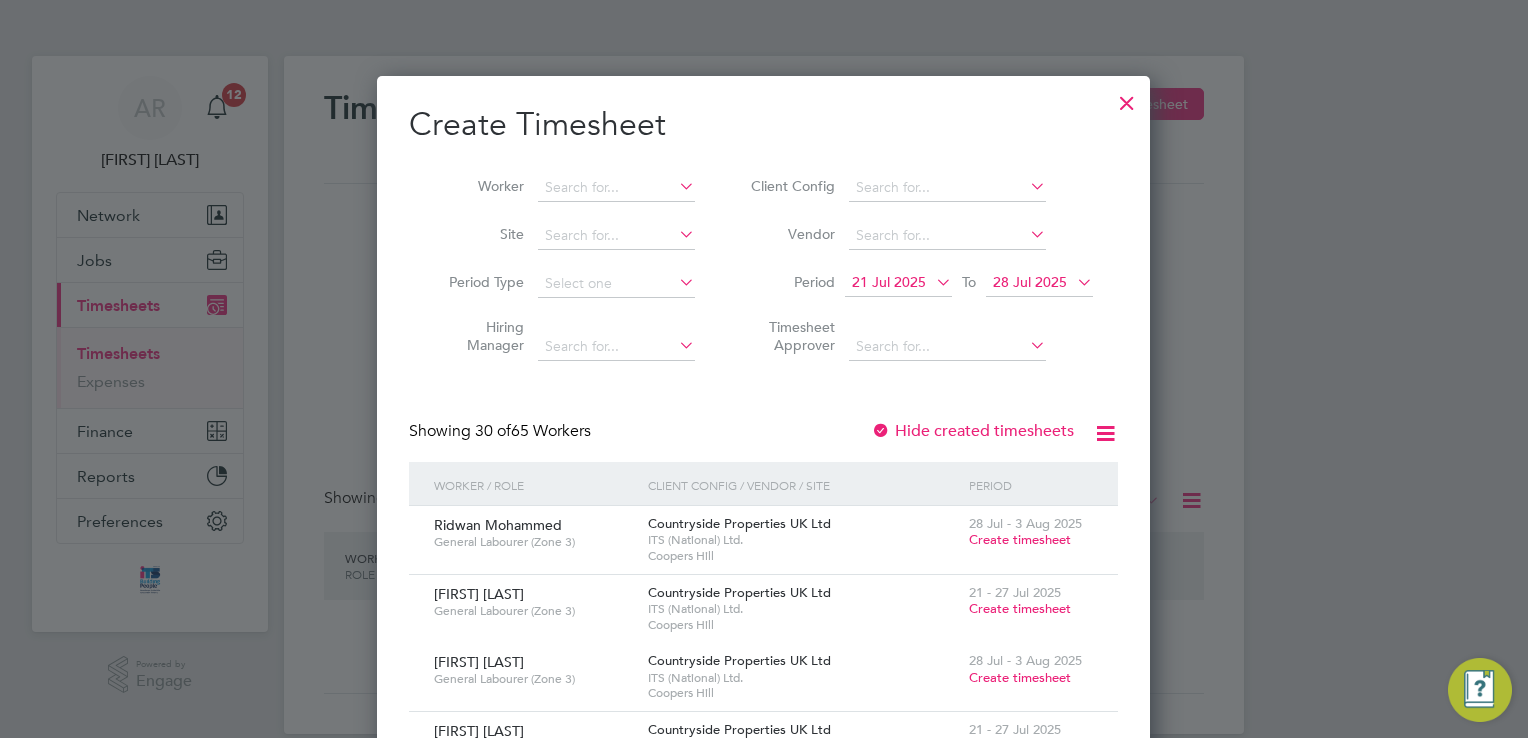 click at bounding box center [675, 234] 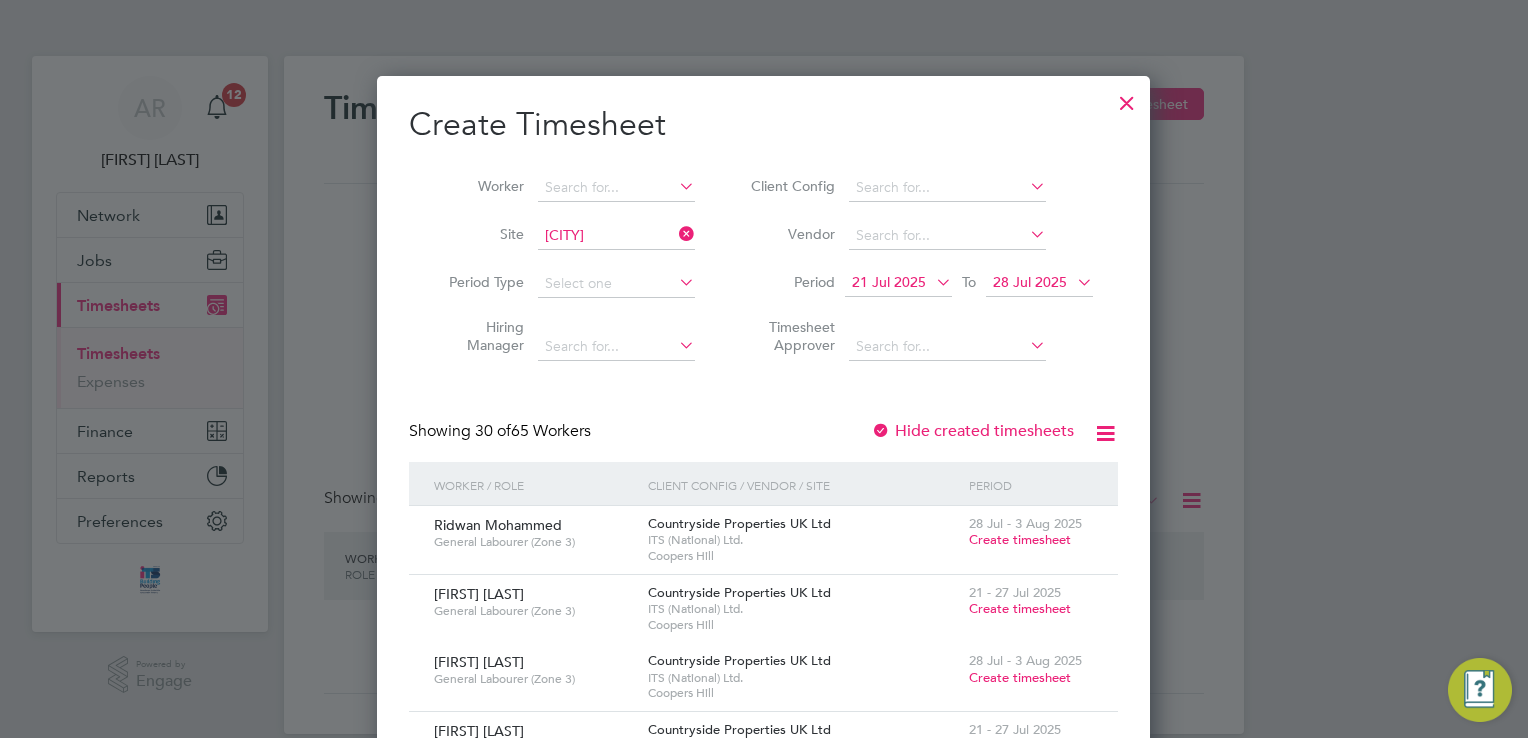 click on "[CITY] Hub ([CODE])" 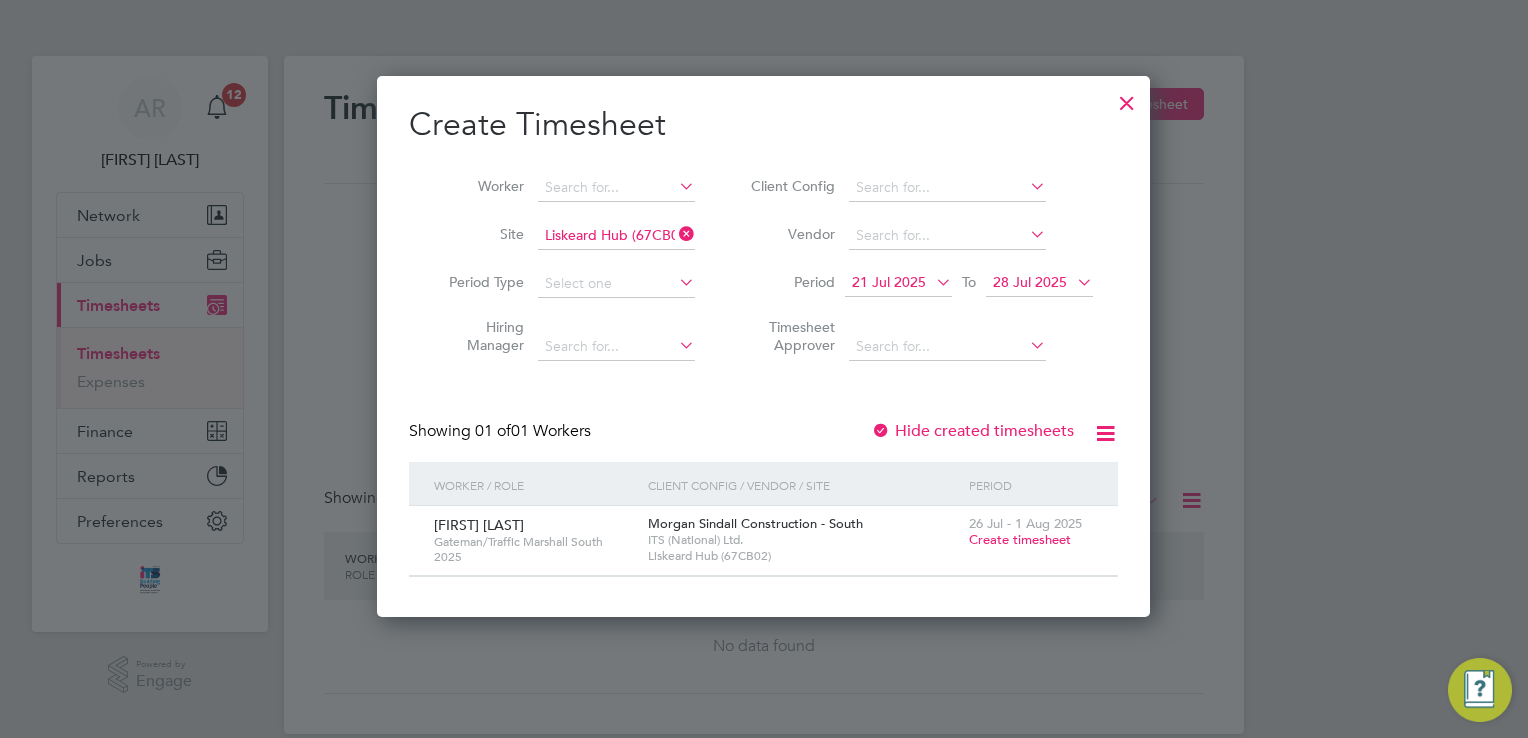 click on "Create timesheet" at bounding box center (1020, 539) 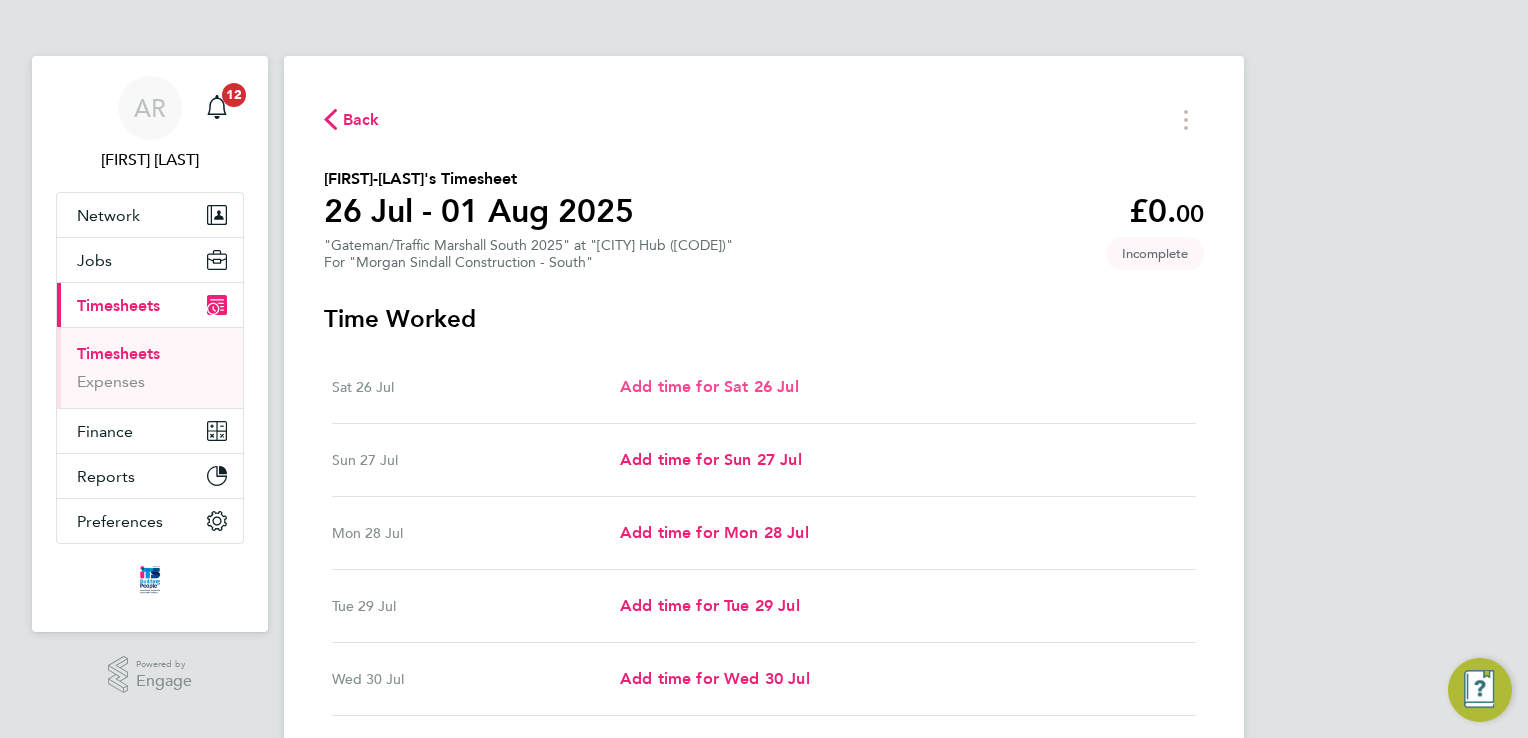 click on "Add time for Sat 26 Jul" at bounding box center (709, 386) 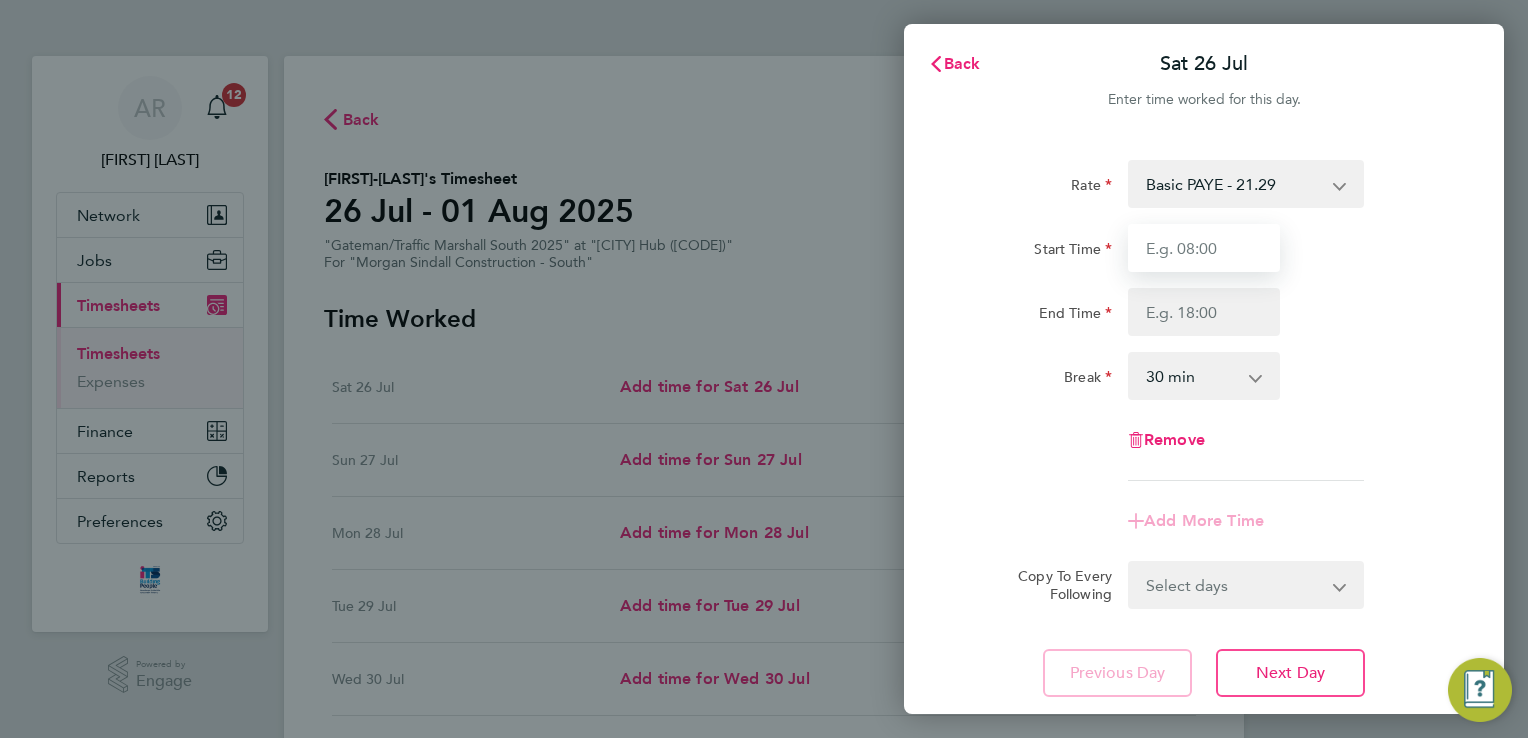 click on "Start Time" at bounding box center (1204, 248) 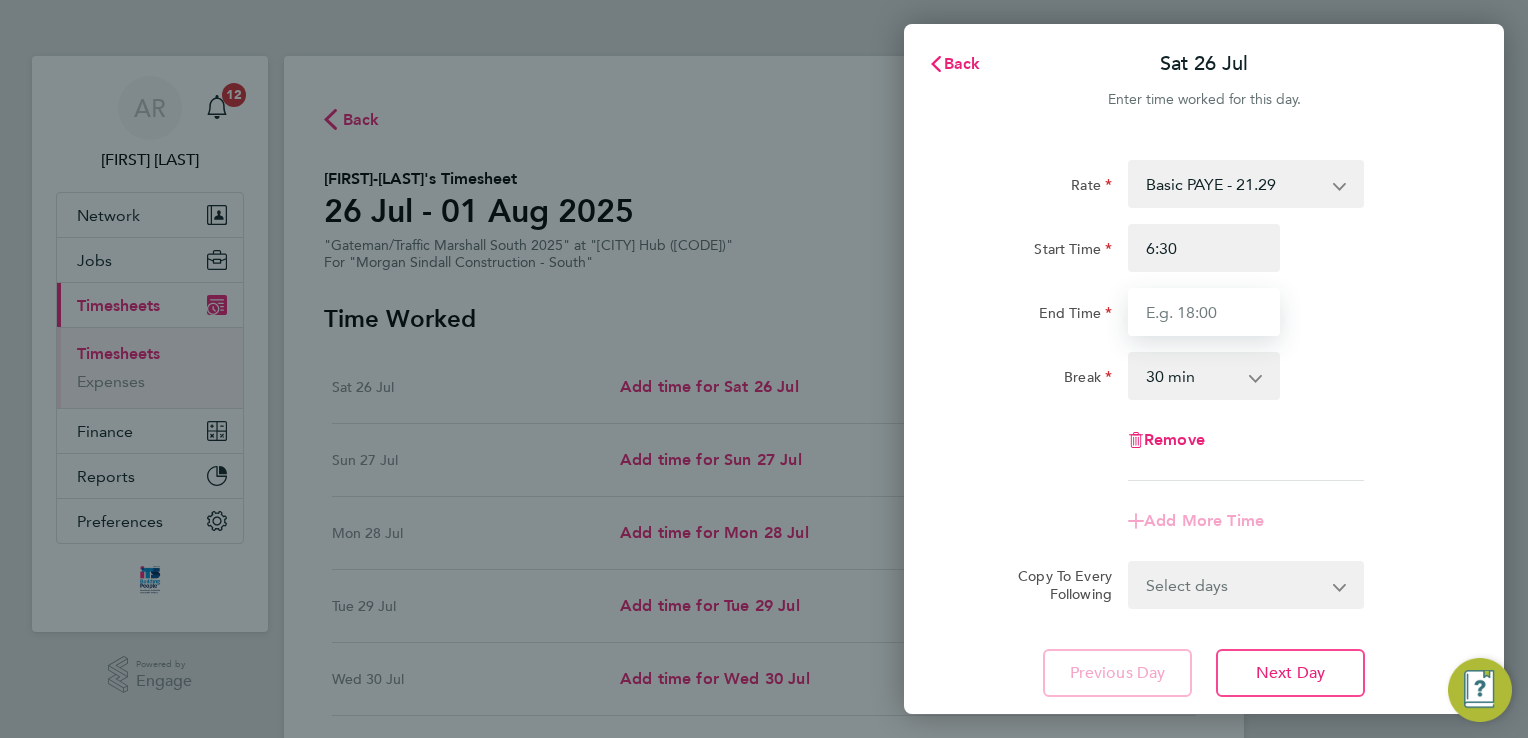 type on "06:30" 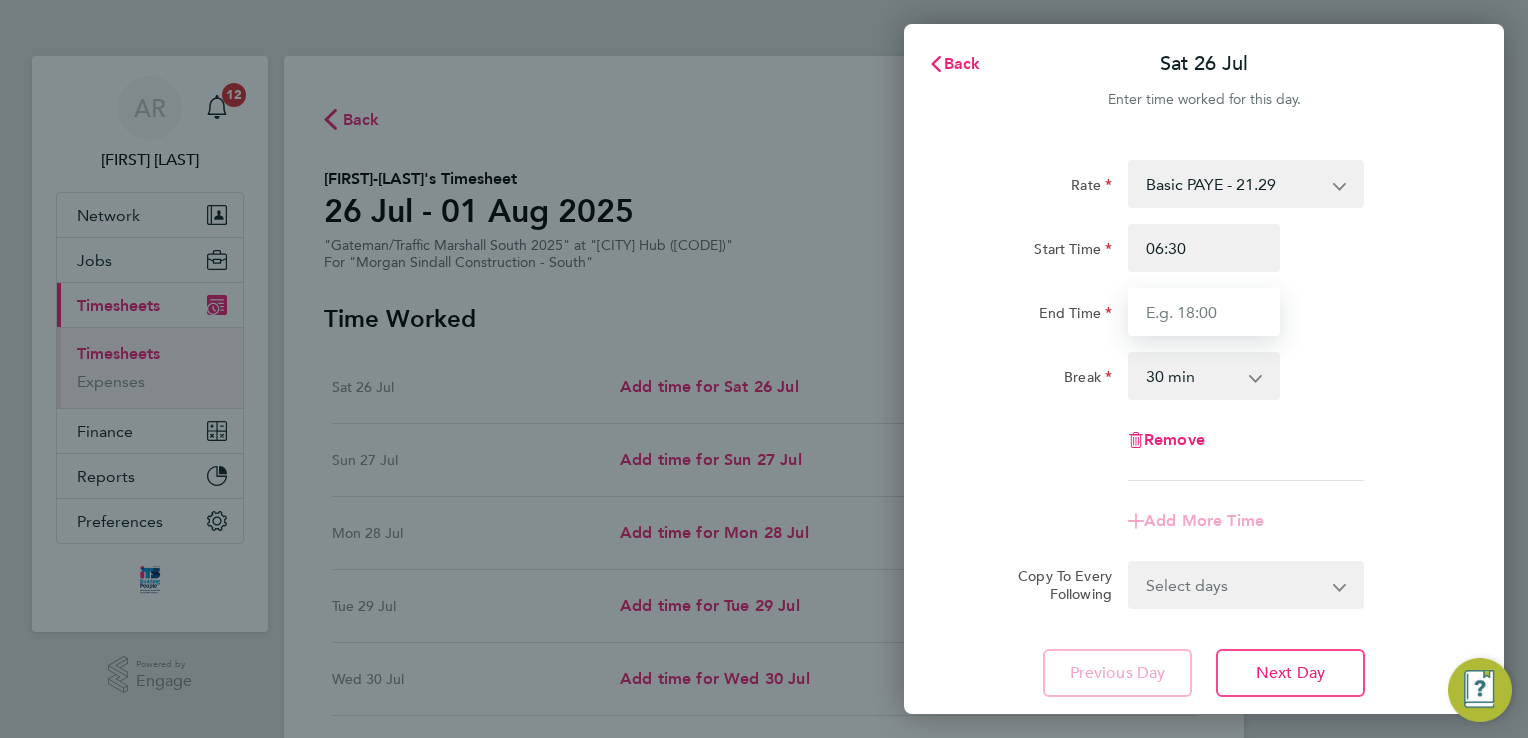 click on "End Time" at bounding box center [1204, 312] 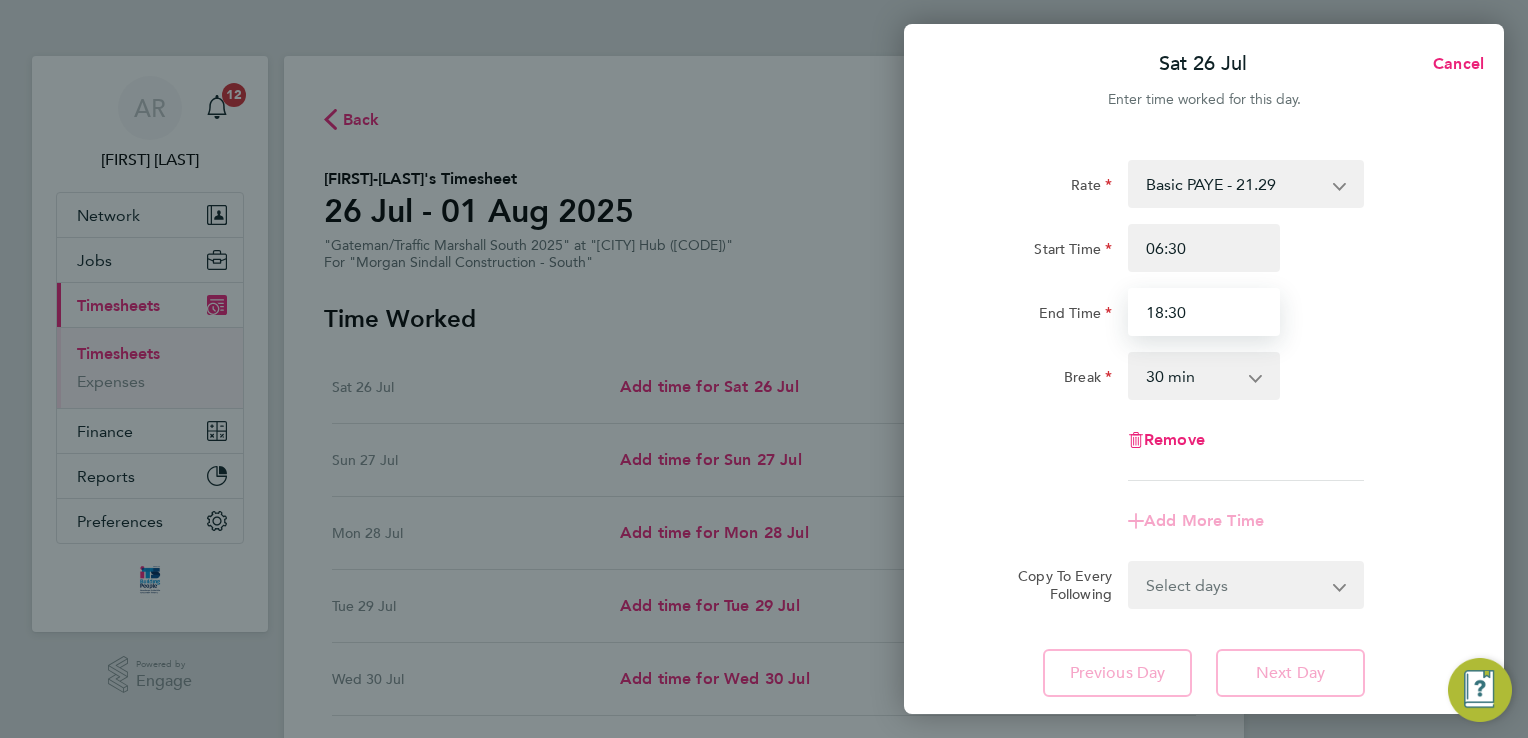 scroll, scrollTop: 100, scrollLeft: 0, axis: vertical 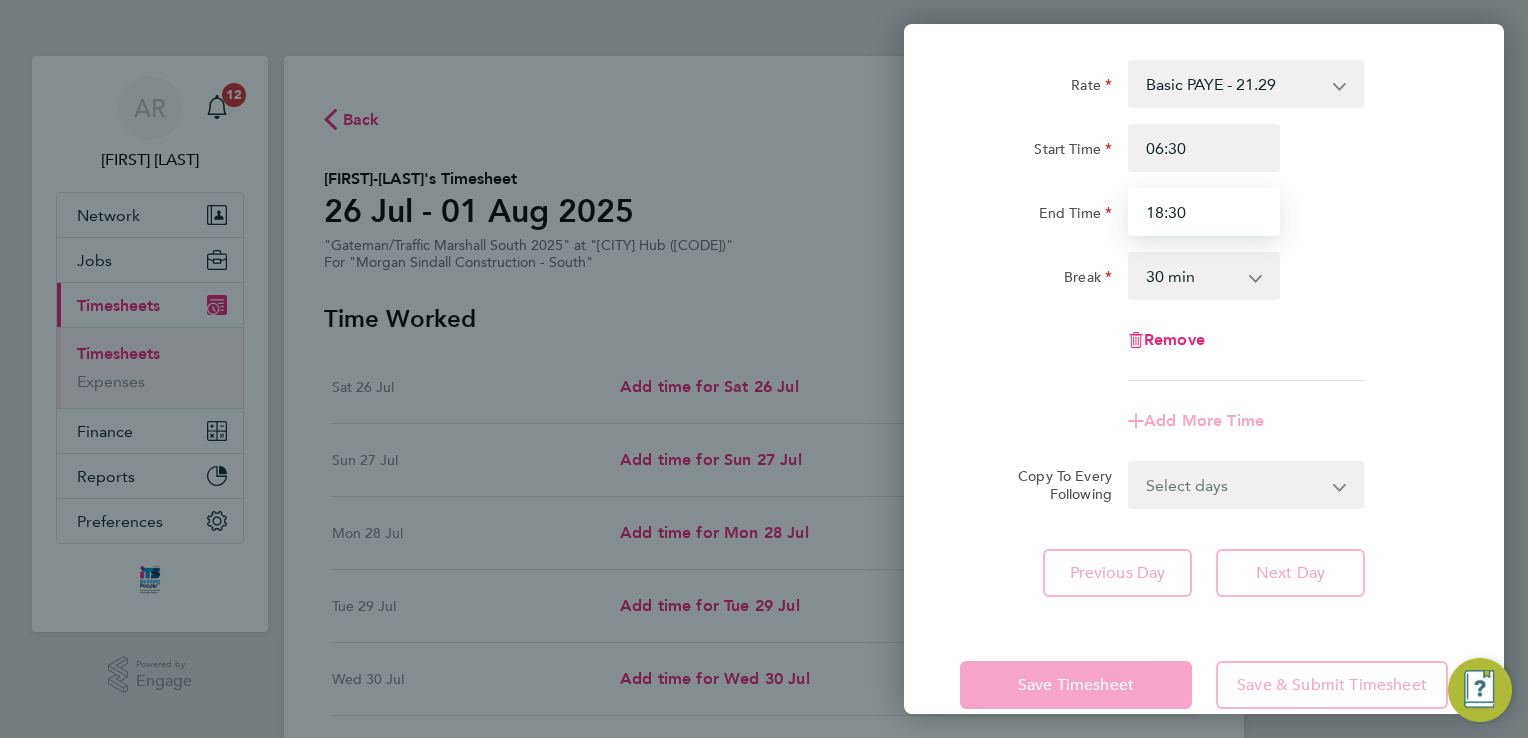 type on "18:30" 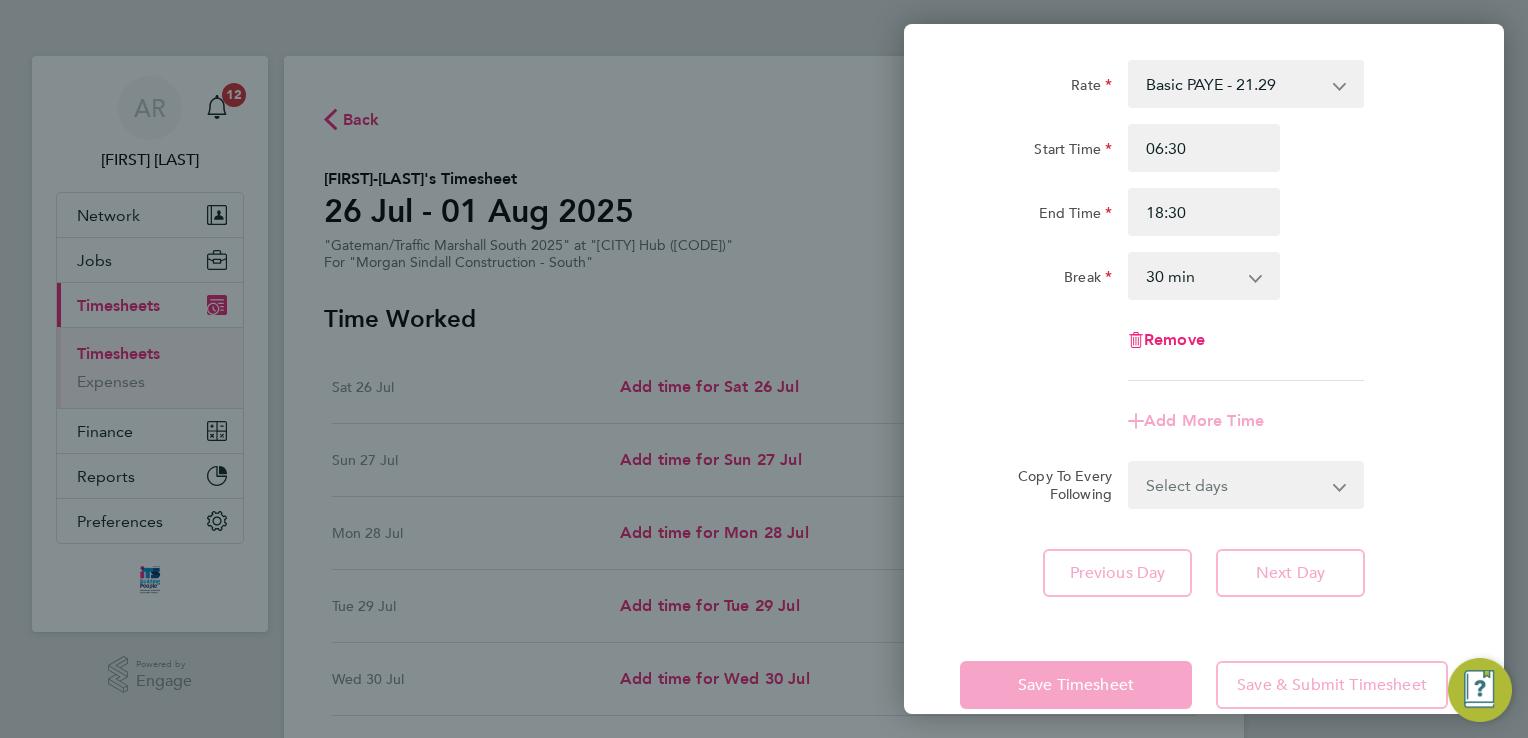 click on "Select days   Day   Weekday (Mon-Fri)   Monday   Tuesday   Wednesday   Thursday   Friday   Sunday" 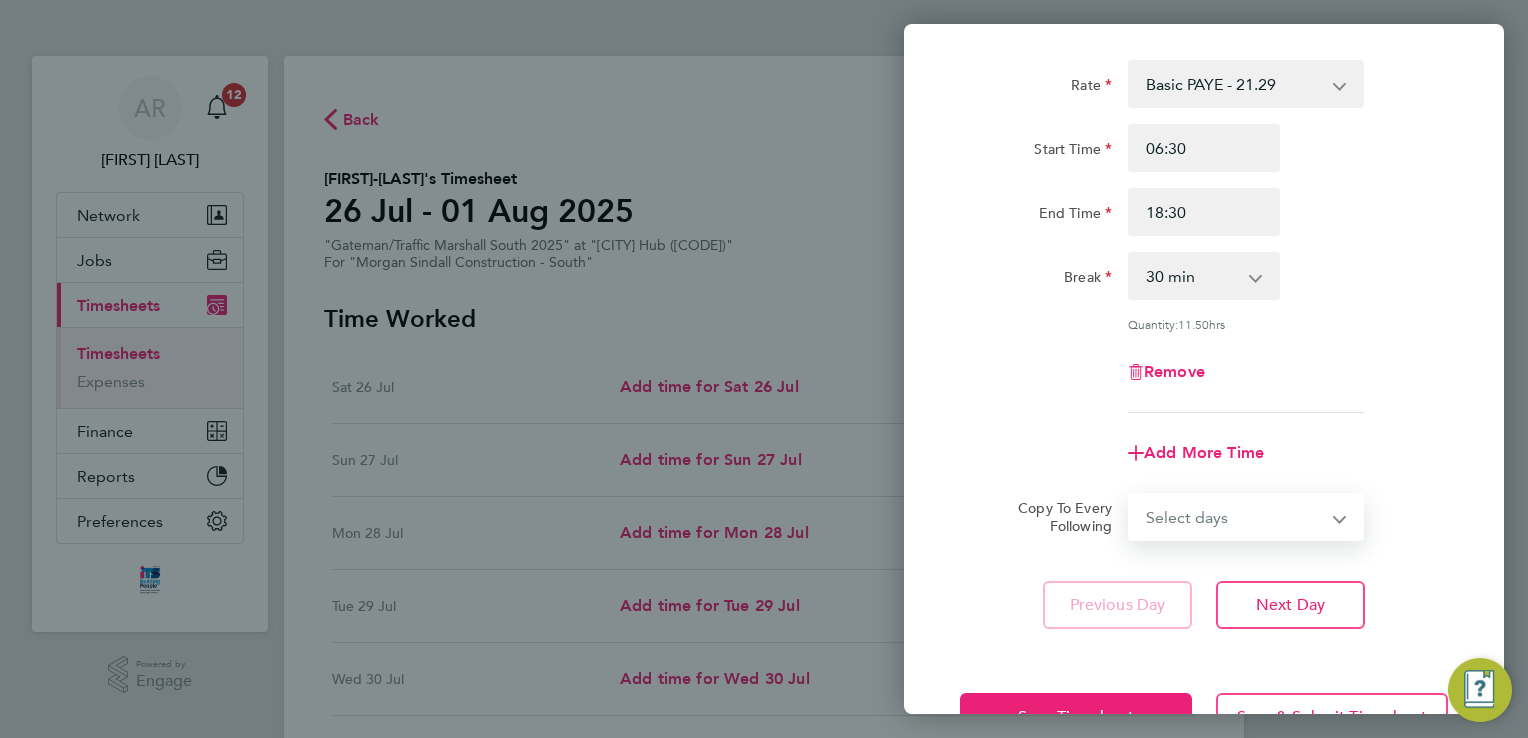 select on "MO" 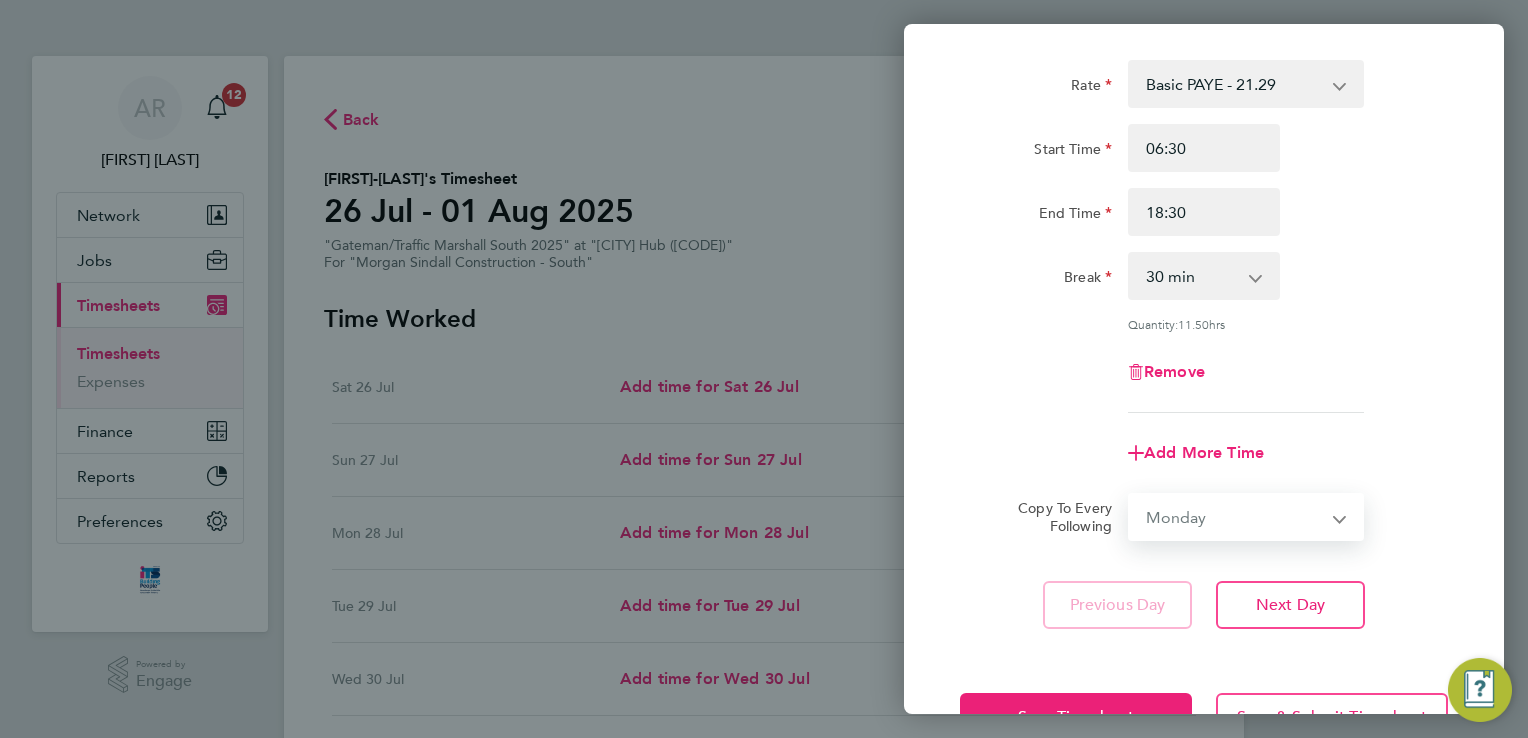 click on "Select days   Day   Weekday (Mon-Fri)   Monday   Tuesday   Wednesday   Thursday   Friday   Sunday" at bounding box center (1235, 517) 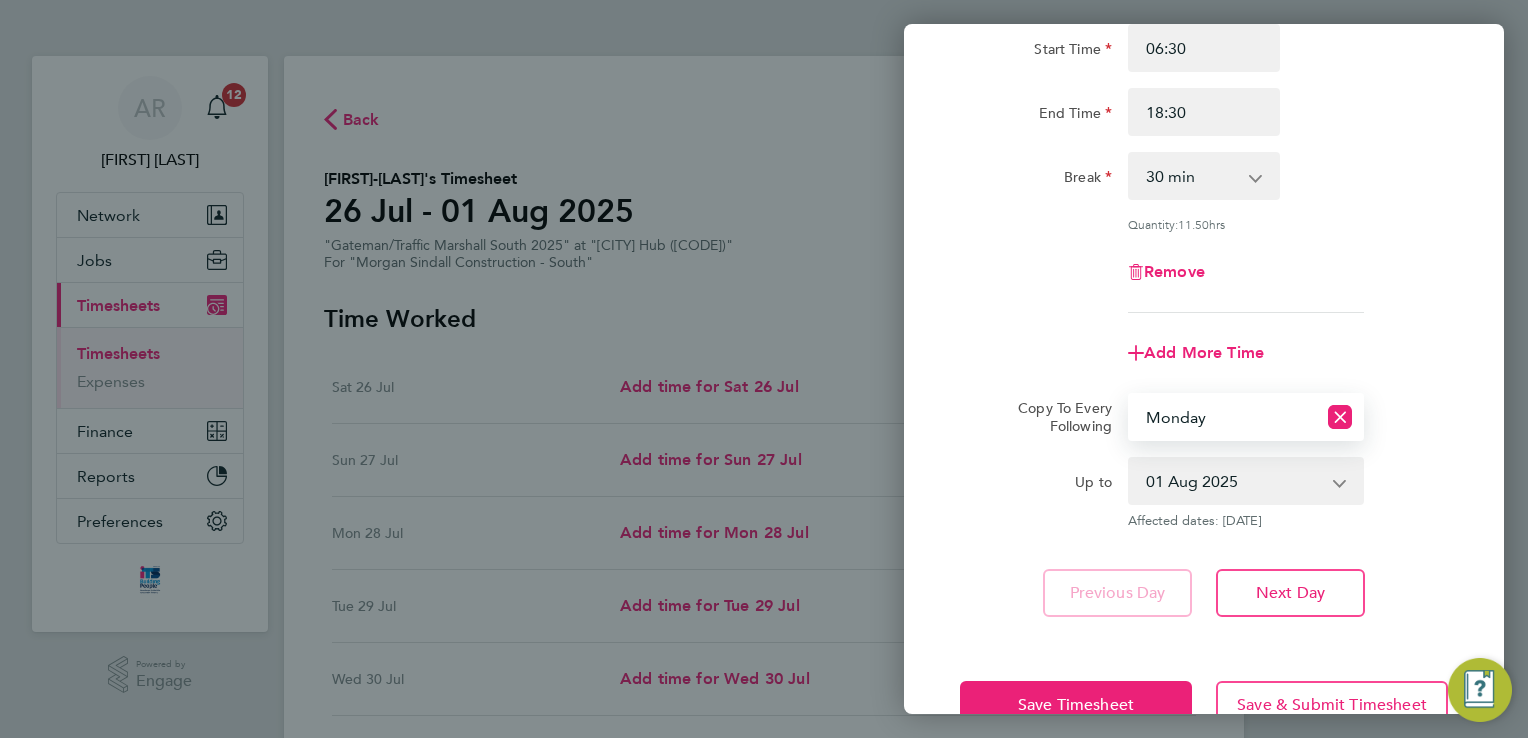 scroll, scrollTop: 100, scrollLeft: 0, axis: vertical 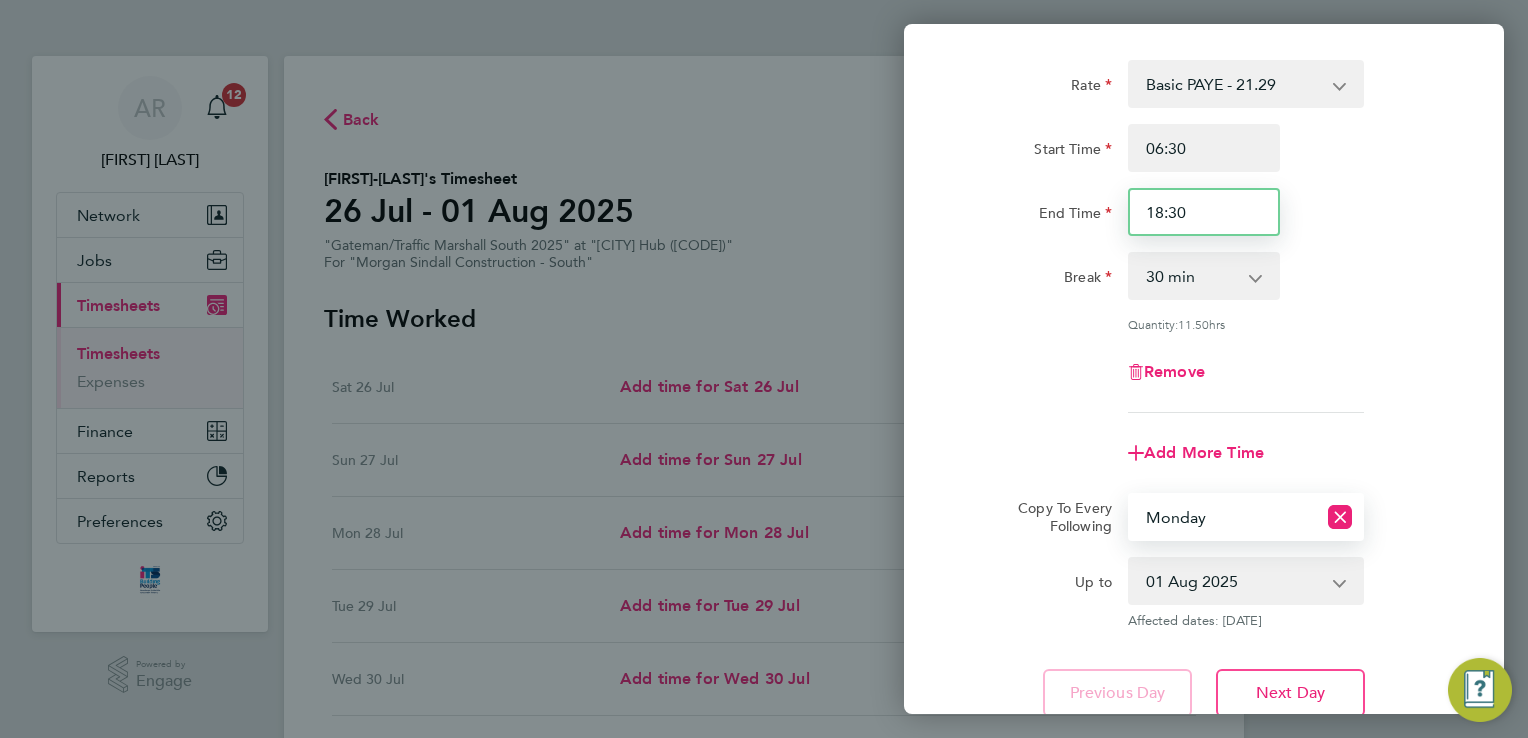 click on "18:30" at bounding box center [1204, 212] 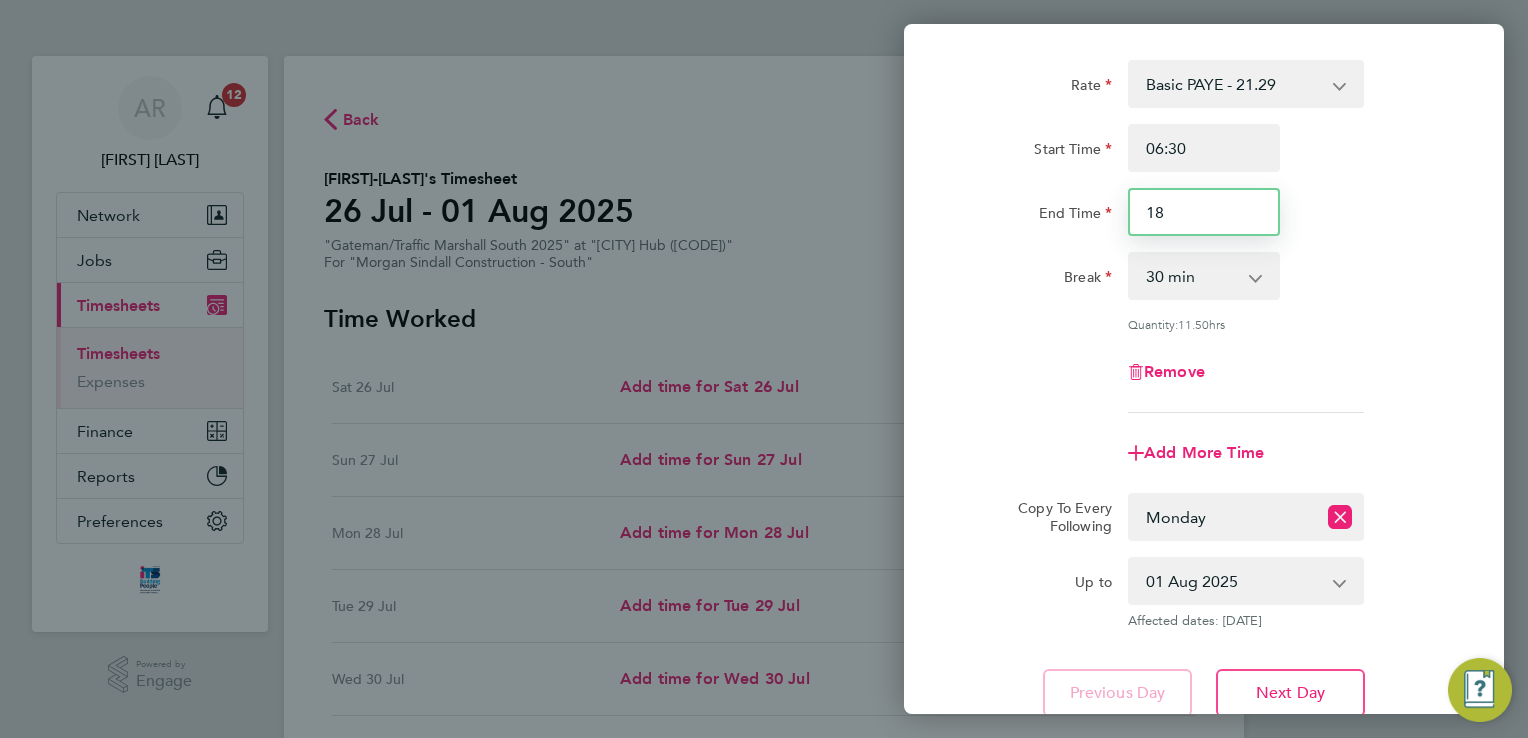 type on "1" 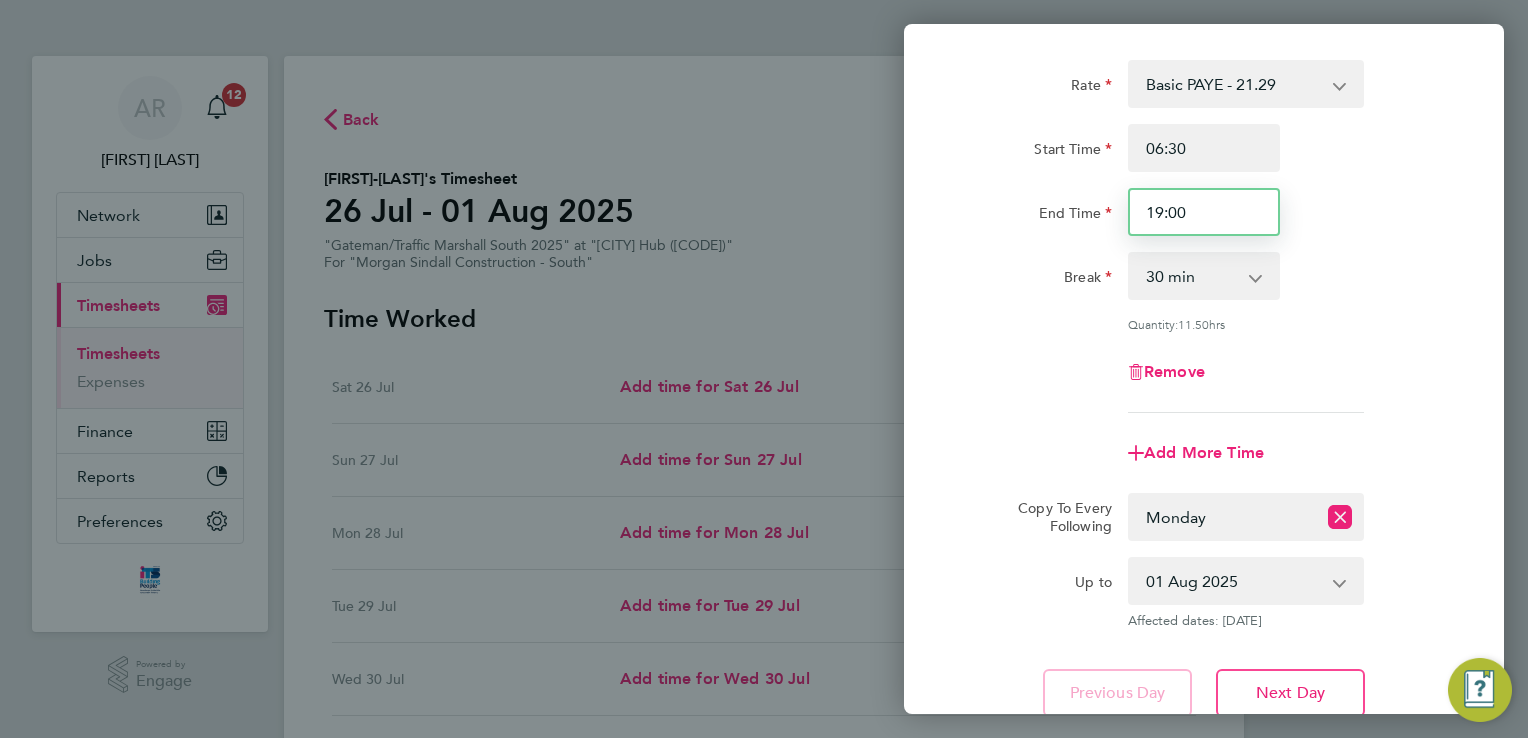 type on "19:00" 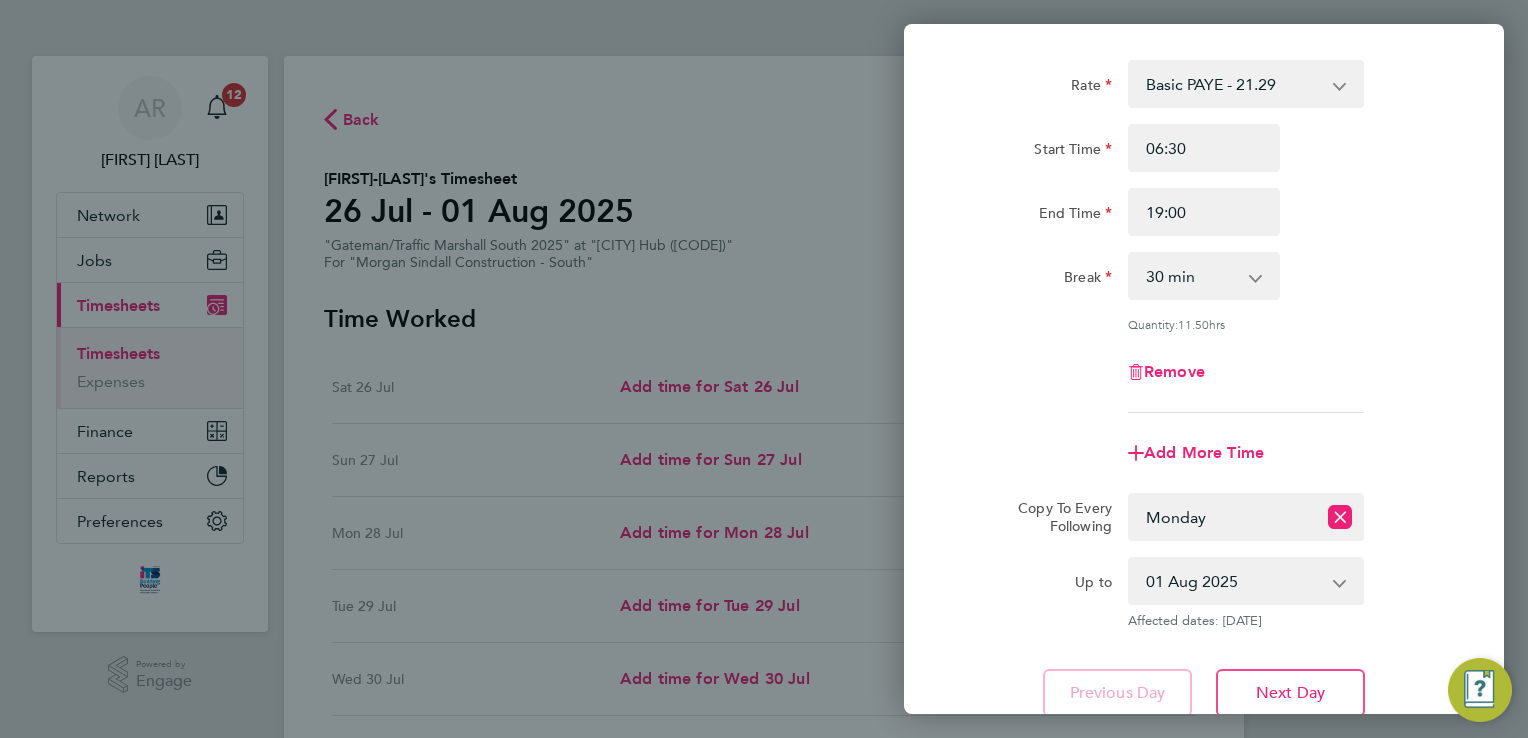 click on "Copy To Every Following  Select days   Day   Weekday (Mon-Fri)   Monday   Tuesday   Wednesday   Thursday   Friday   Sunday" 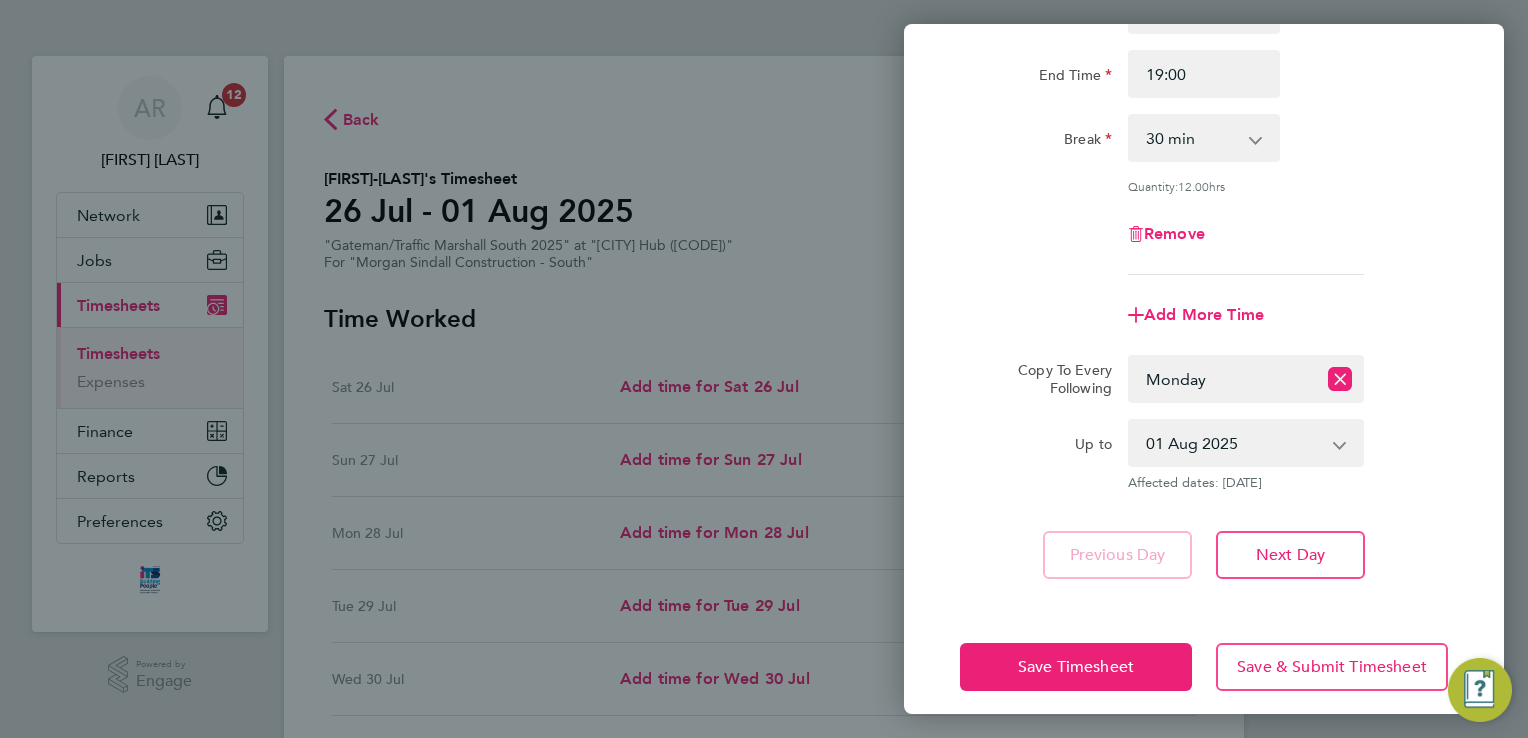 scroll, scrollTop: 252, scrollLeft: 0, axis: vertical 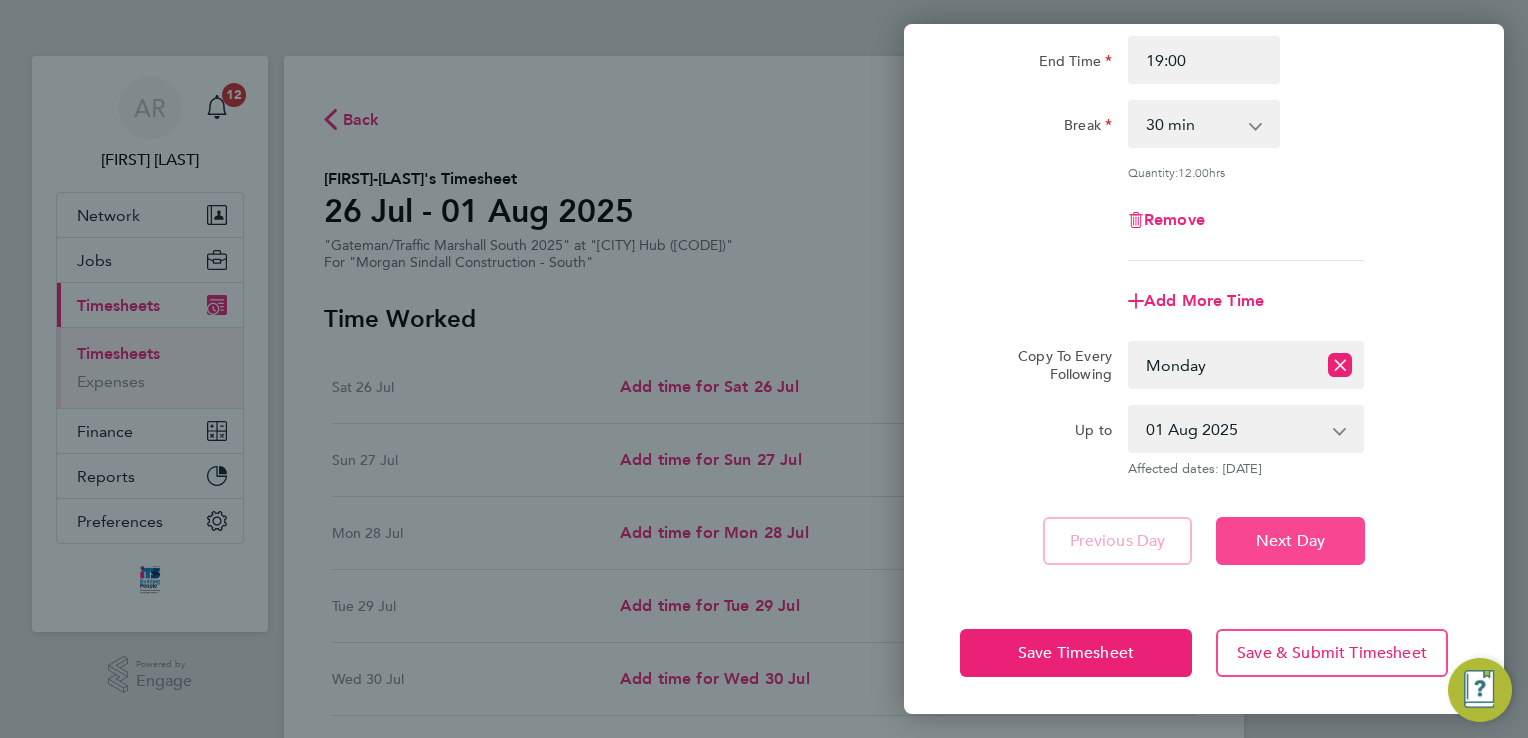 click on "Next Day" 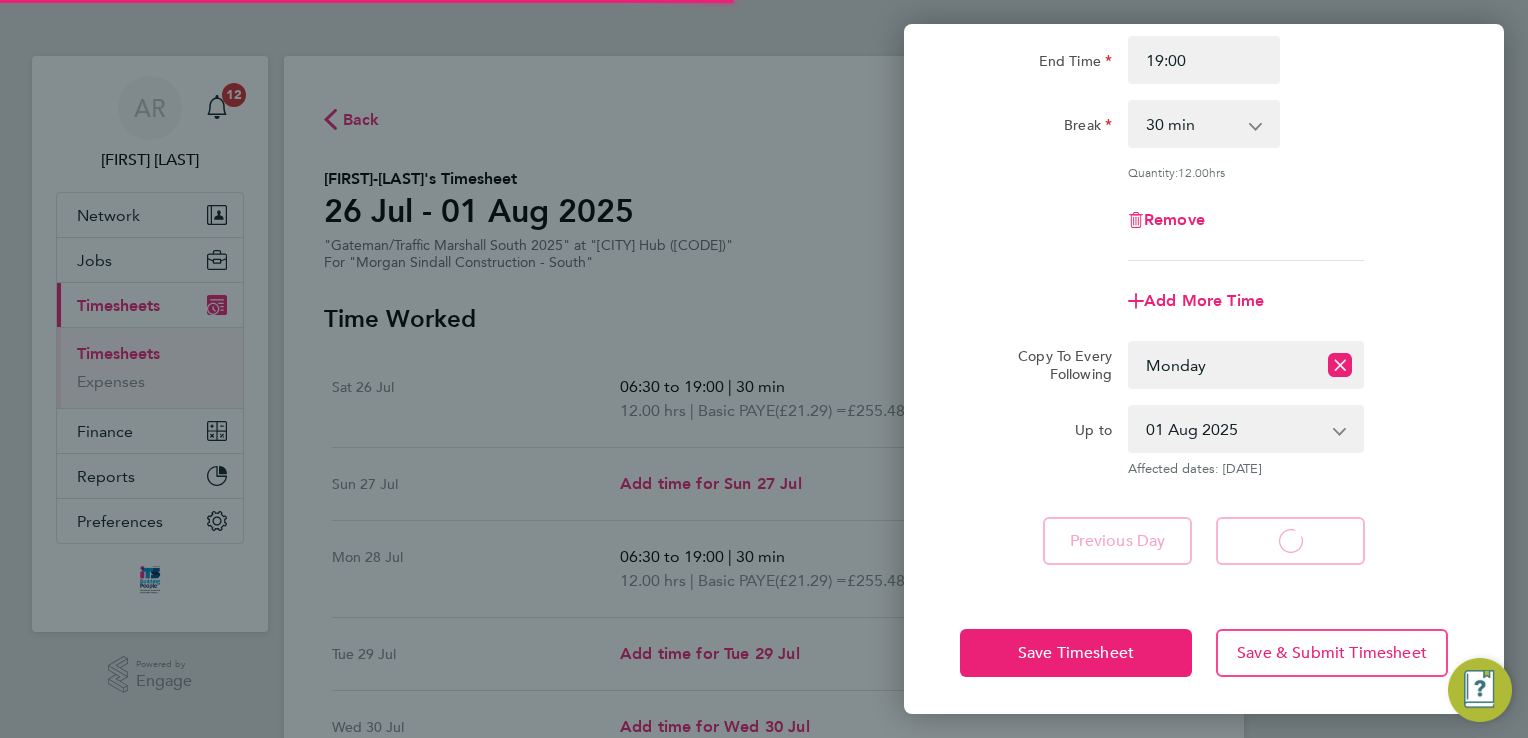 select on "30" 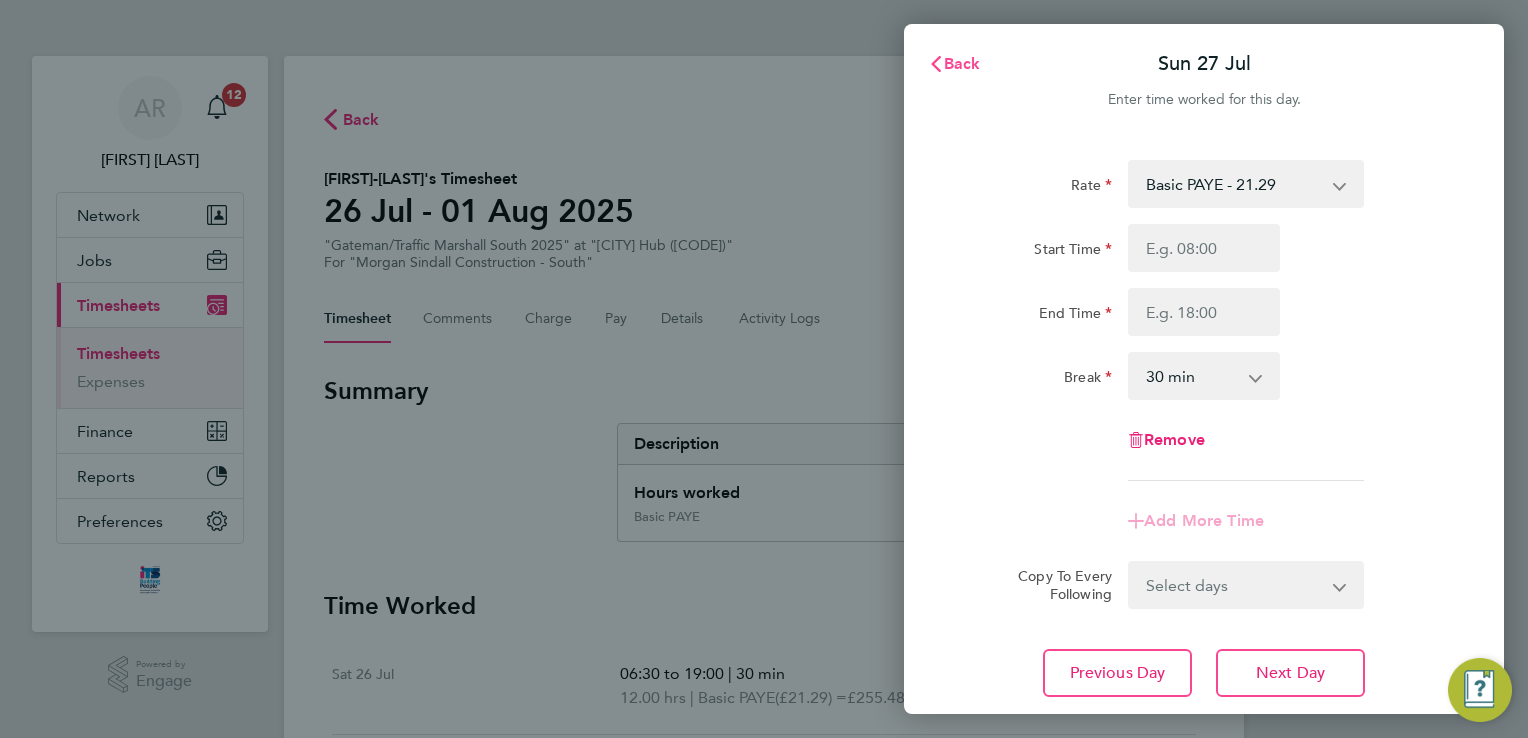 click on "Back" 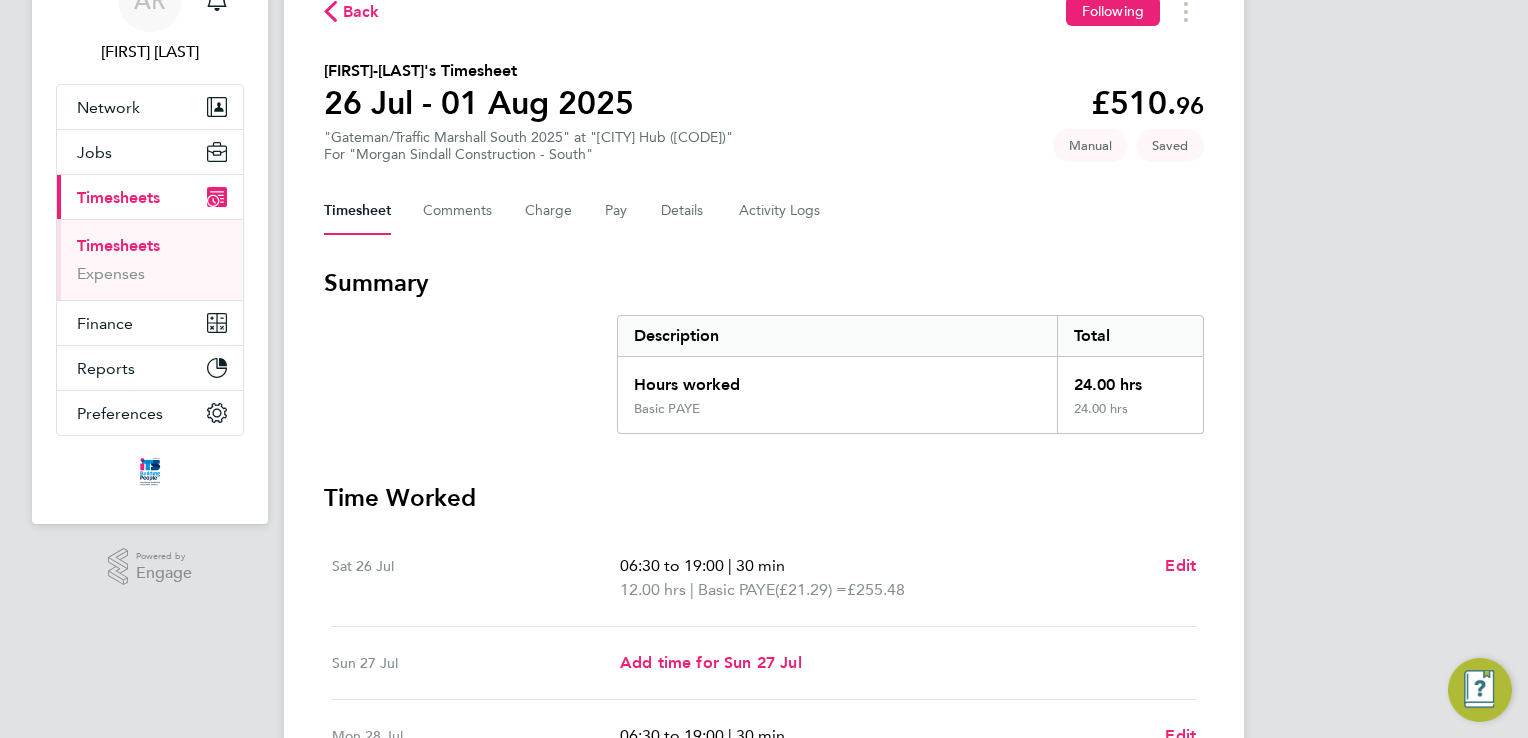 scroll, scrollTop: 400, scrollLeft: 0, axis: vertical 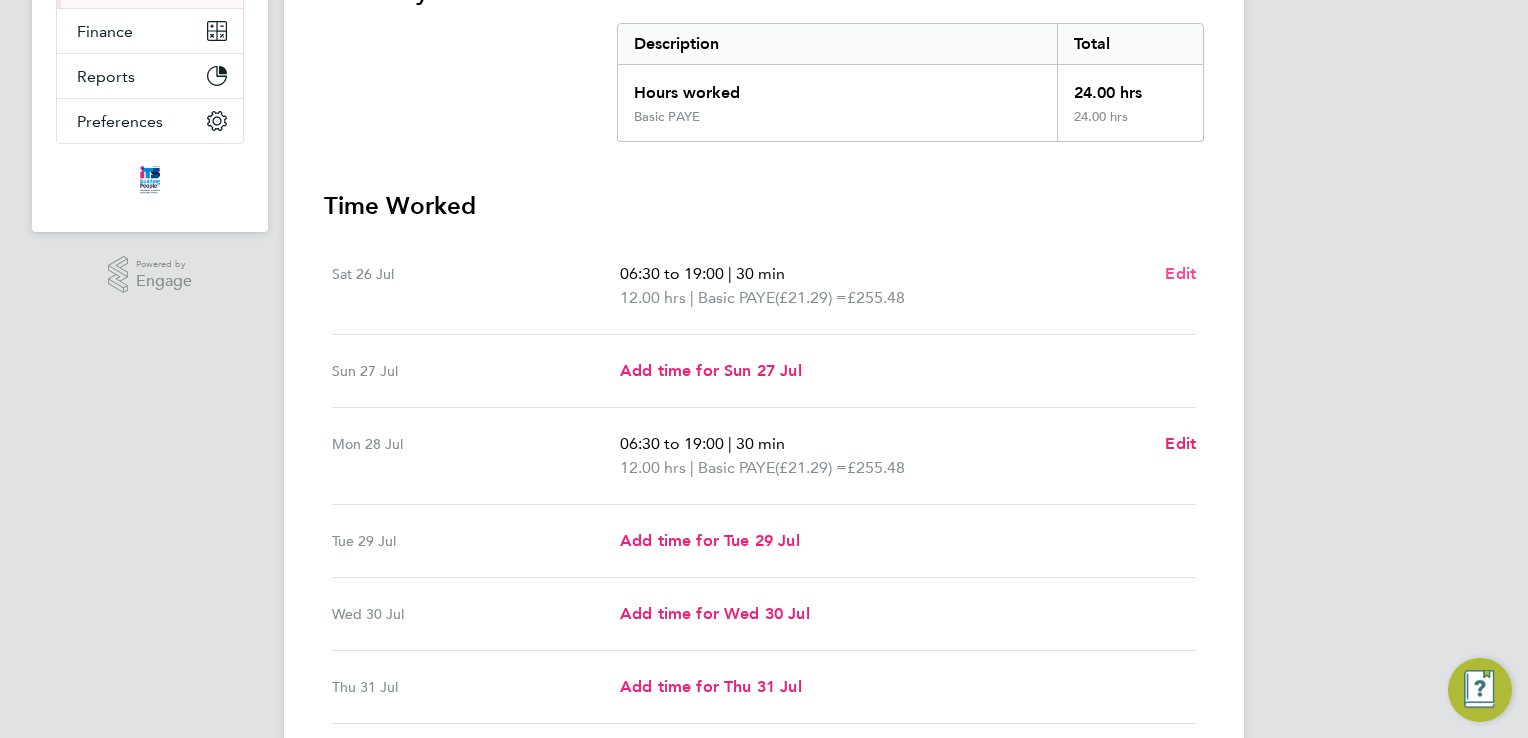 click on "Edit" at bounding box center (1180, 273) 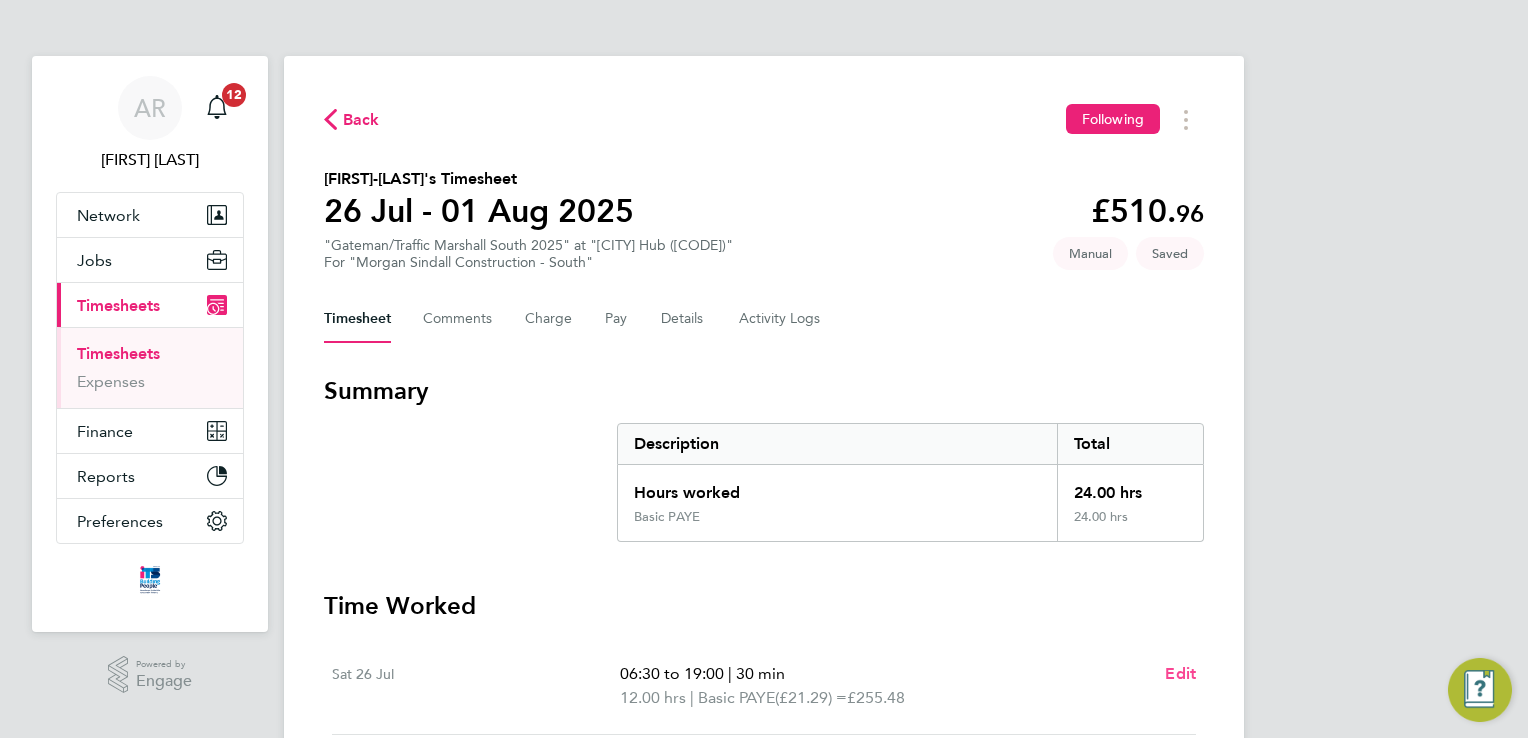 select on "30" 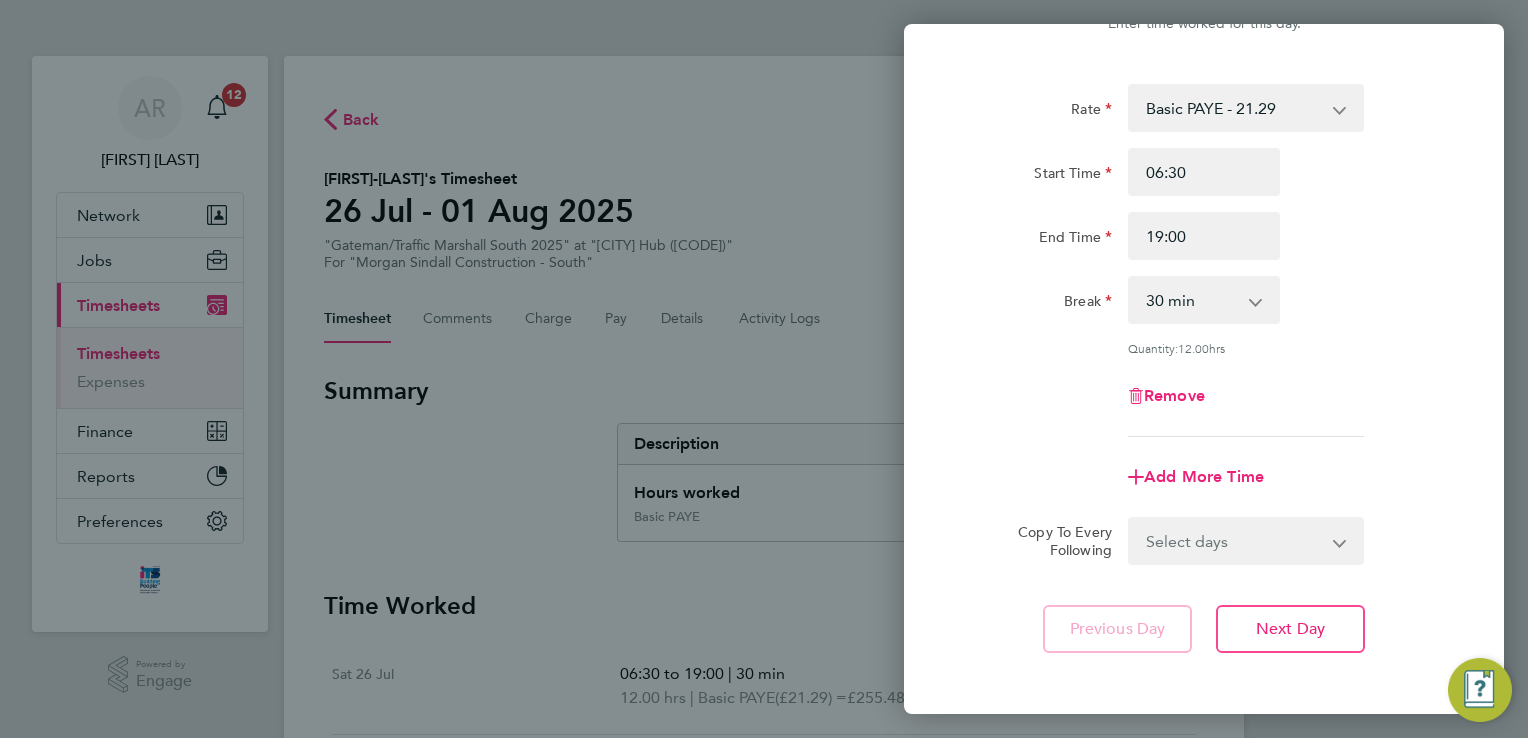 scroll, scrollTop: 164, scrollLeft: 0, axis: vertical 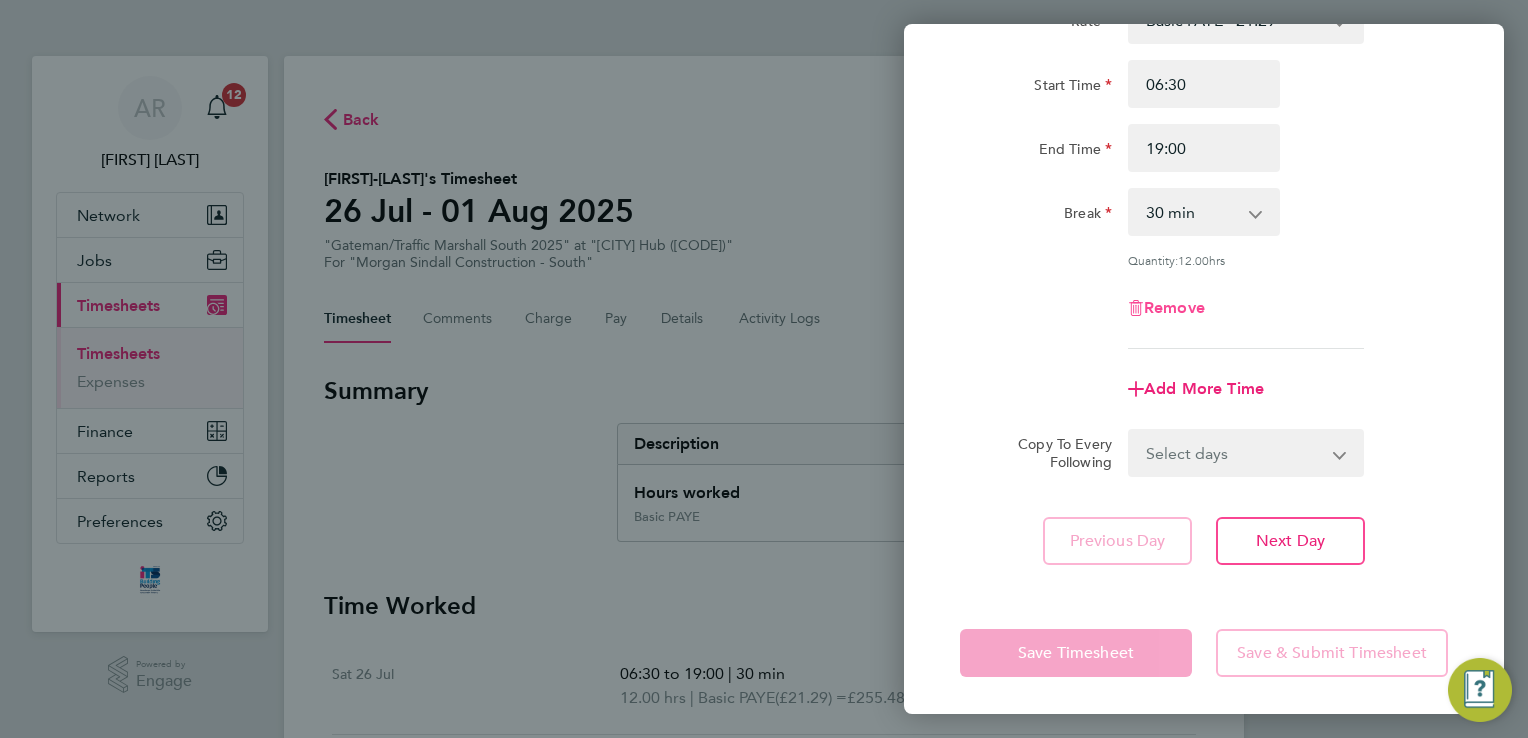 click on "Remove" 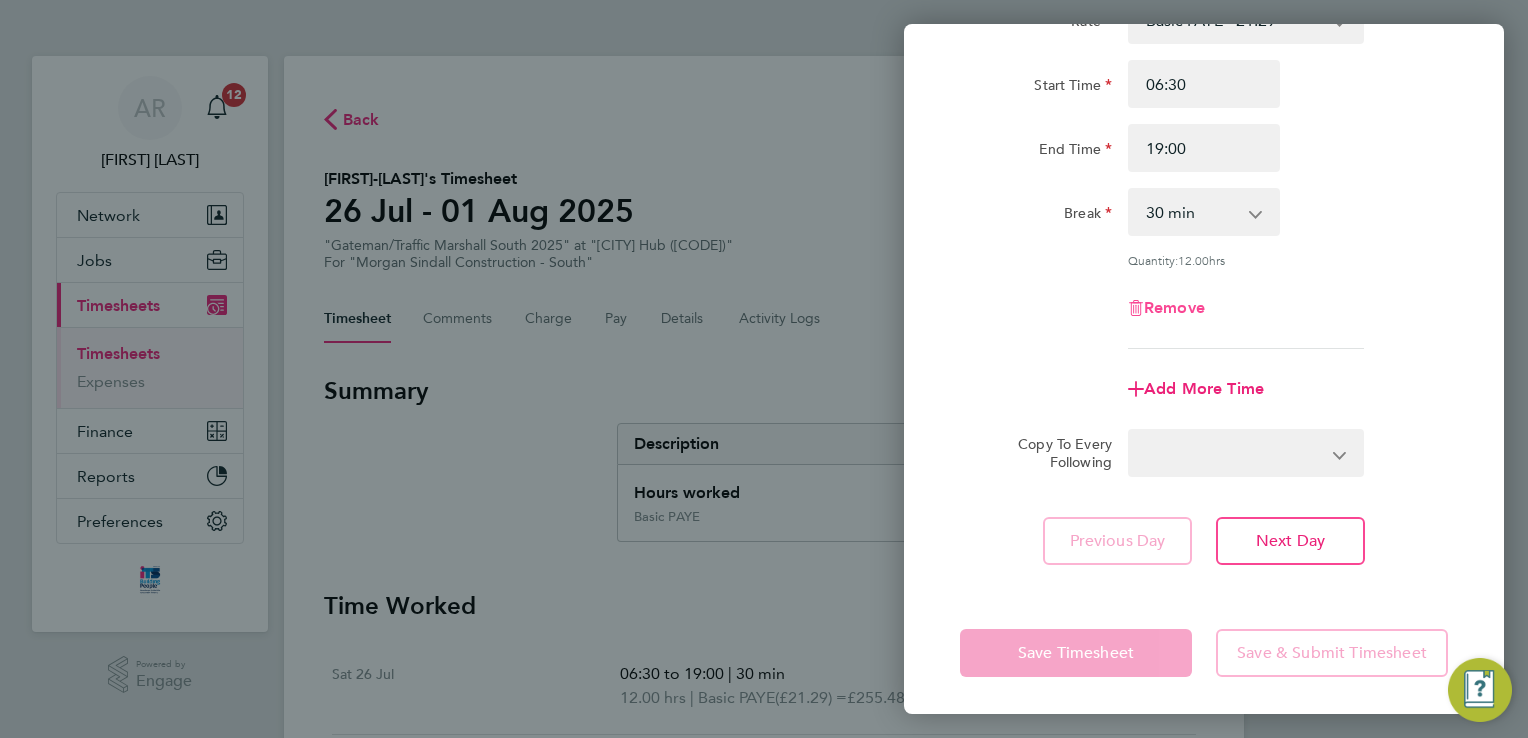 select on "null" 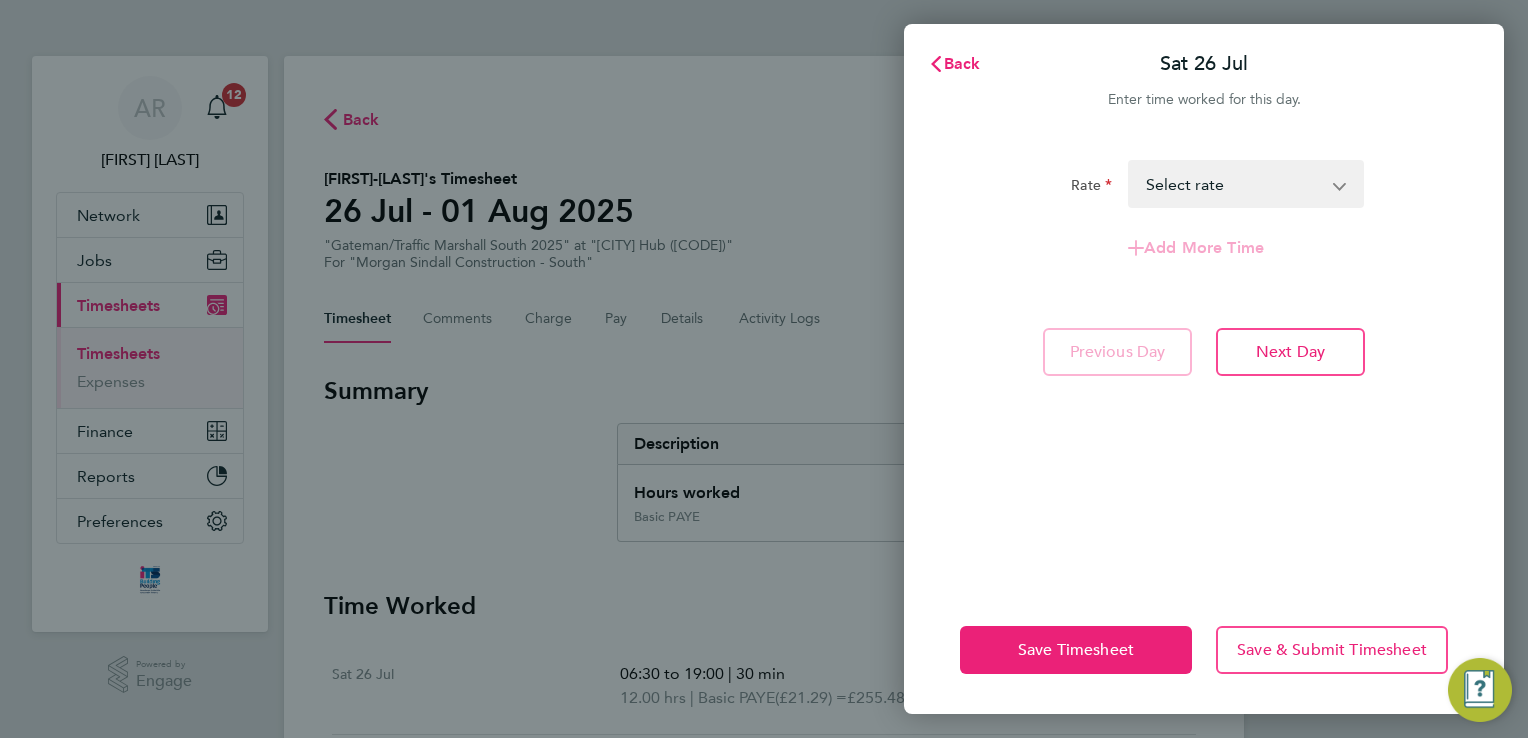 scroll, scrollTop: 0, scrollLeft: 0, axis: both 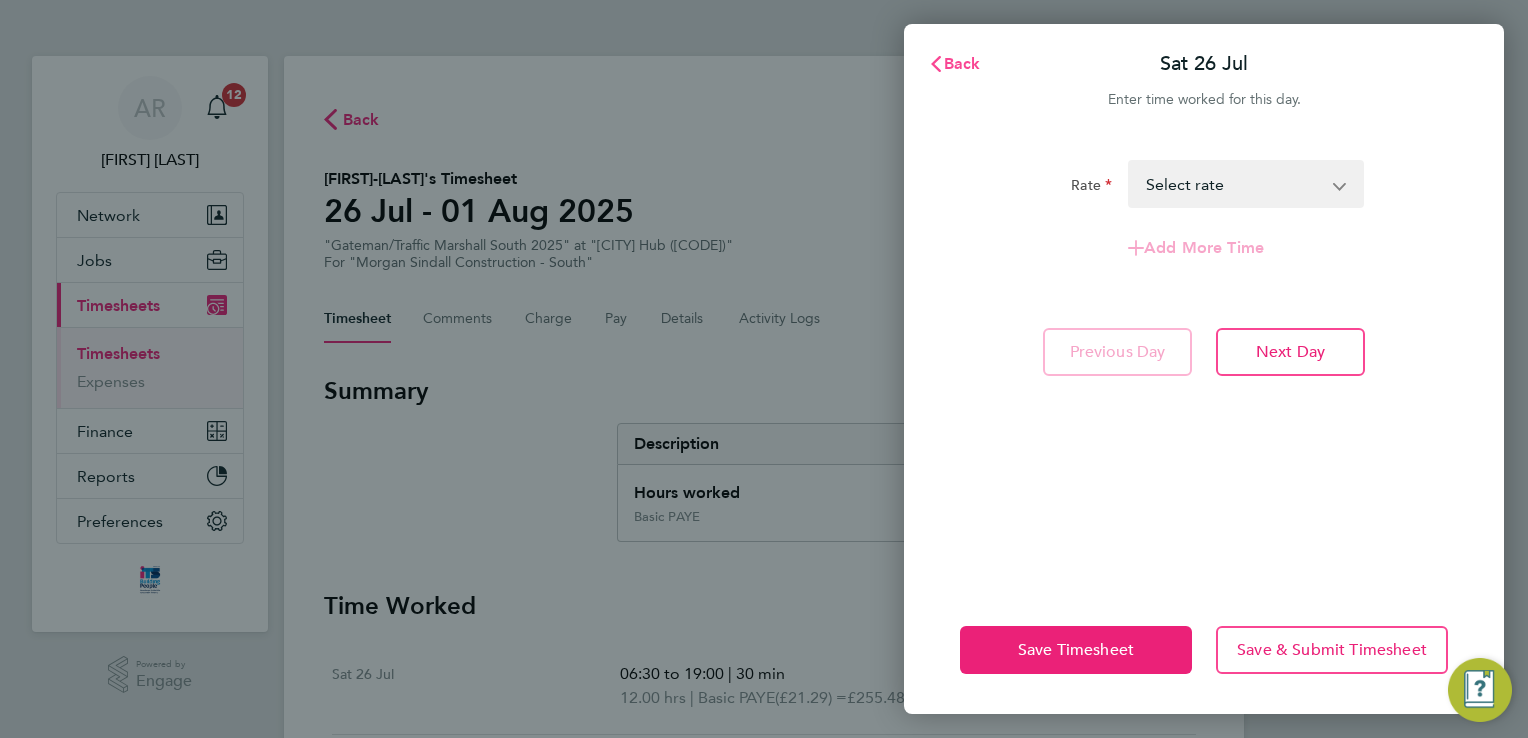 click on "Back" 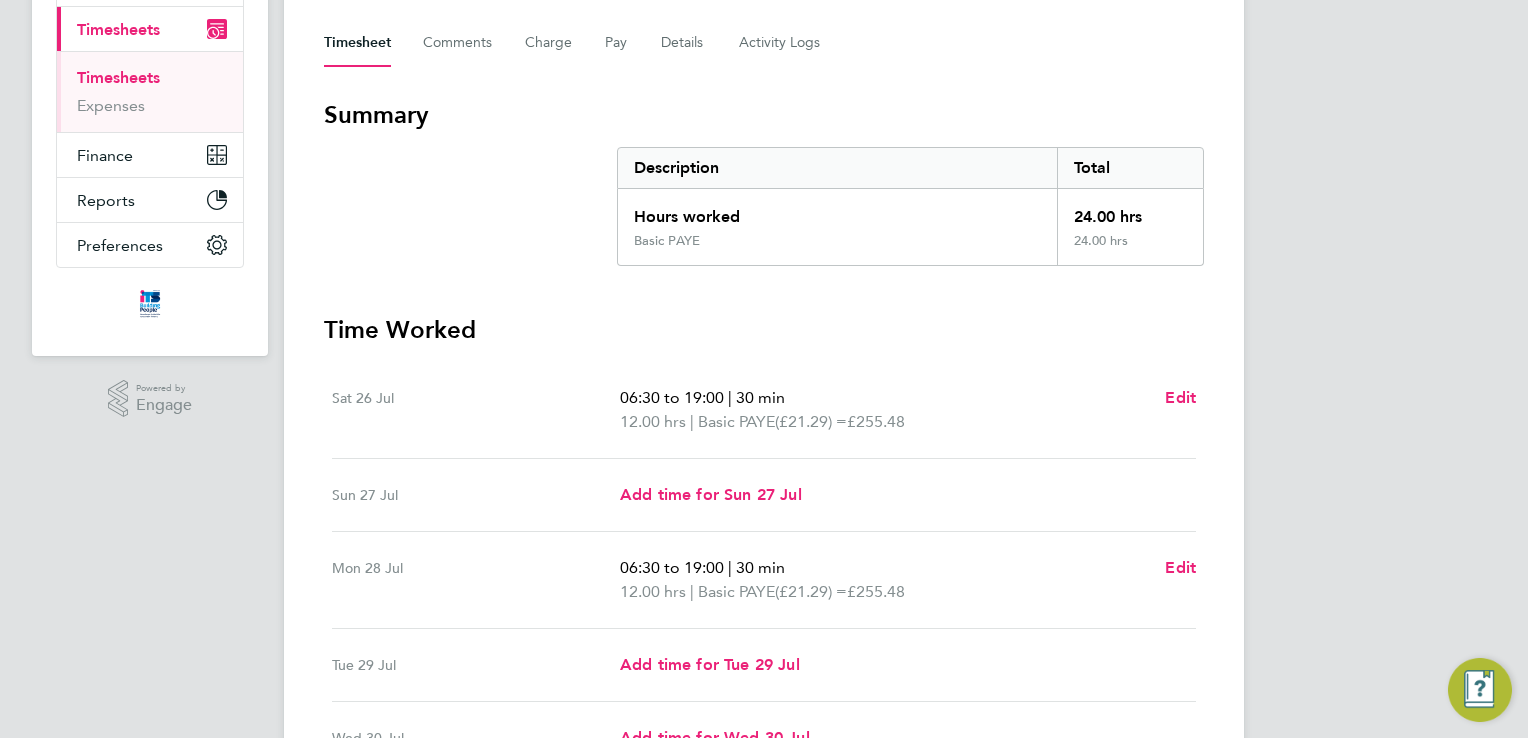 scroll, scrollTop: 400, scrollLeft: 0, axis: vertical 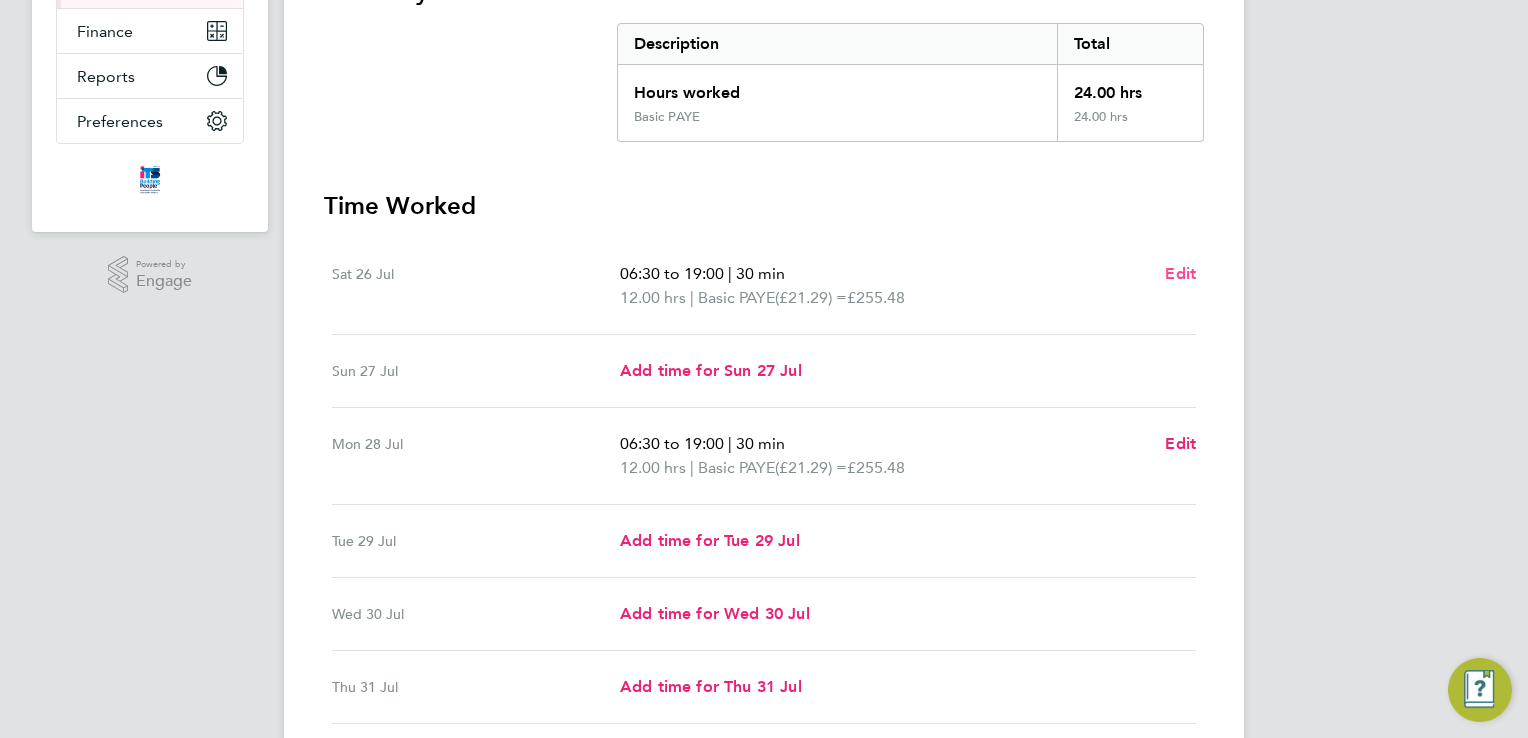 click on "Edit" at bounding box center (1180, 273) 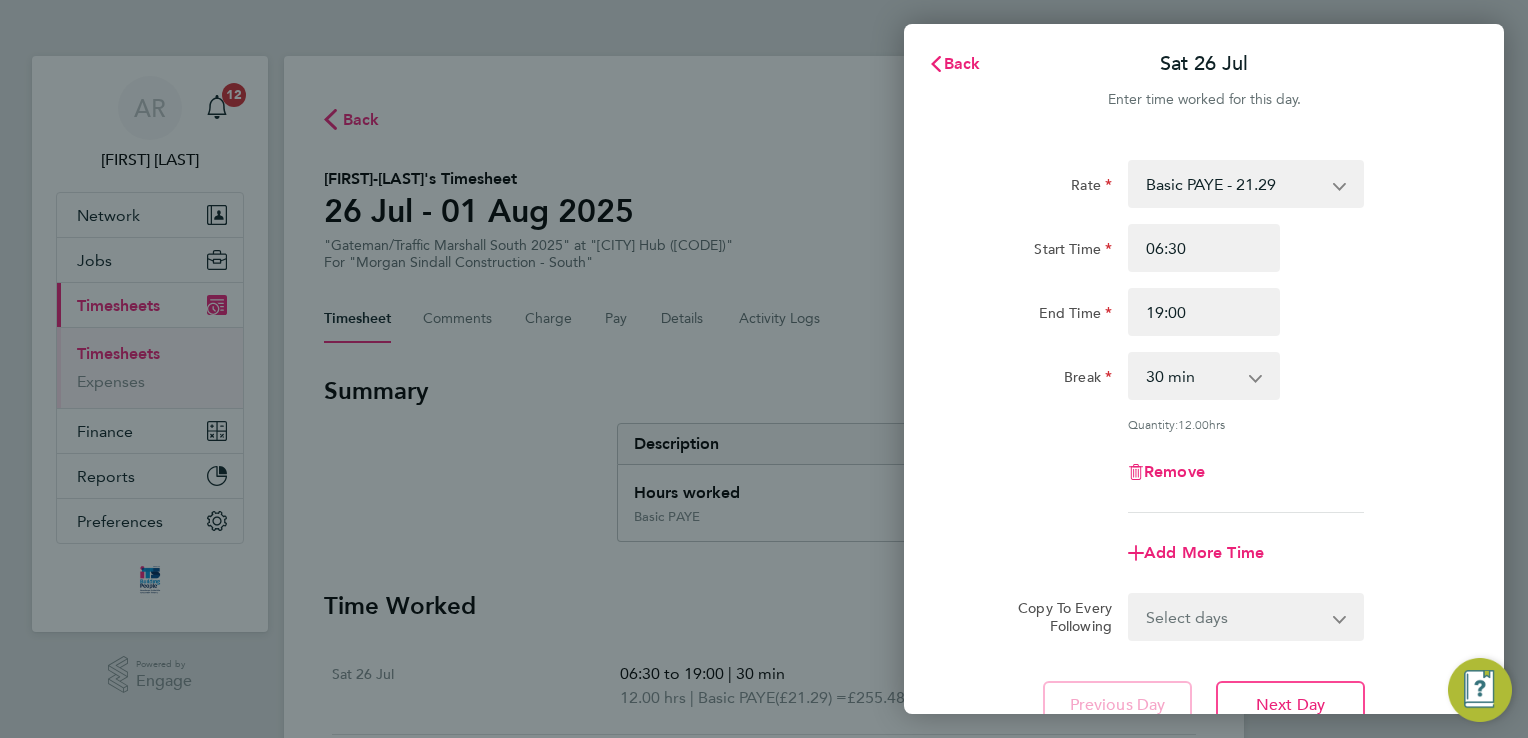 scroll, scrollTop: 0, scrollLeft: 0, axis: both 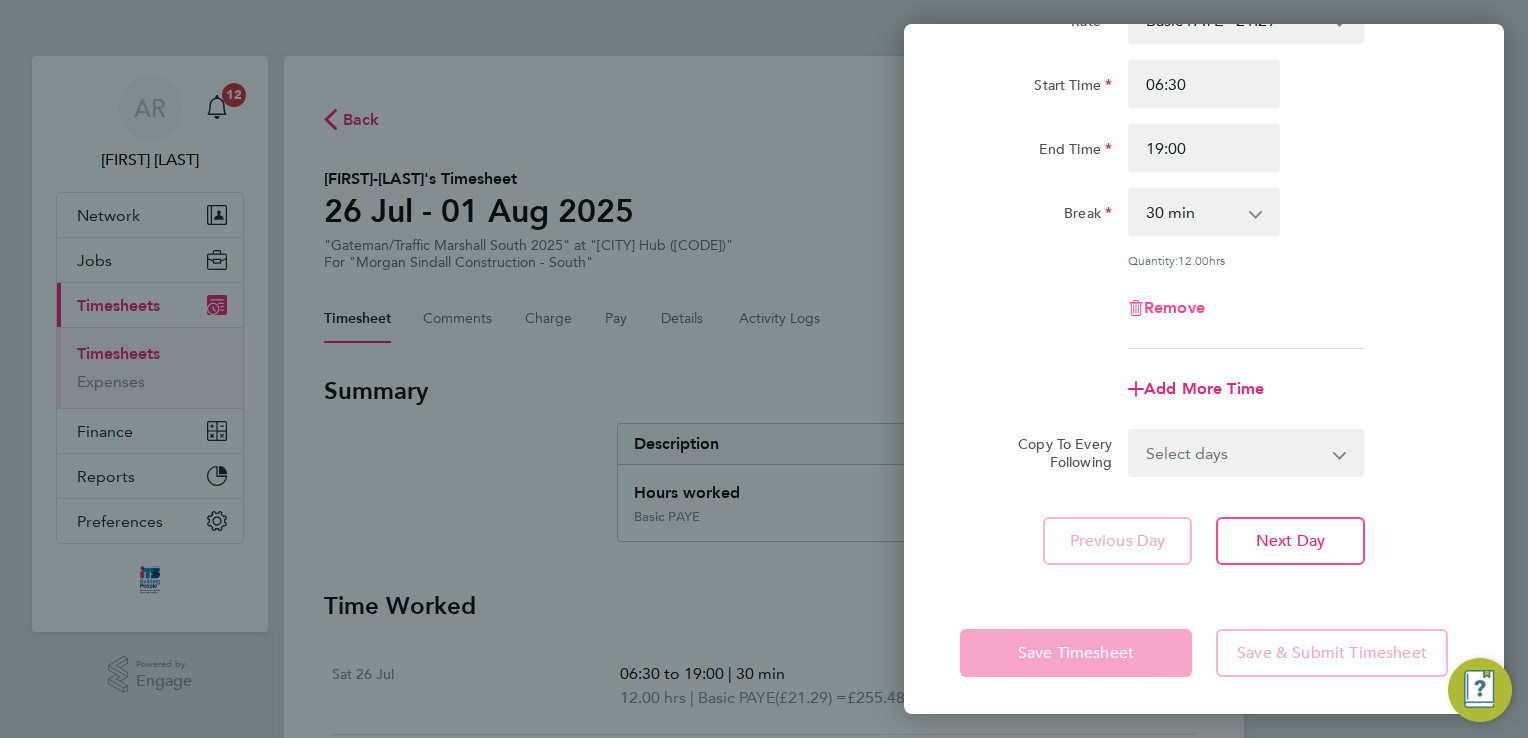 click on "Remove" 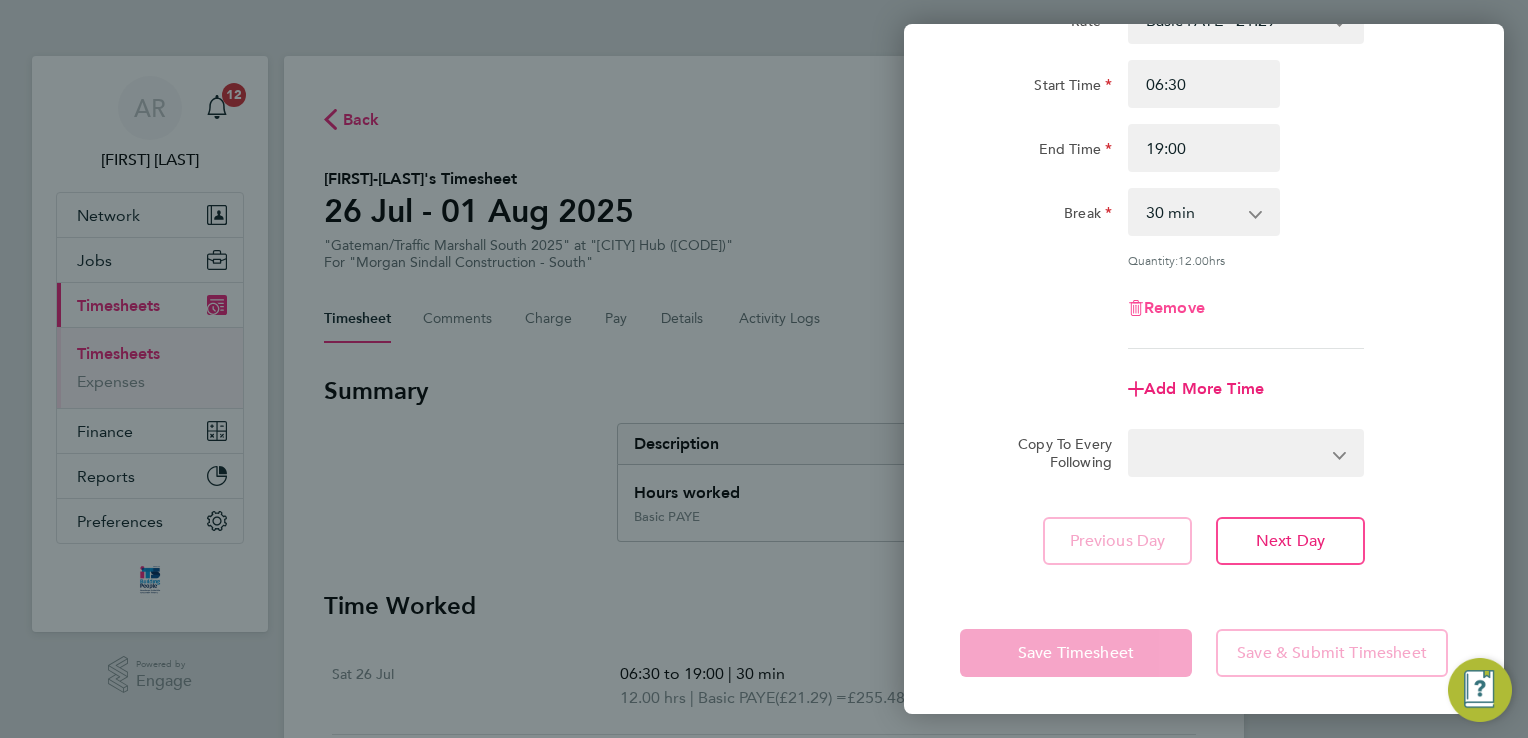 scroll, scrollTop: 0, scrollLeft: 0, axis: both 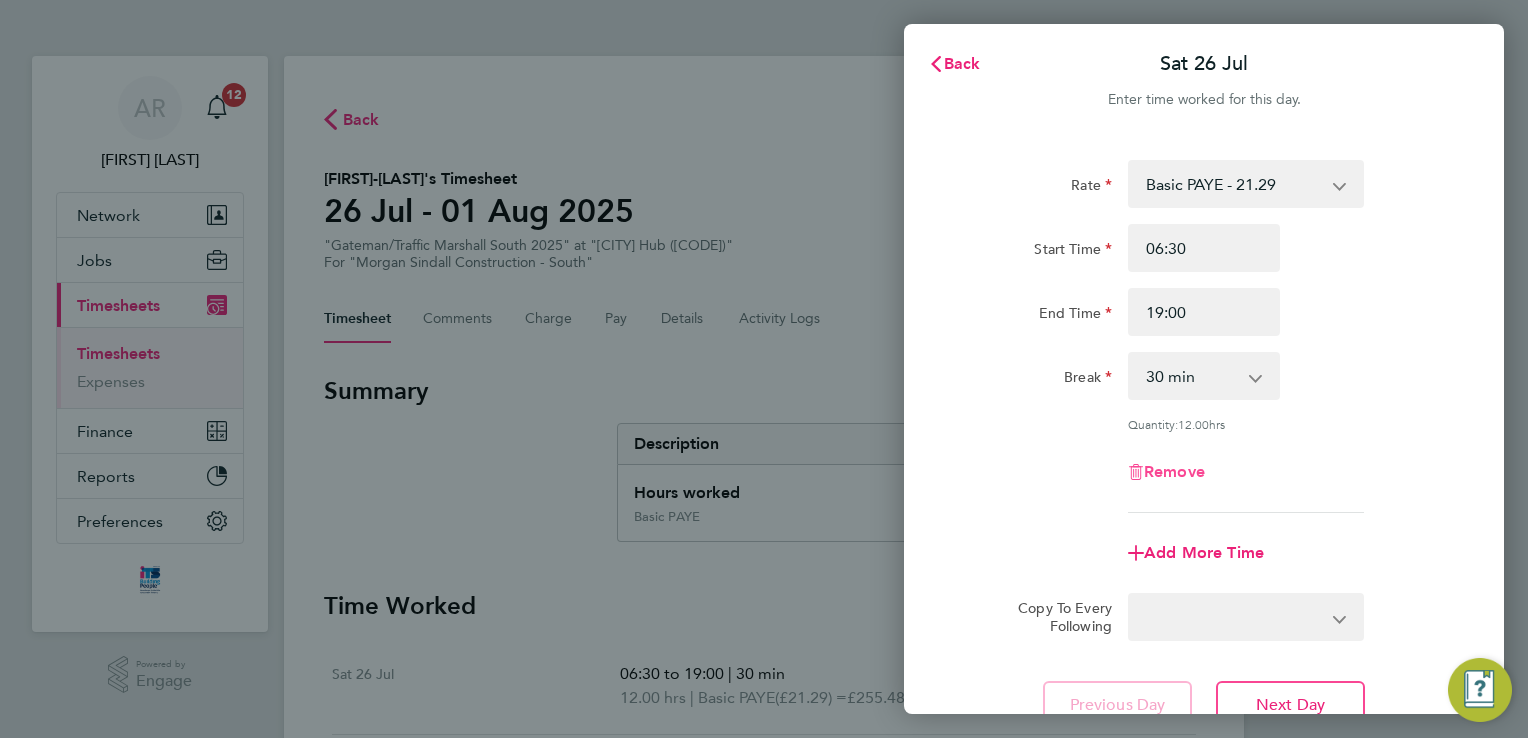 select on "null" 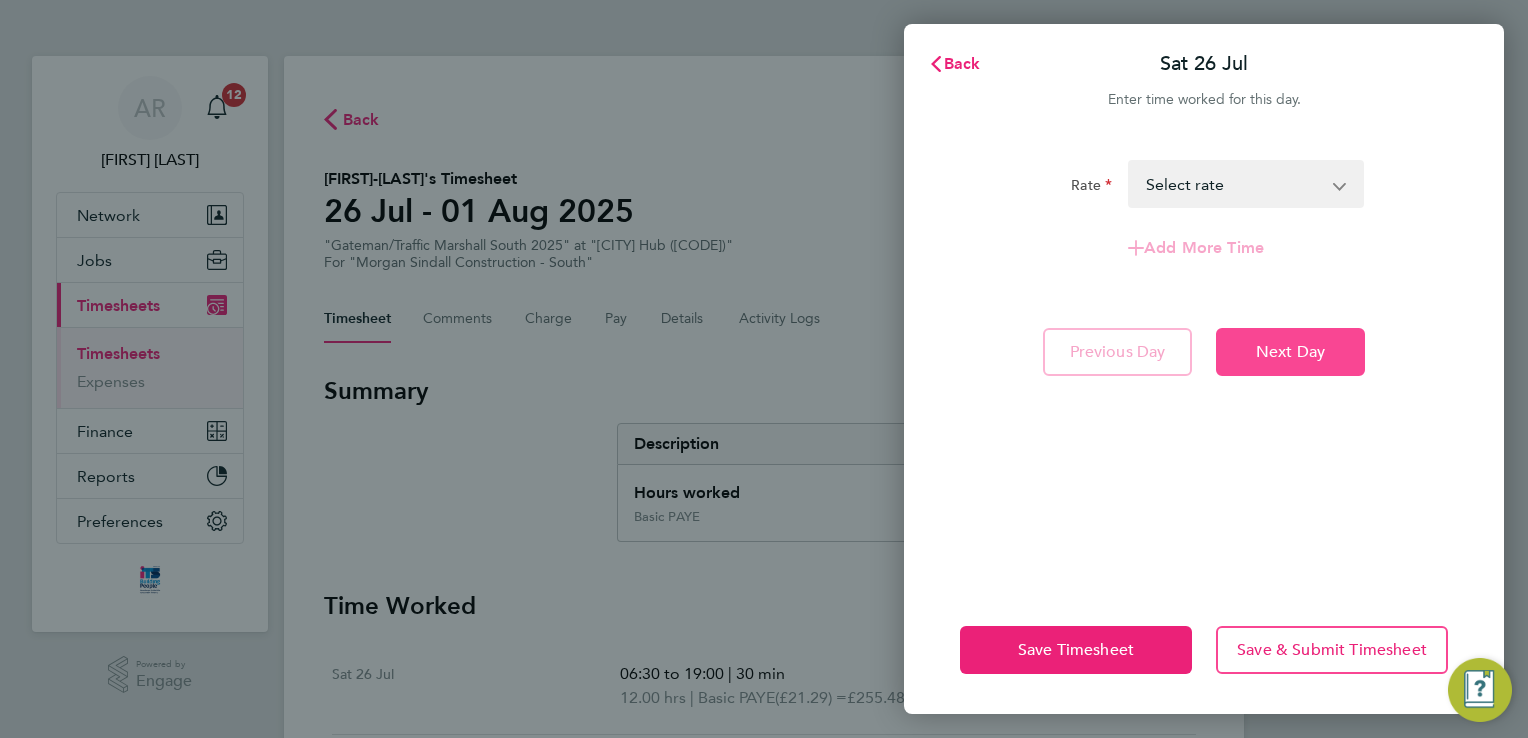 click on "Next Day" 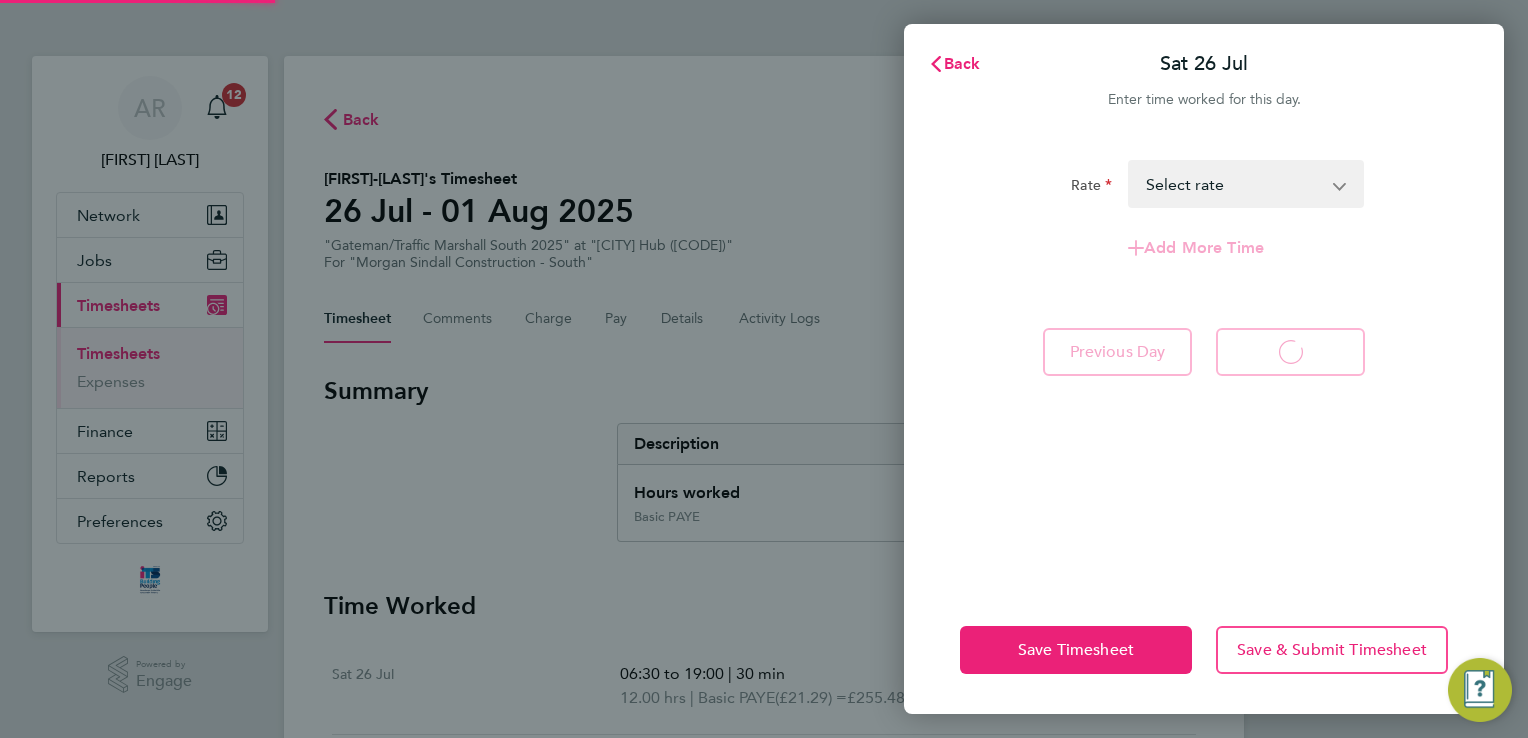 select on "30" 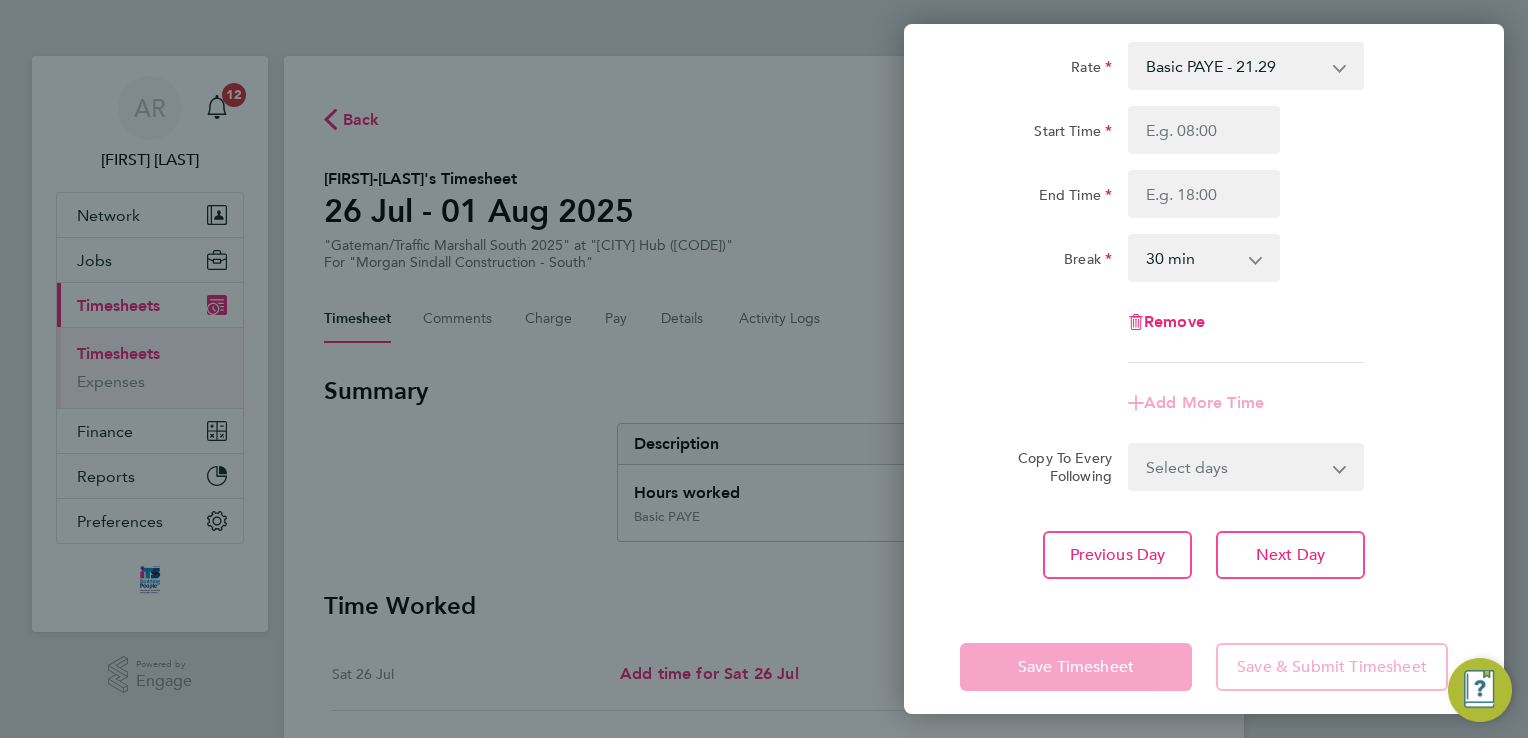 scroll, scrollTop: 133, scrollLeft: 0, axis: vertical 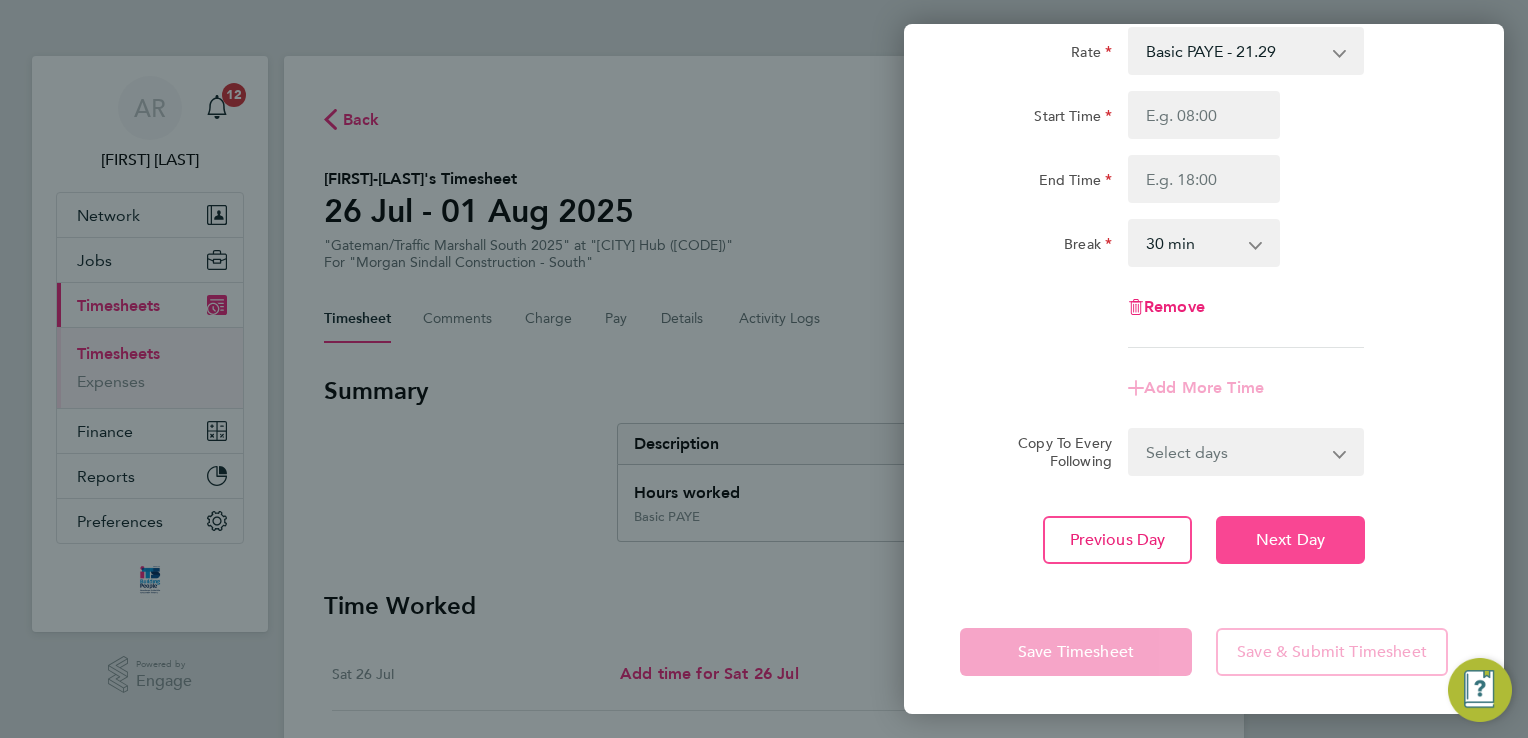 click on "Next Day" 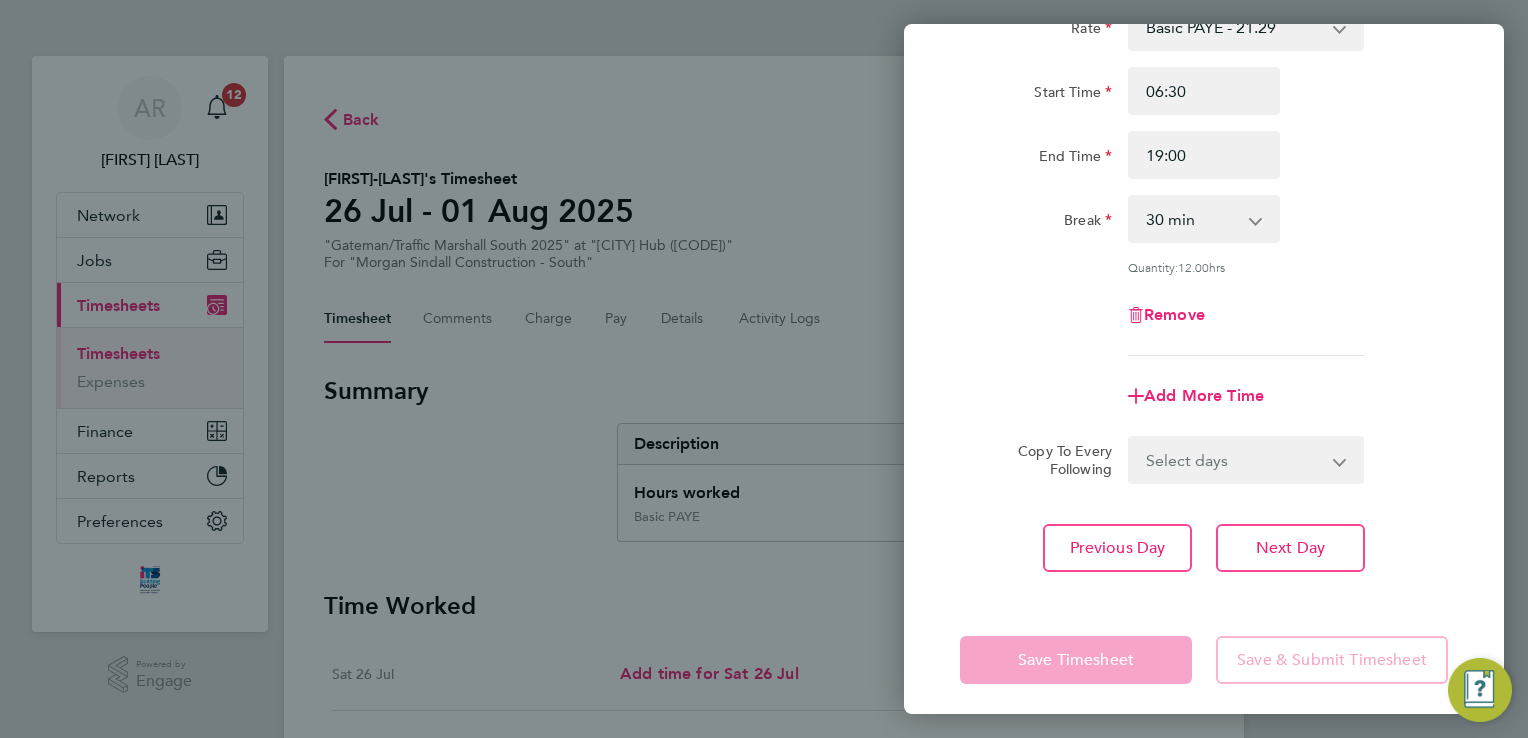 scroll, scrollTop: 164, scrollLeft: 0, axis: vertical 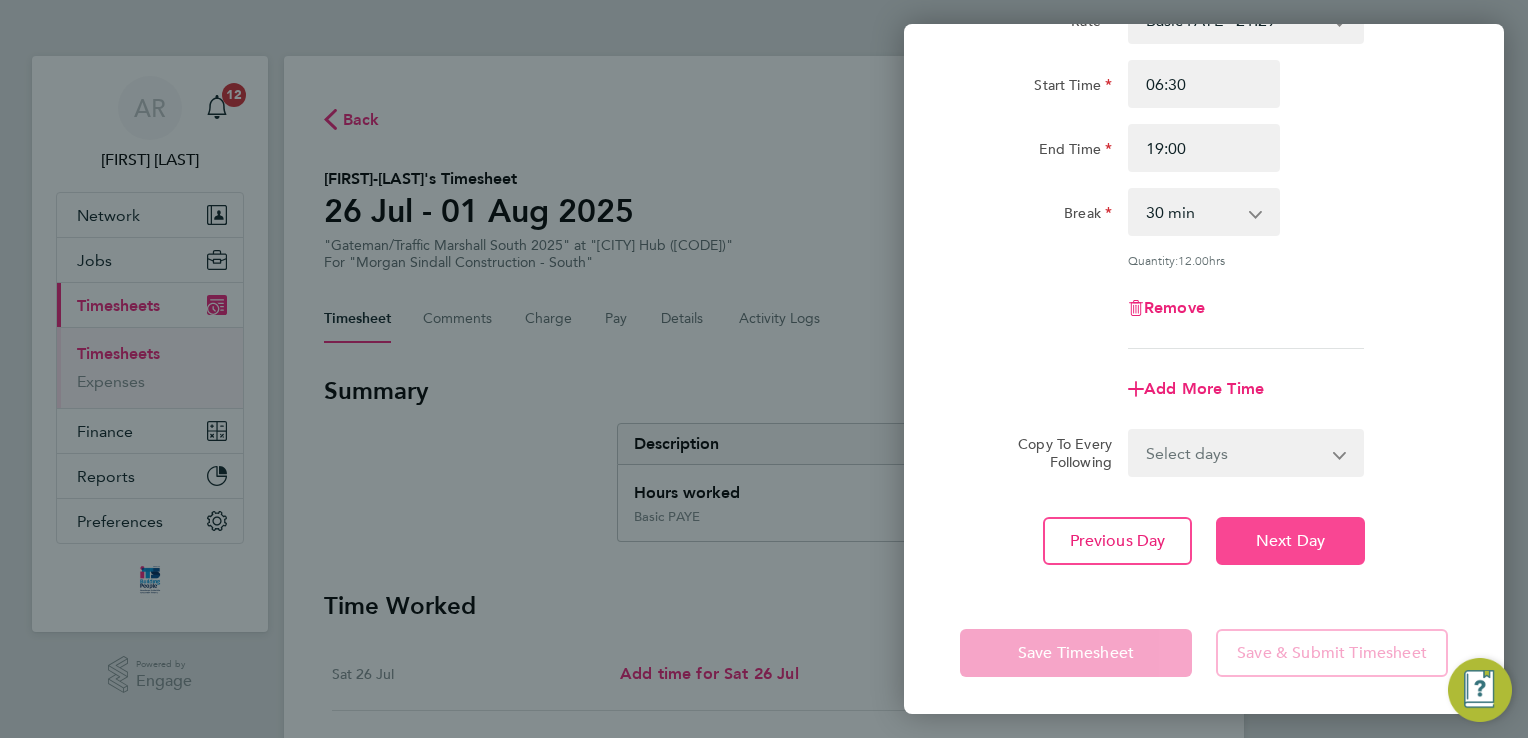 click on "Next Day" 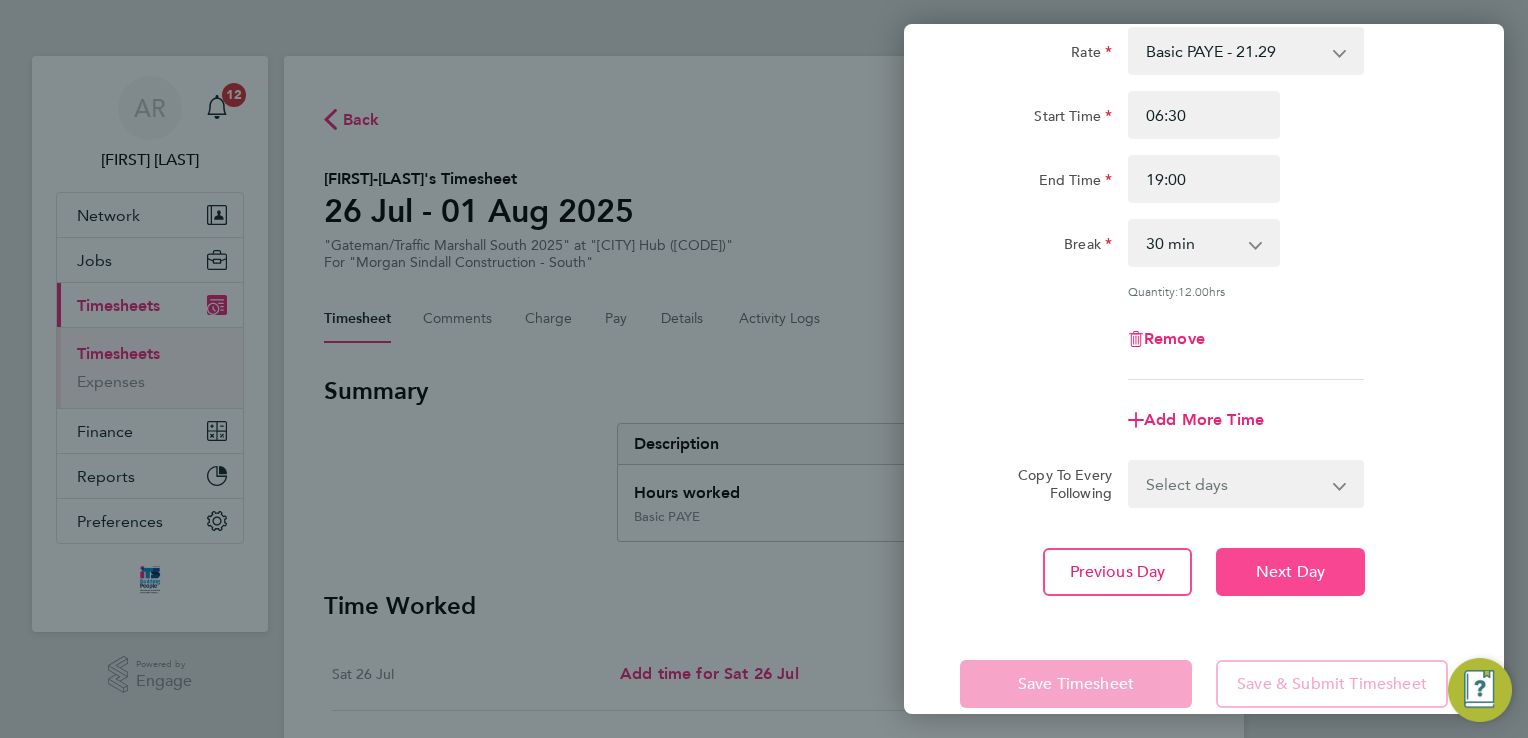 select on "30" 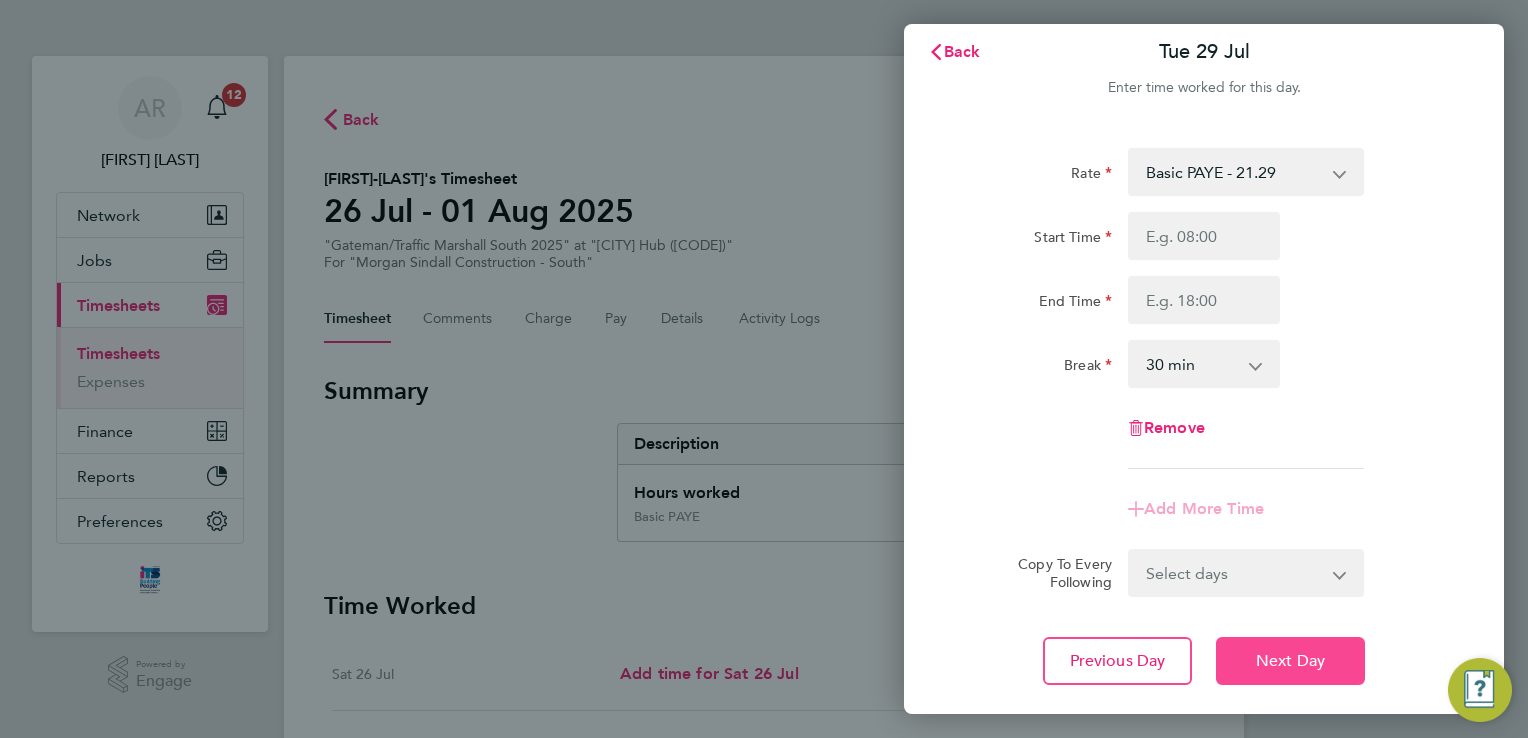 scroll, scrollTop: 0, scrollLeft: 0, axis: both 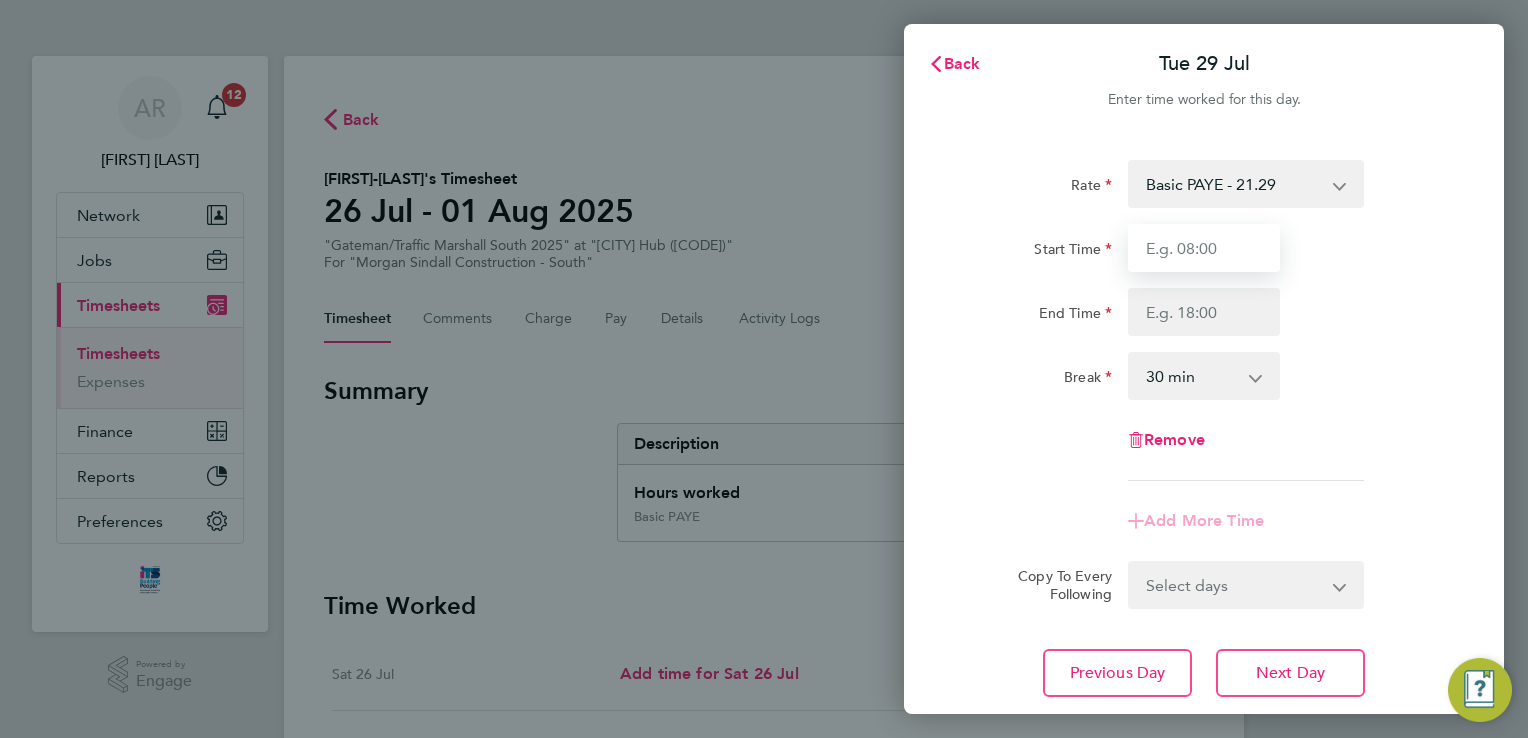 click on "Start Time" at bounding box center [1204, 248] 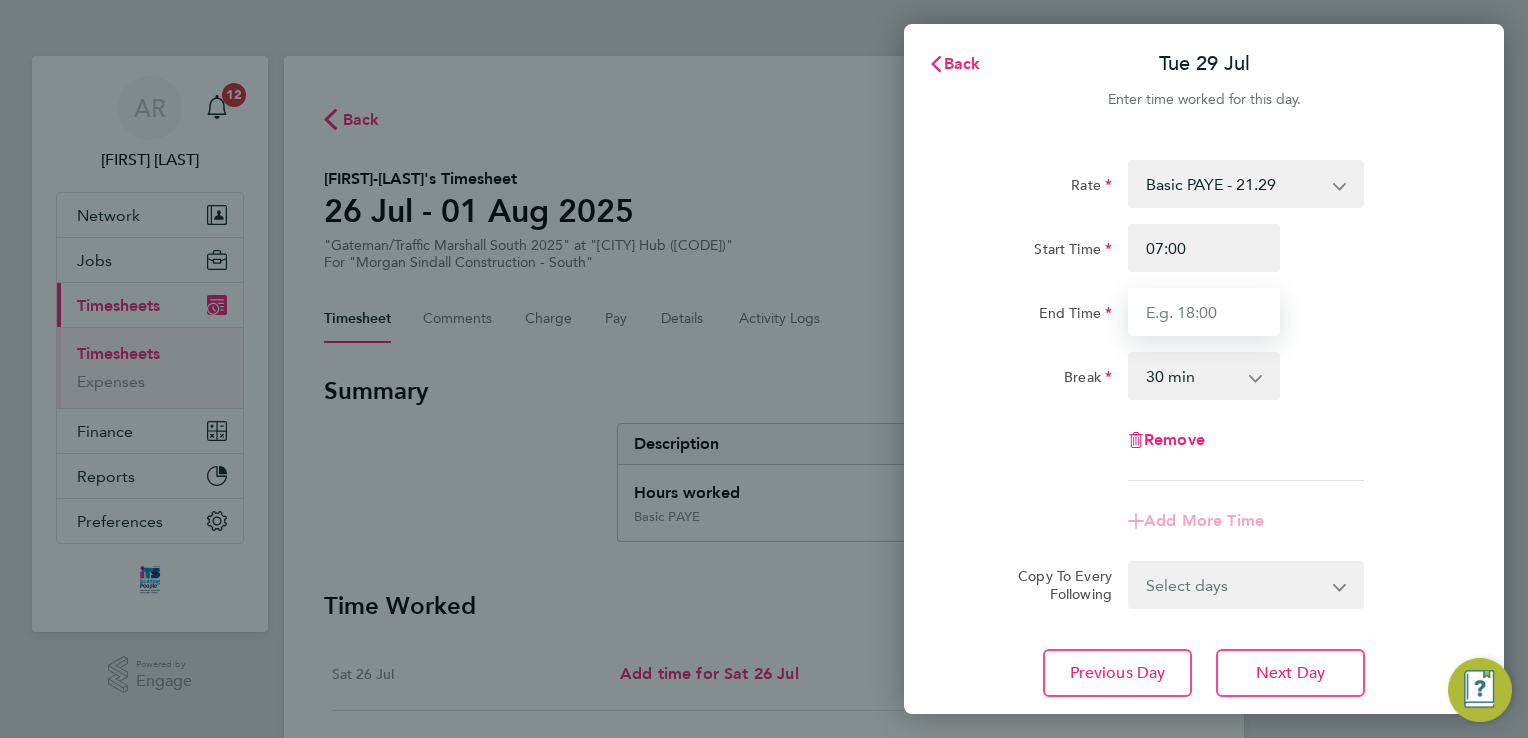 click on "End Time" at bounding box center (1204, 312) 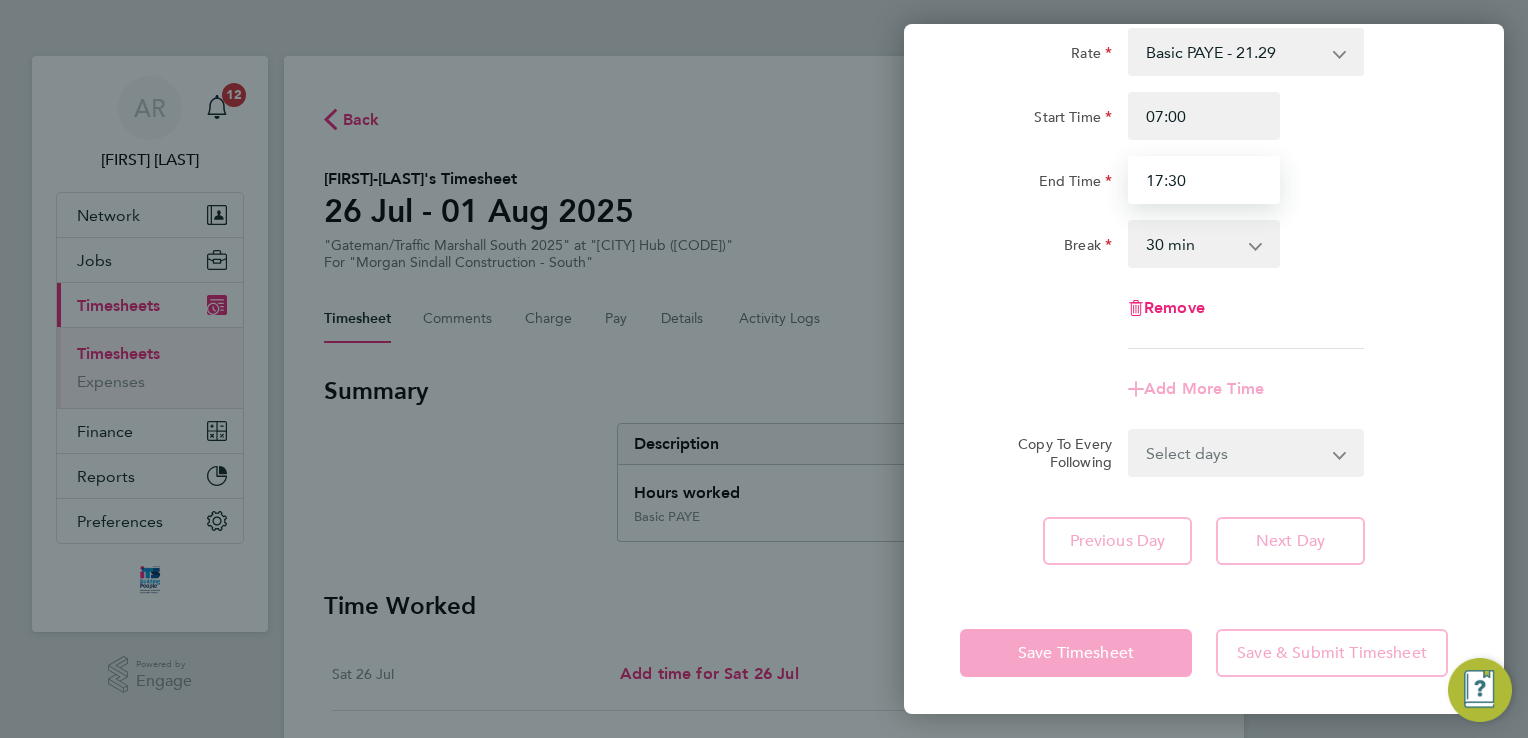 scroll, scrollTop: 133, scrollLeft: 0, axis: vertical 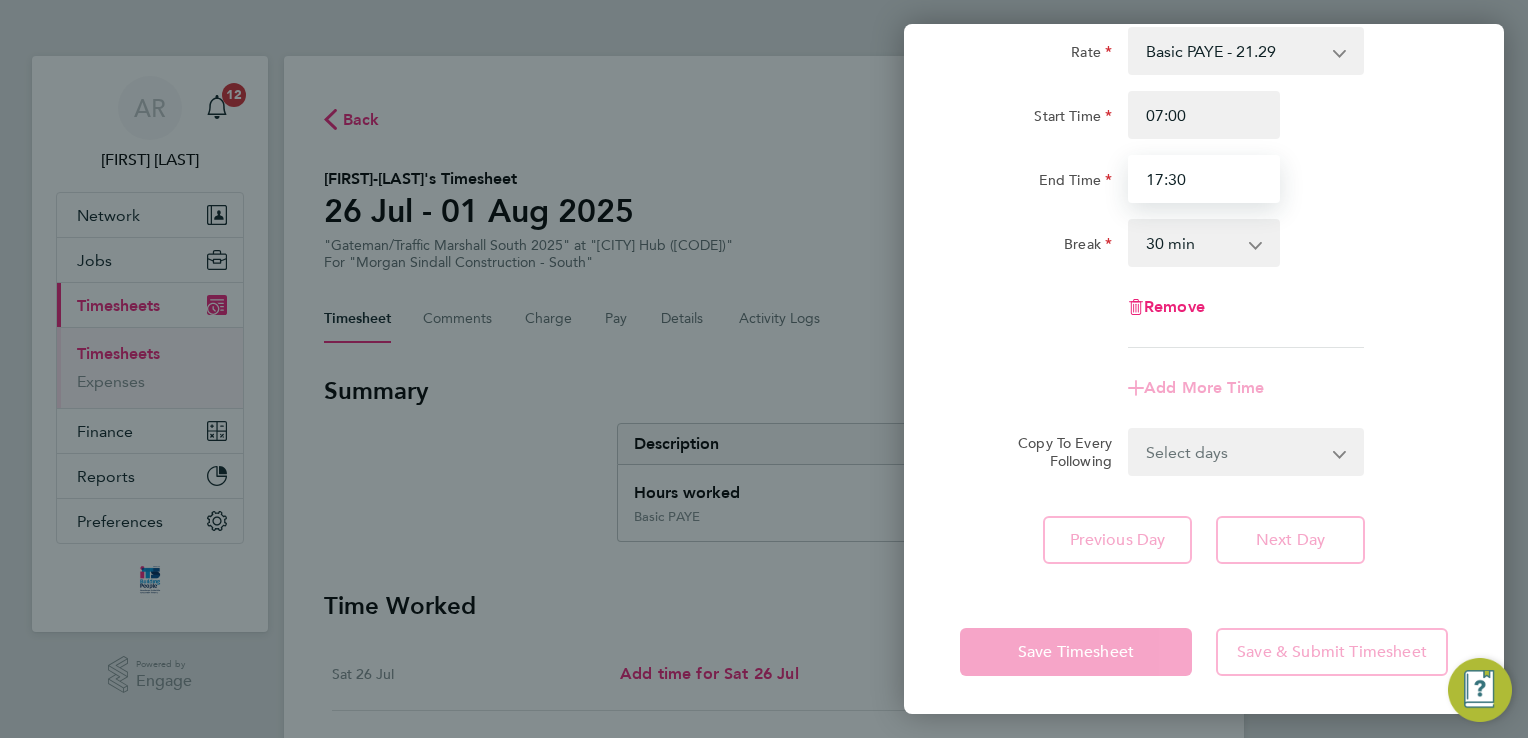 type on "17:30" 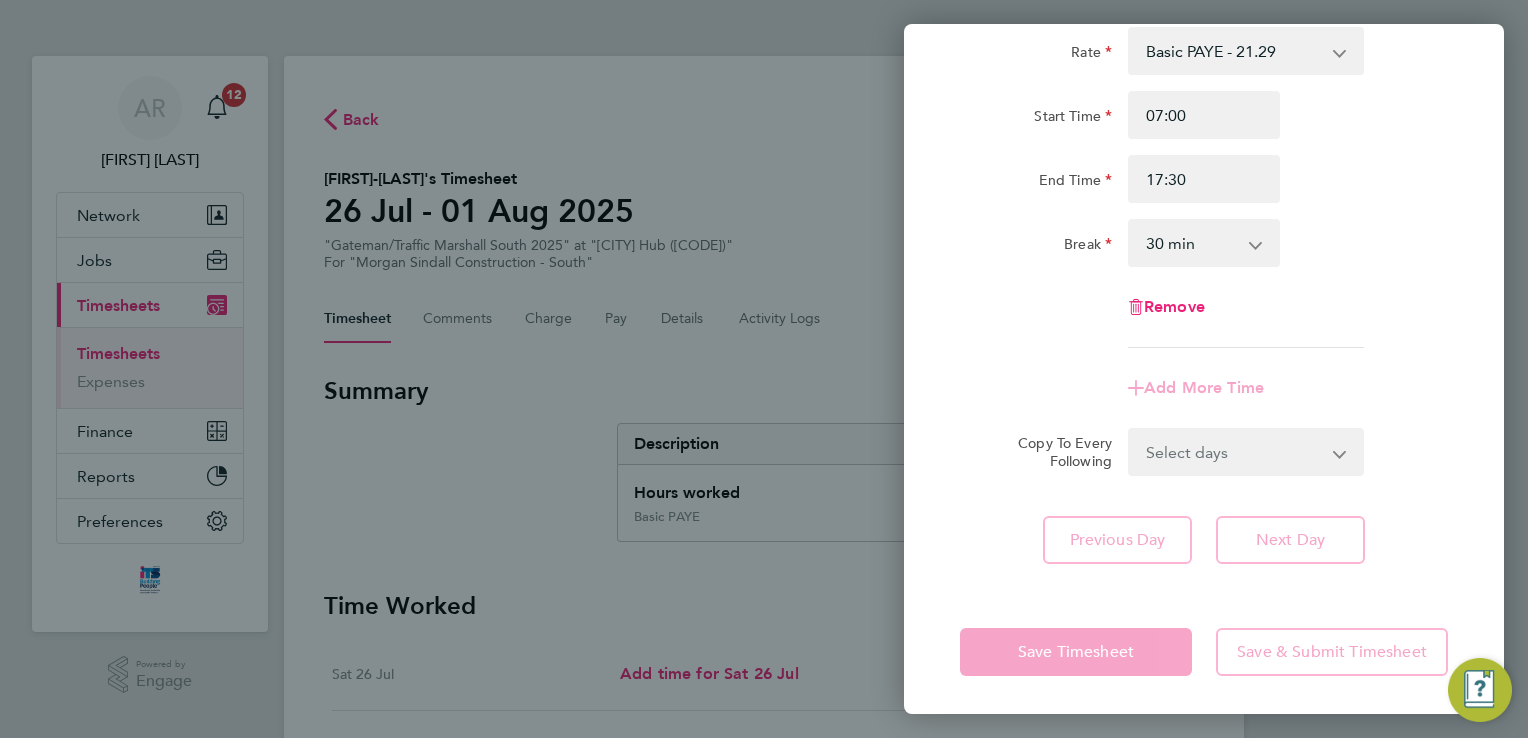 click on "Select days   Day   Wednesday   Thursday   Friday" at bounding box center [1235, 452] 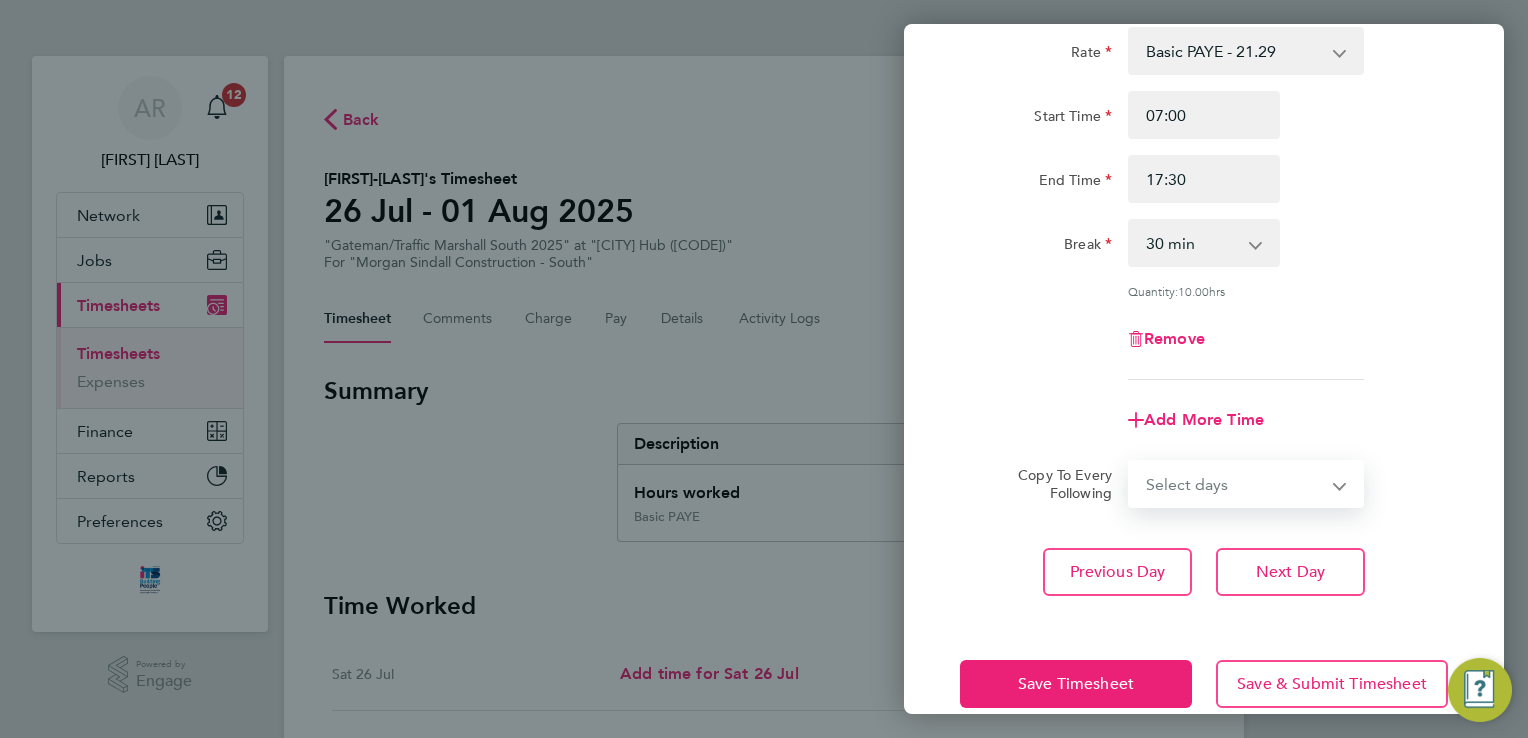 click on "Rate  Basic PAYE - 21.29   Overtime - 30.63
Start Time 07:00 End Time 17:30 Break  0 min   15 min   30 min   45 min   60 min   75 min   90 min
Quantity:  10.00  hrs
Remove
Add More Time  Copy To Every Following  Select days   Day   Wednesday   Thursday   Friday
Previous Day   Next Day" 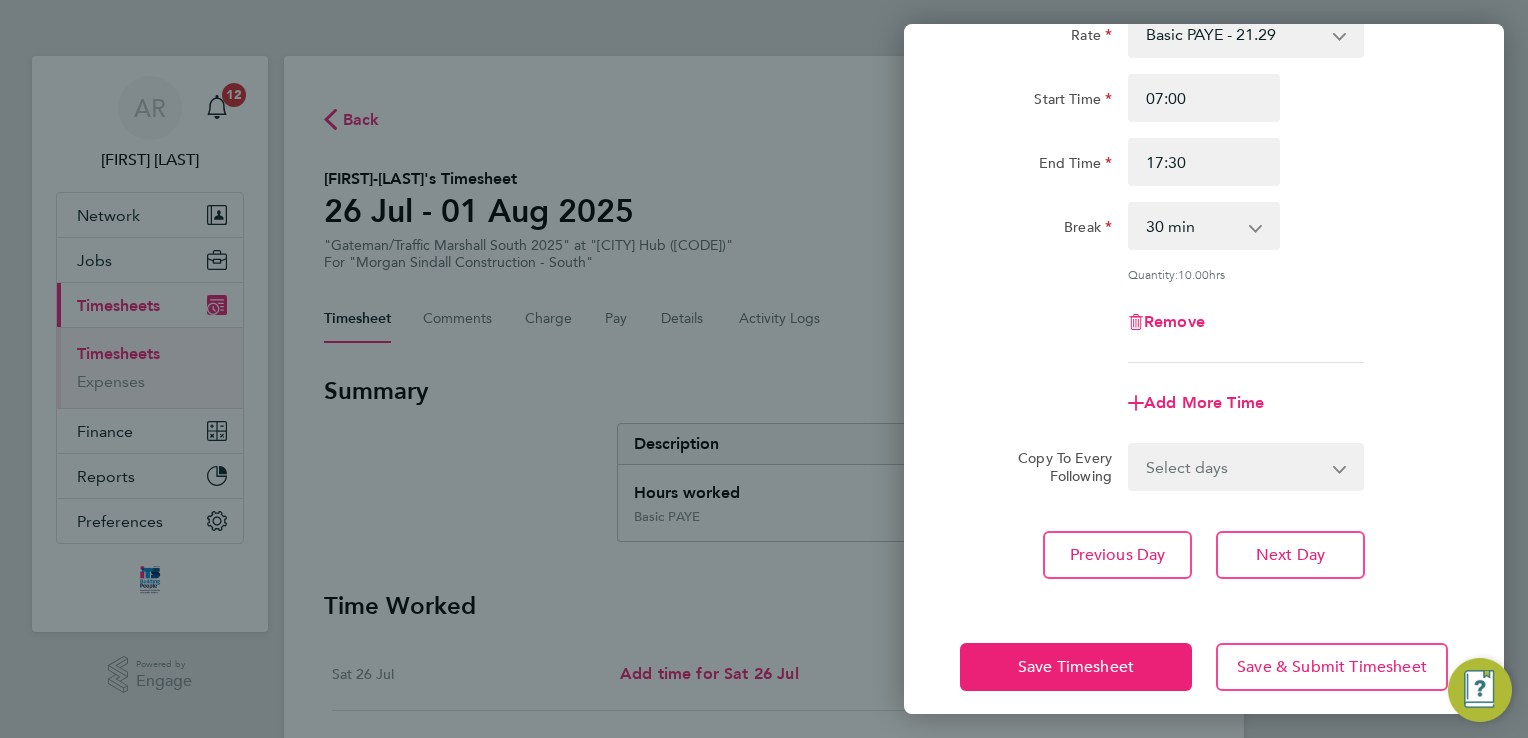 scroll, scrollTop: 164, scrollLeft: 0, axis: vertical 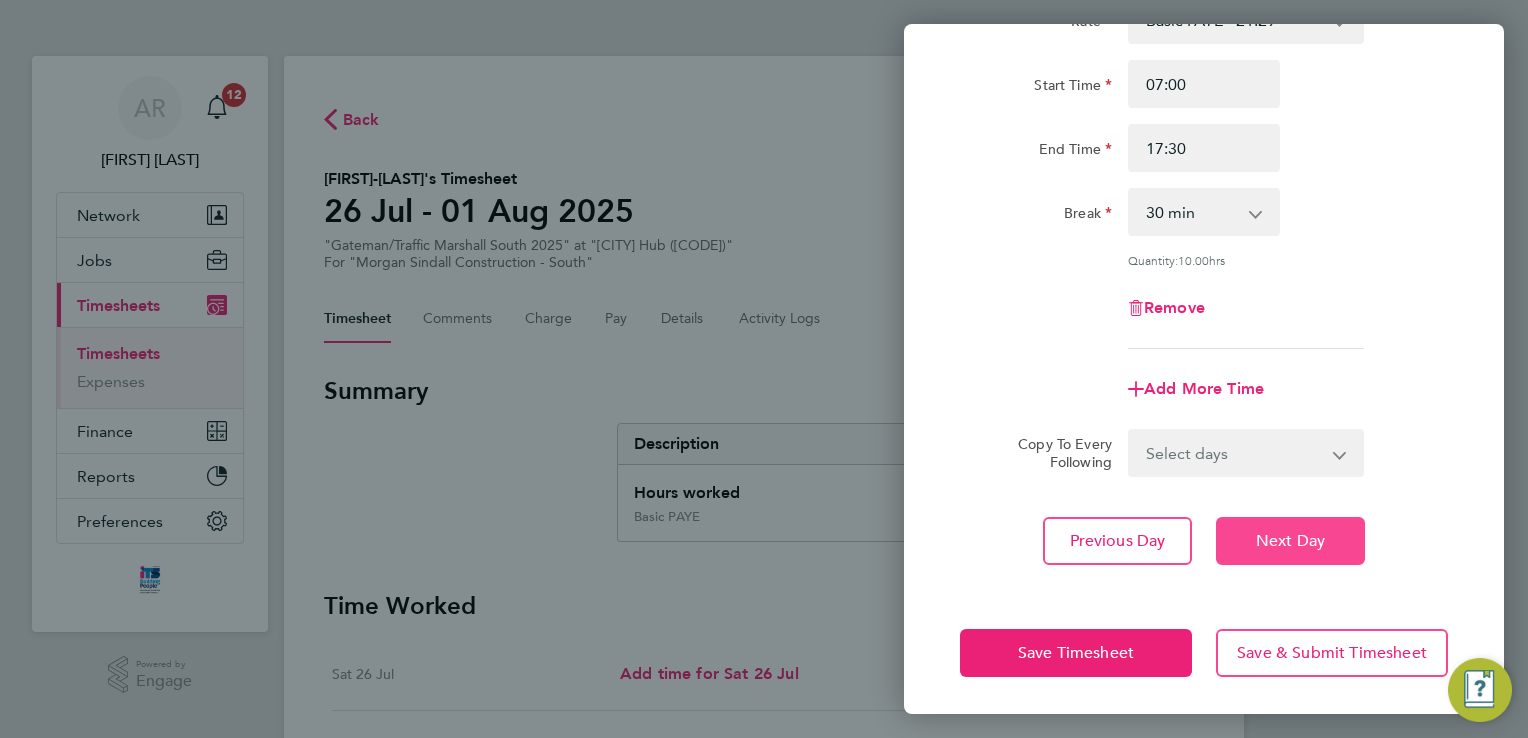click on "Next Day" 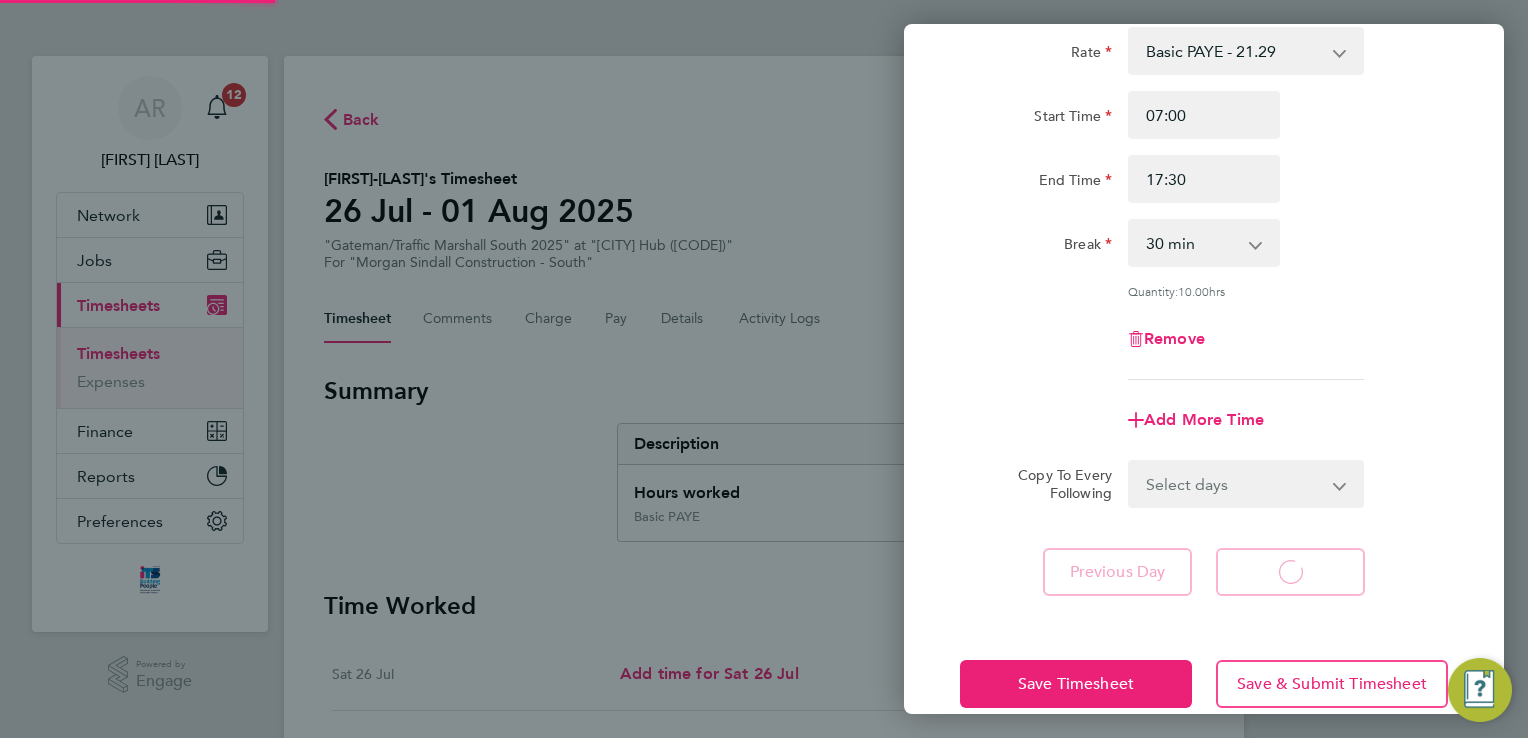 select on "30" 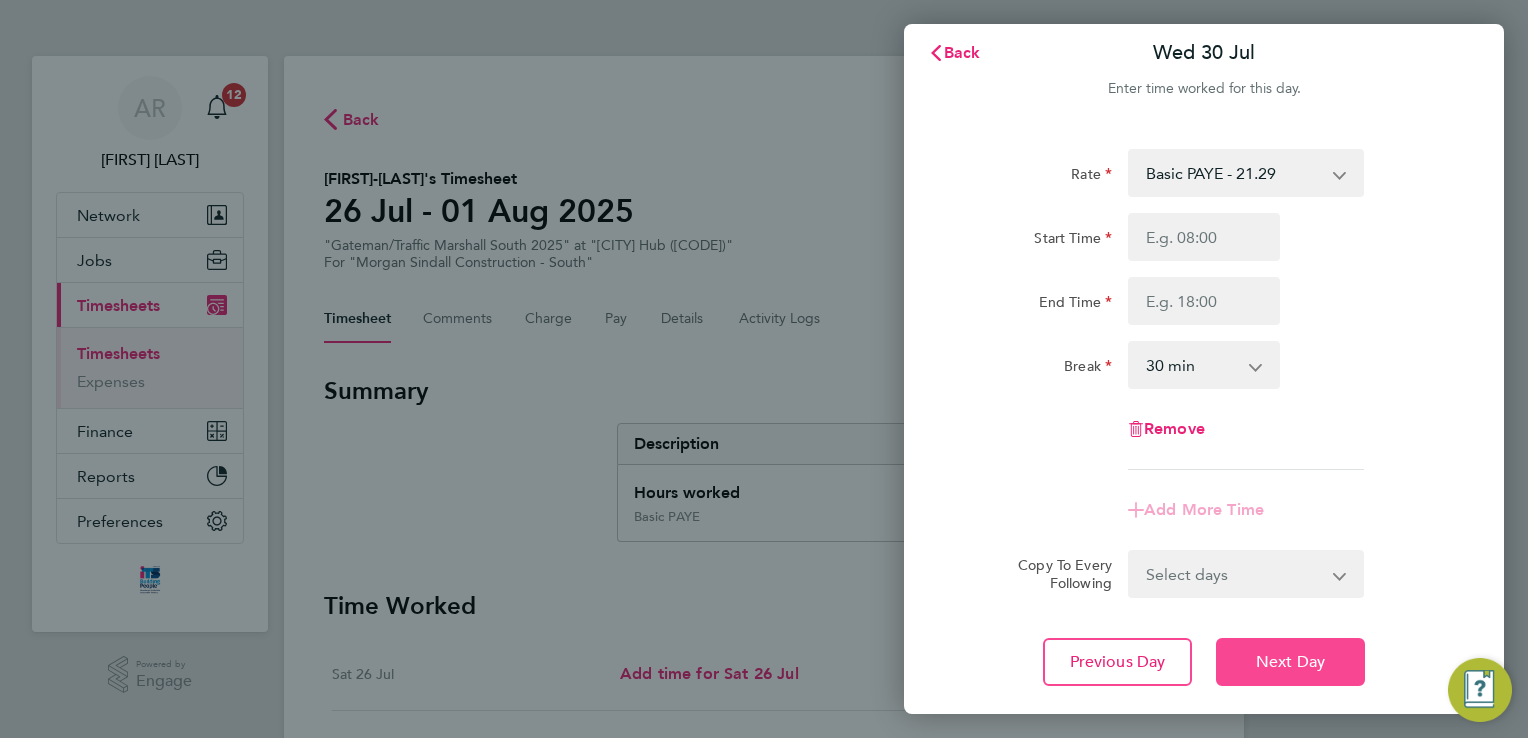 scroll, scrollTop: 0, scrollLeft: 0, axis: both 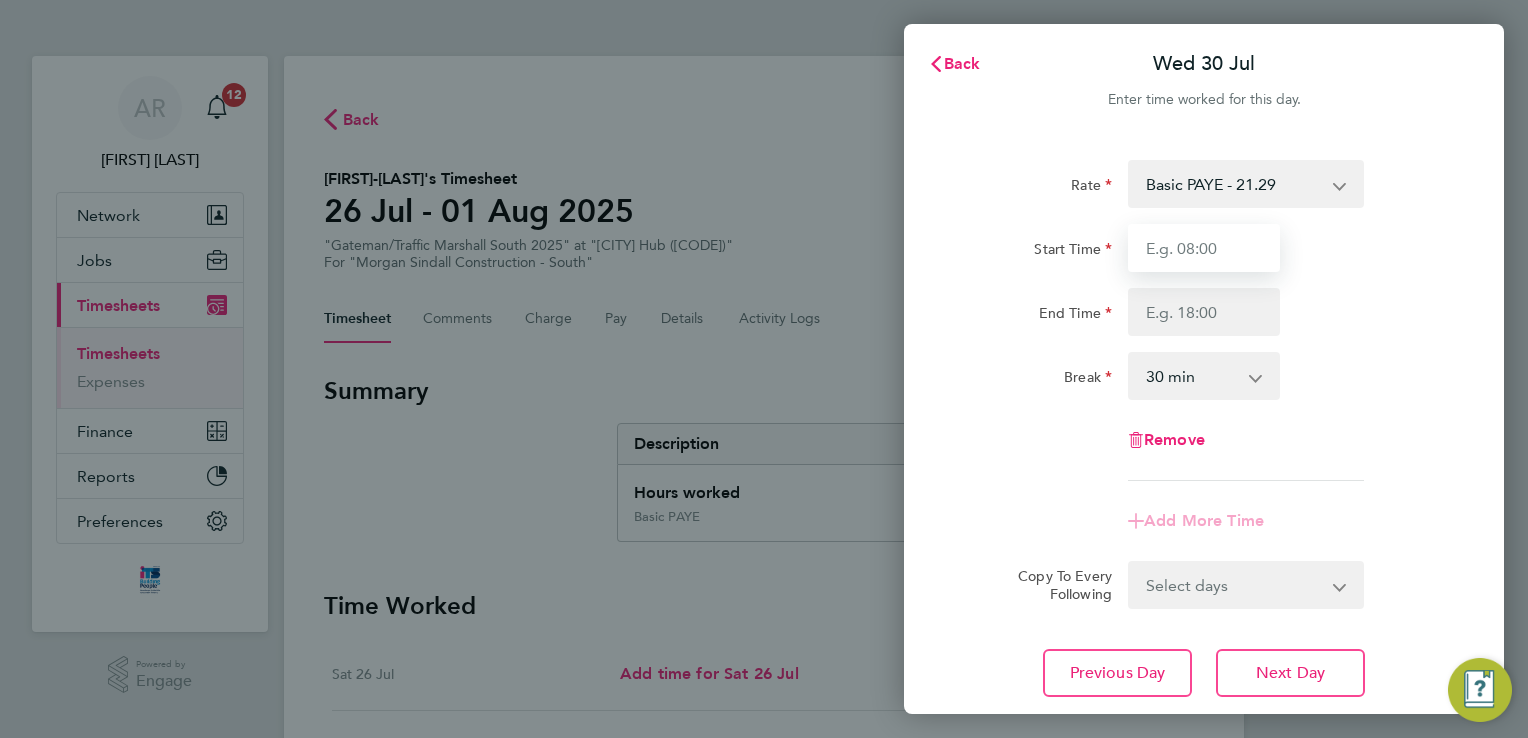 click on "Start Time" at bounding box center (1204, 248) 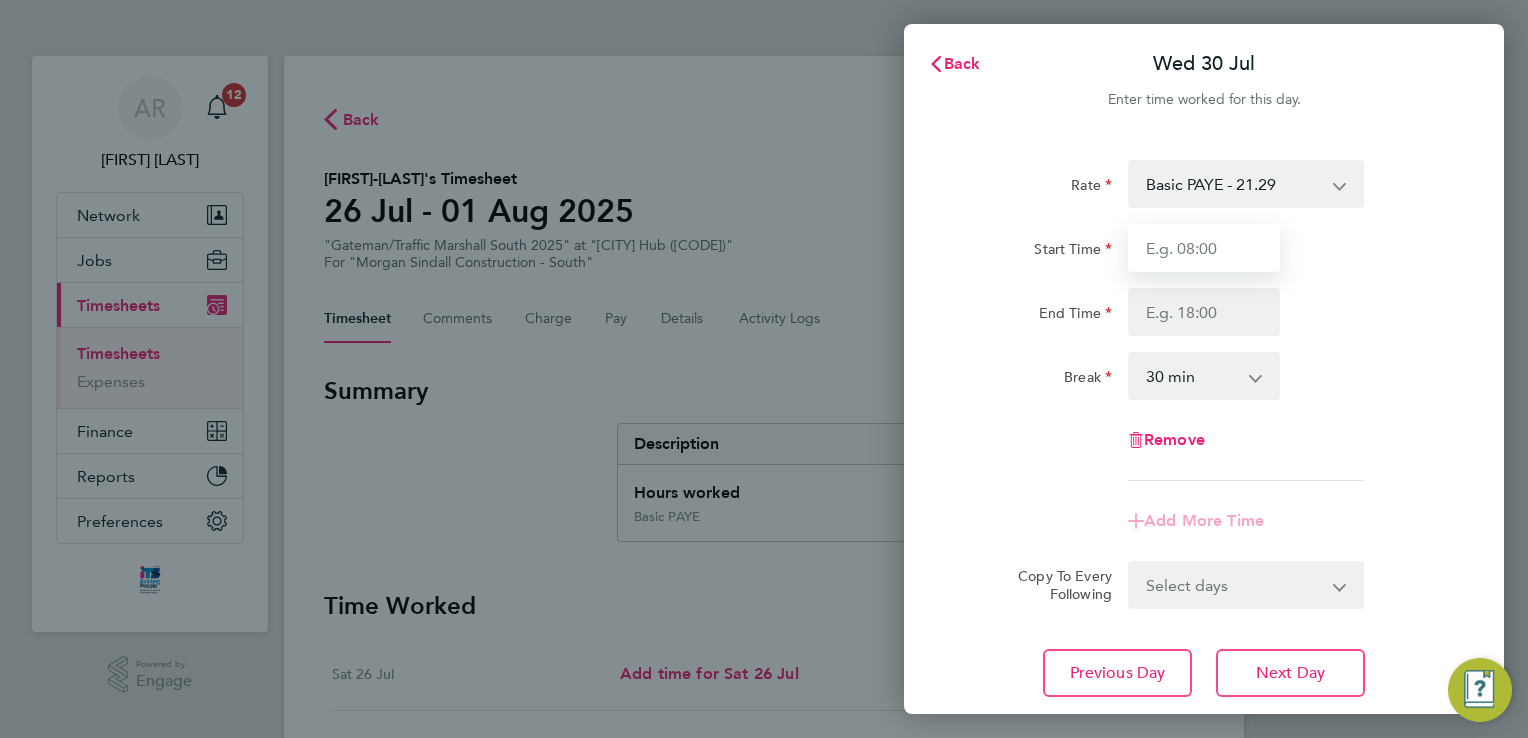 type on "07:00" 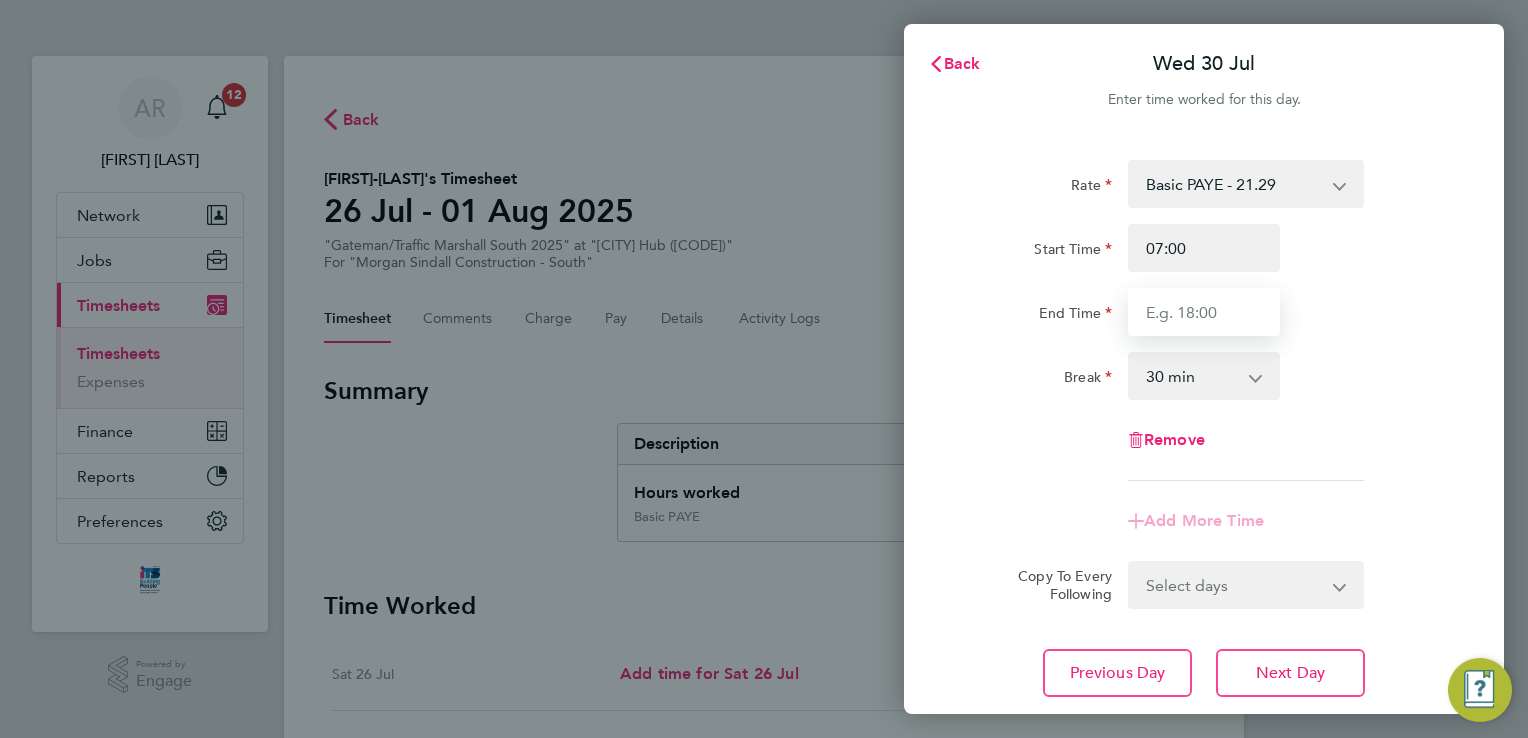 click on "End Time" at bounding box center [1204, 312] 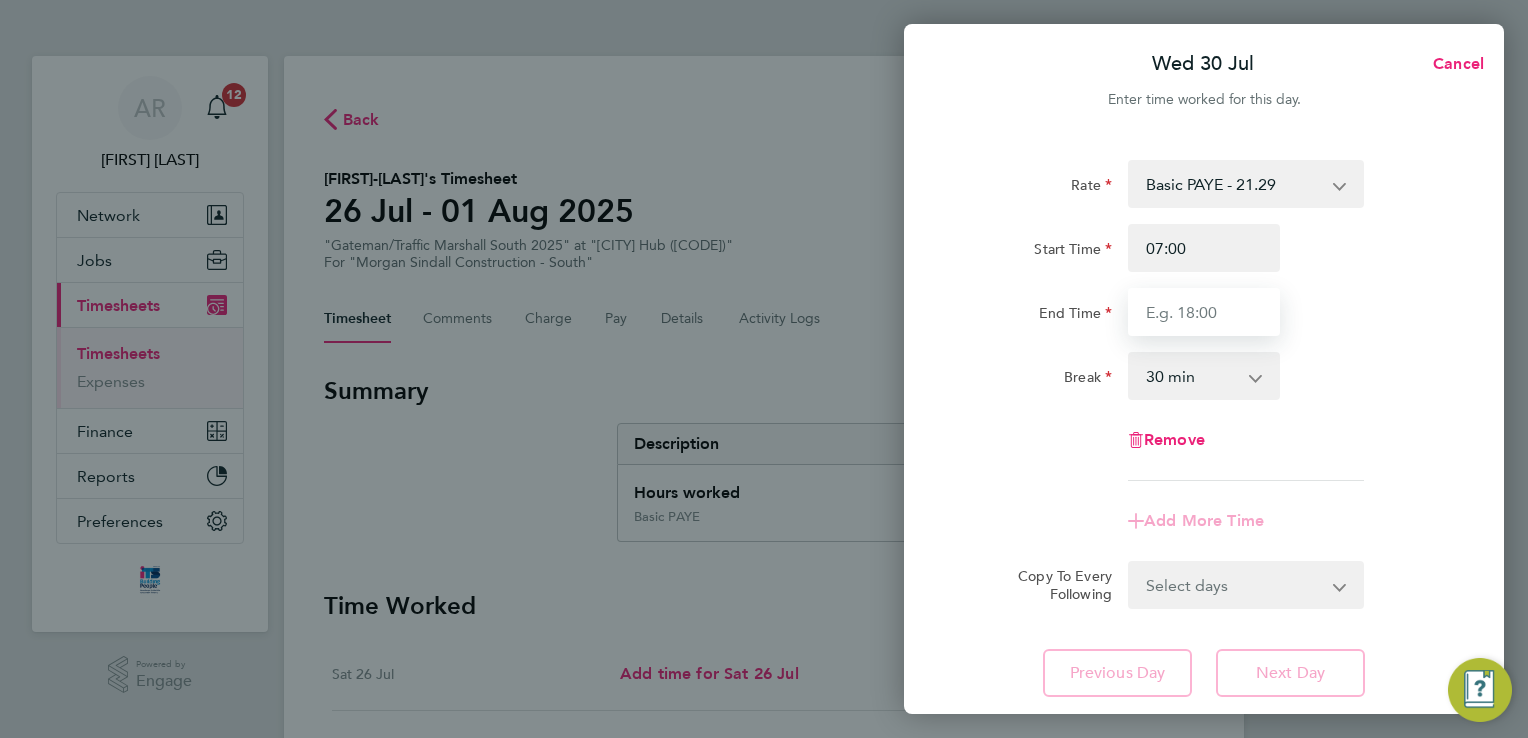 type on "17:30" 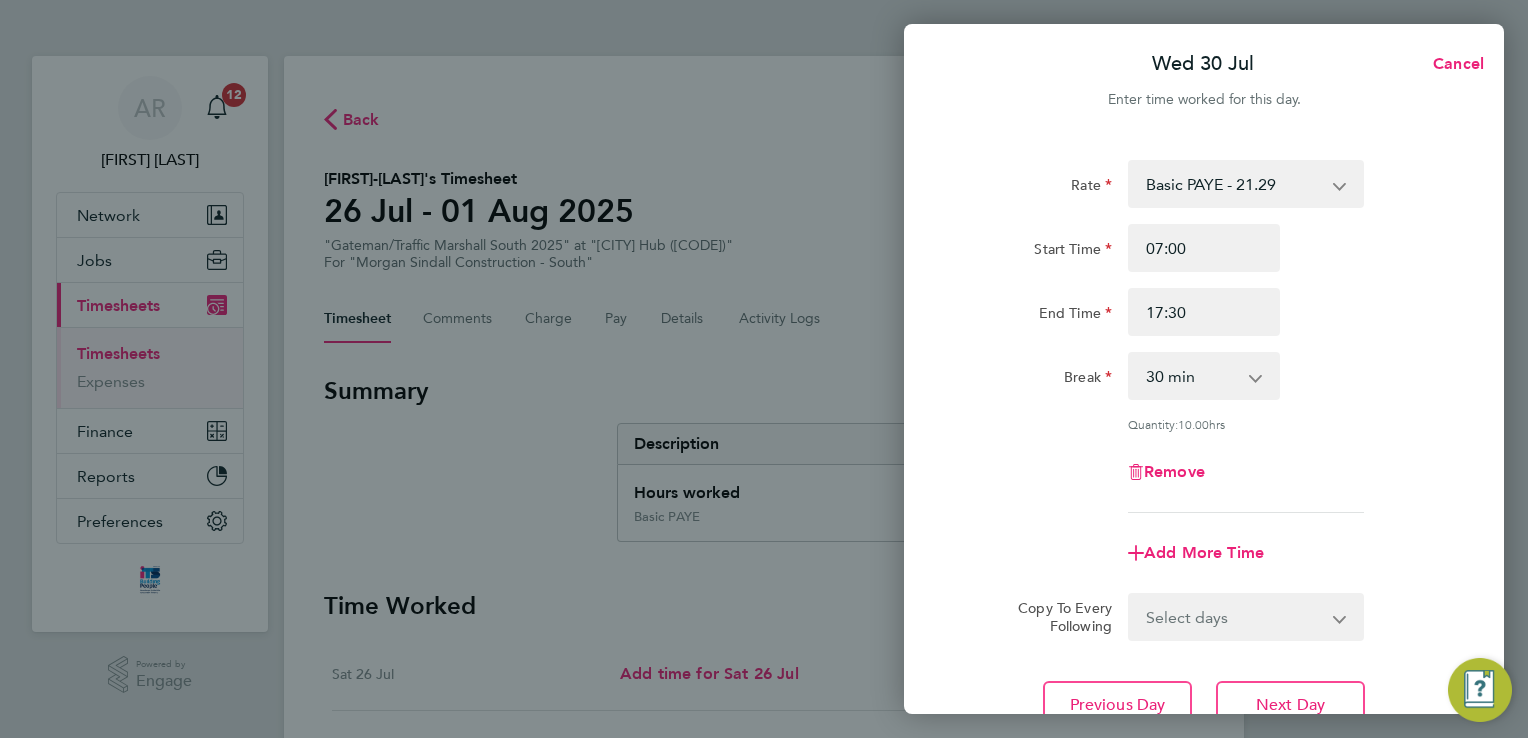 click on "Rate  Basic PAYE - 21.29   Overtime - 30.63
Start Time 07:00 End Time 17:30 Break  0 min   15 min   30 min   45 min   60 min   75 min   90 min
Quantity:  10.00  hrs
Remove
Add More Time  Copy To Every Following  Select days   Day   Thursday   Friday" 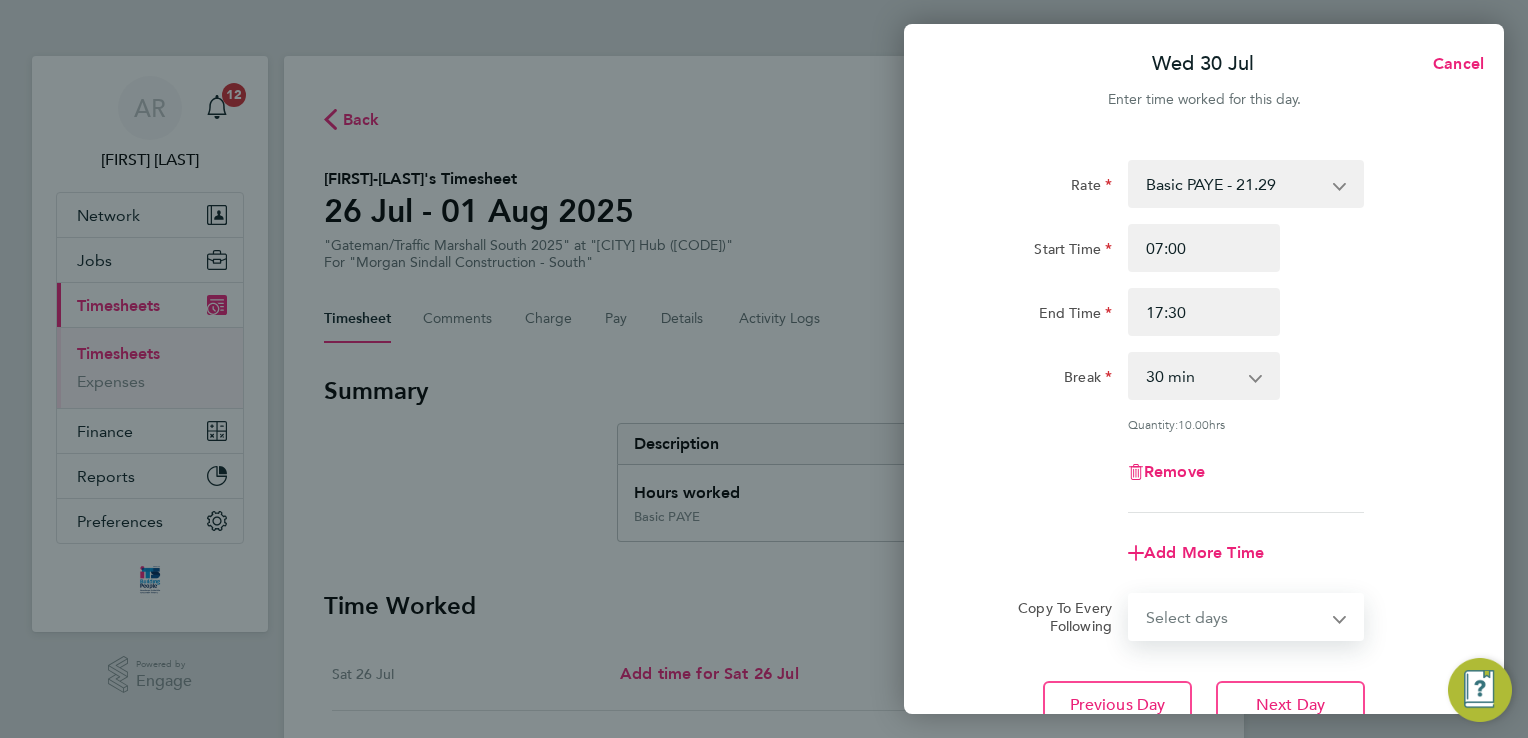 click on "Remove" 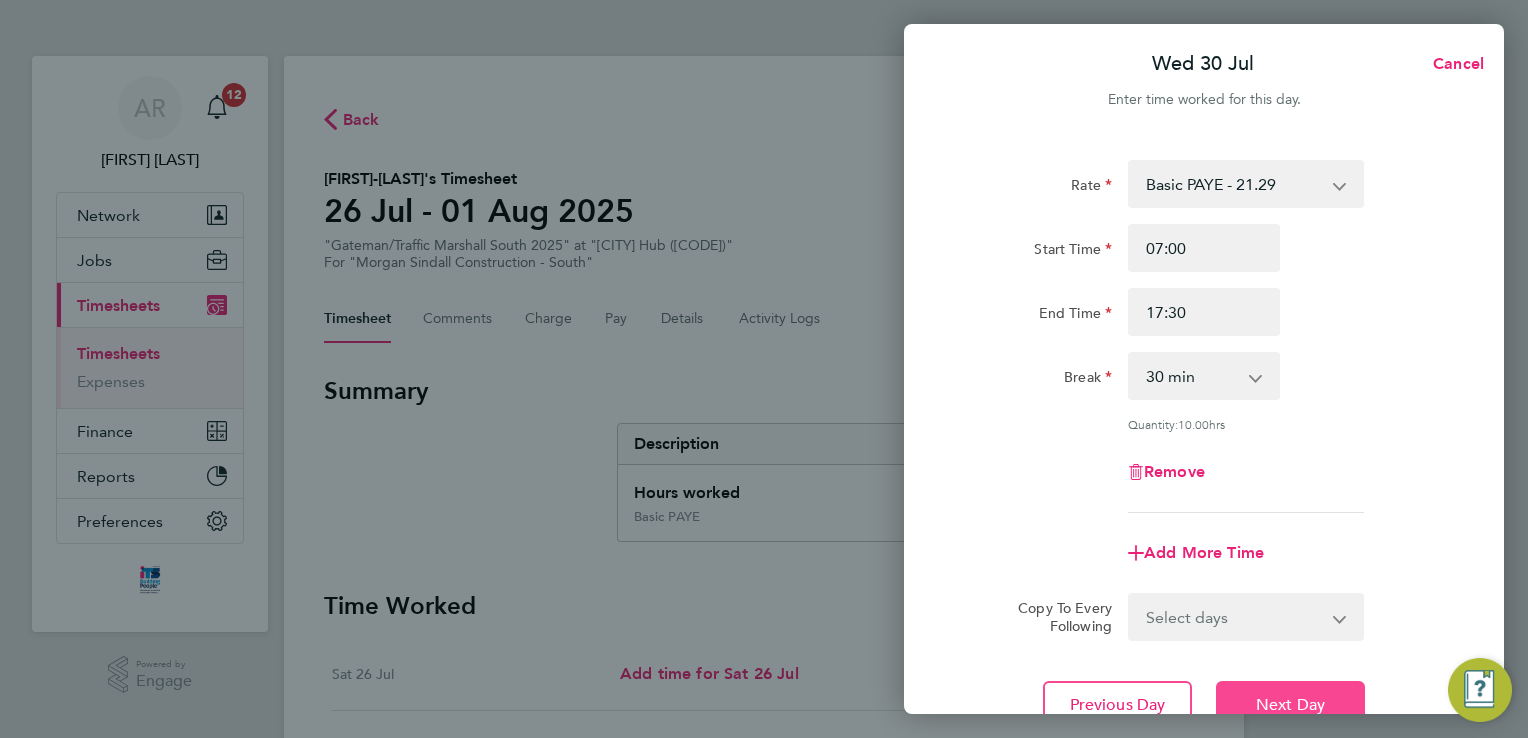 click on "Next Day" 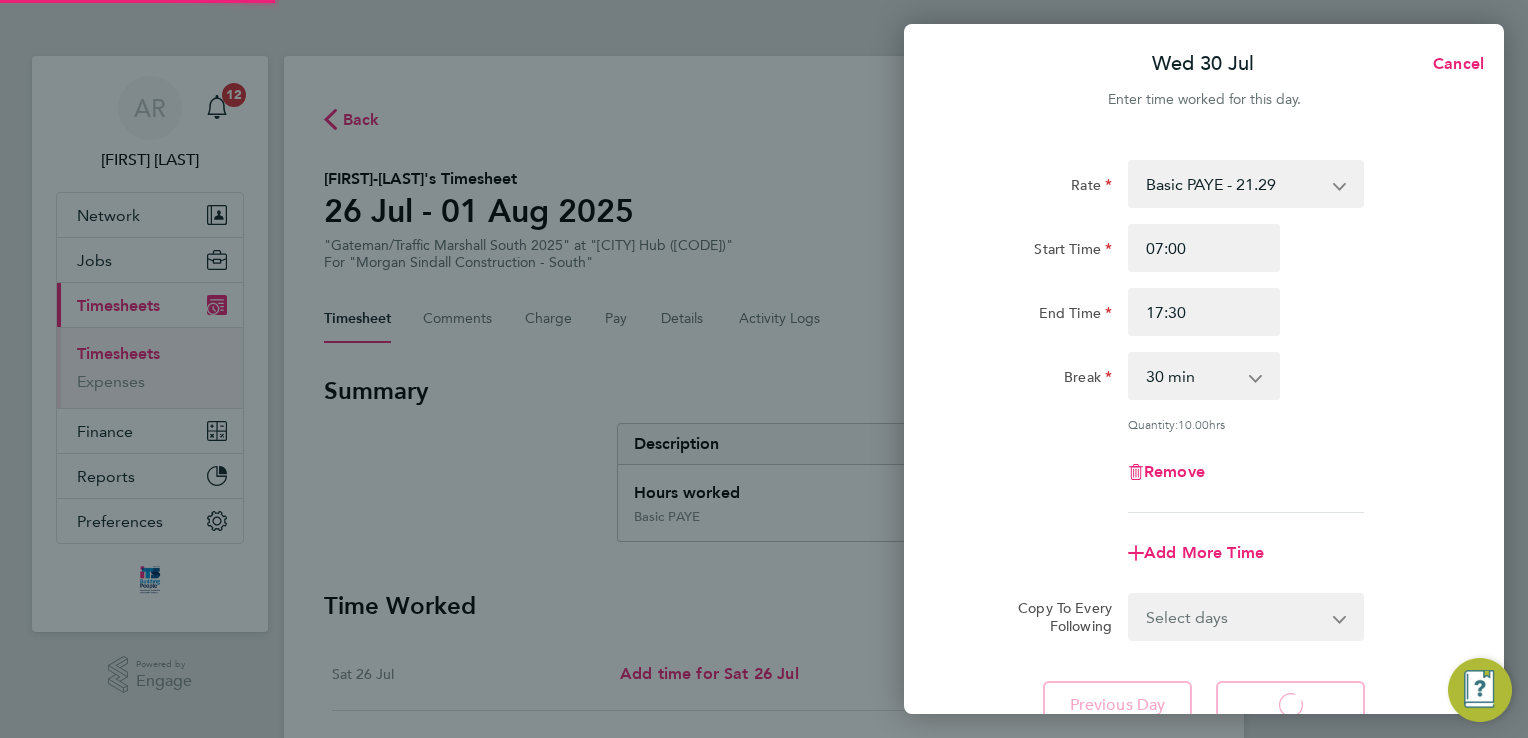 select on "30" 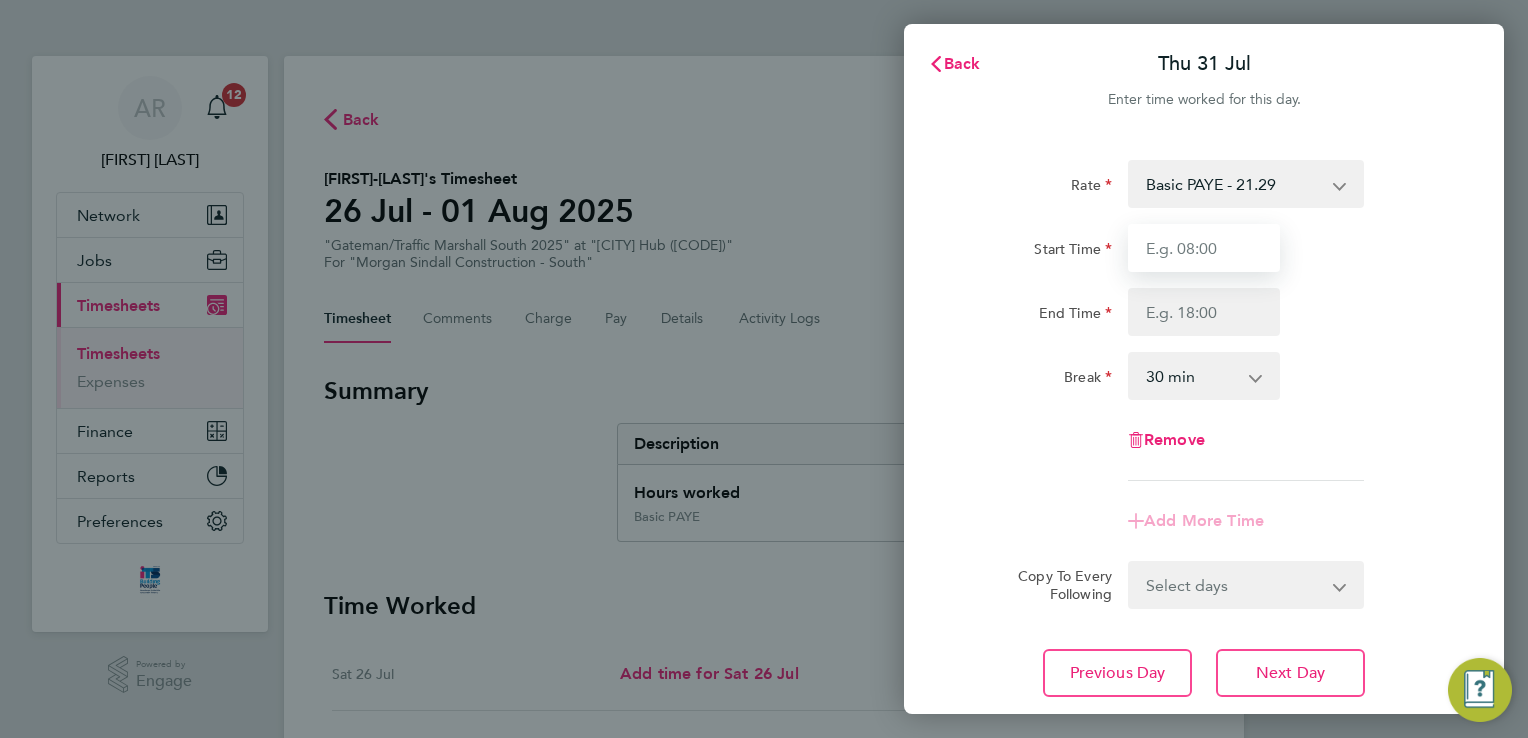 click on "Start Time" at bounding box center [1204, 248] 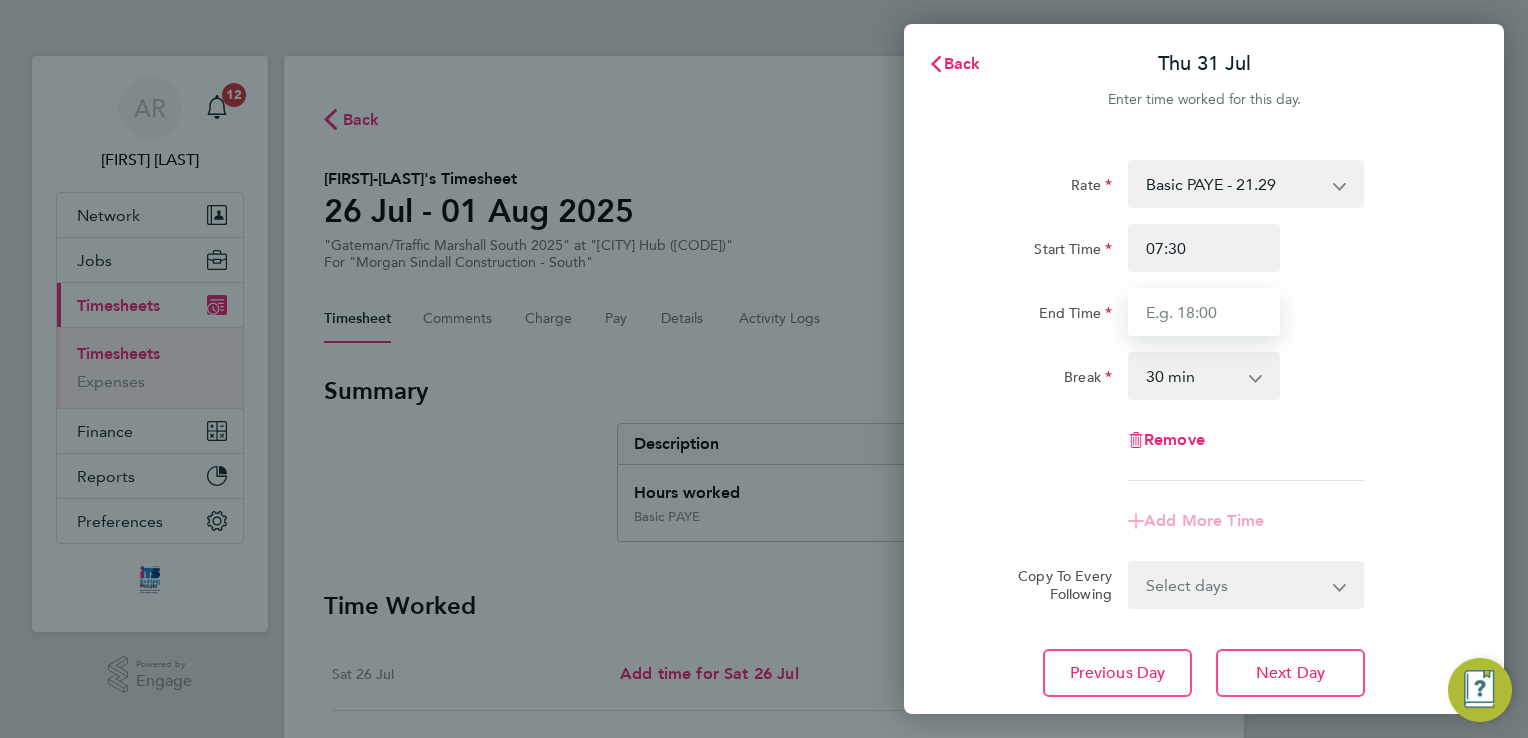 click on "End Time" at bounding box center [1204, 312] 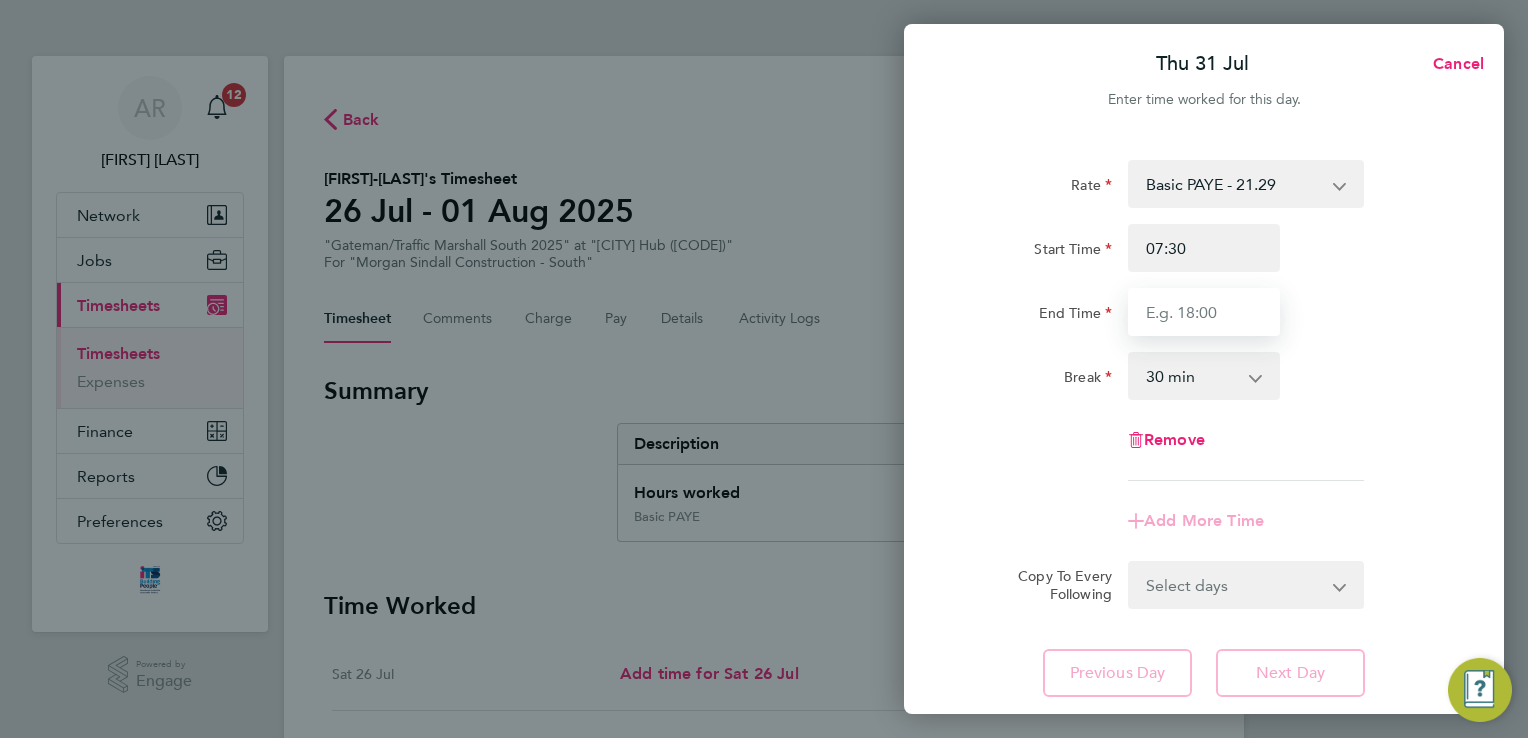 type on "17:30" 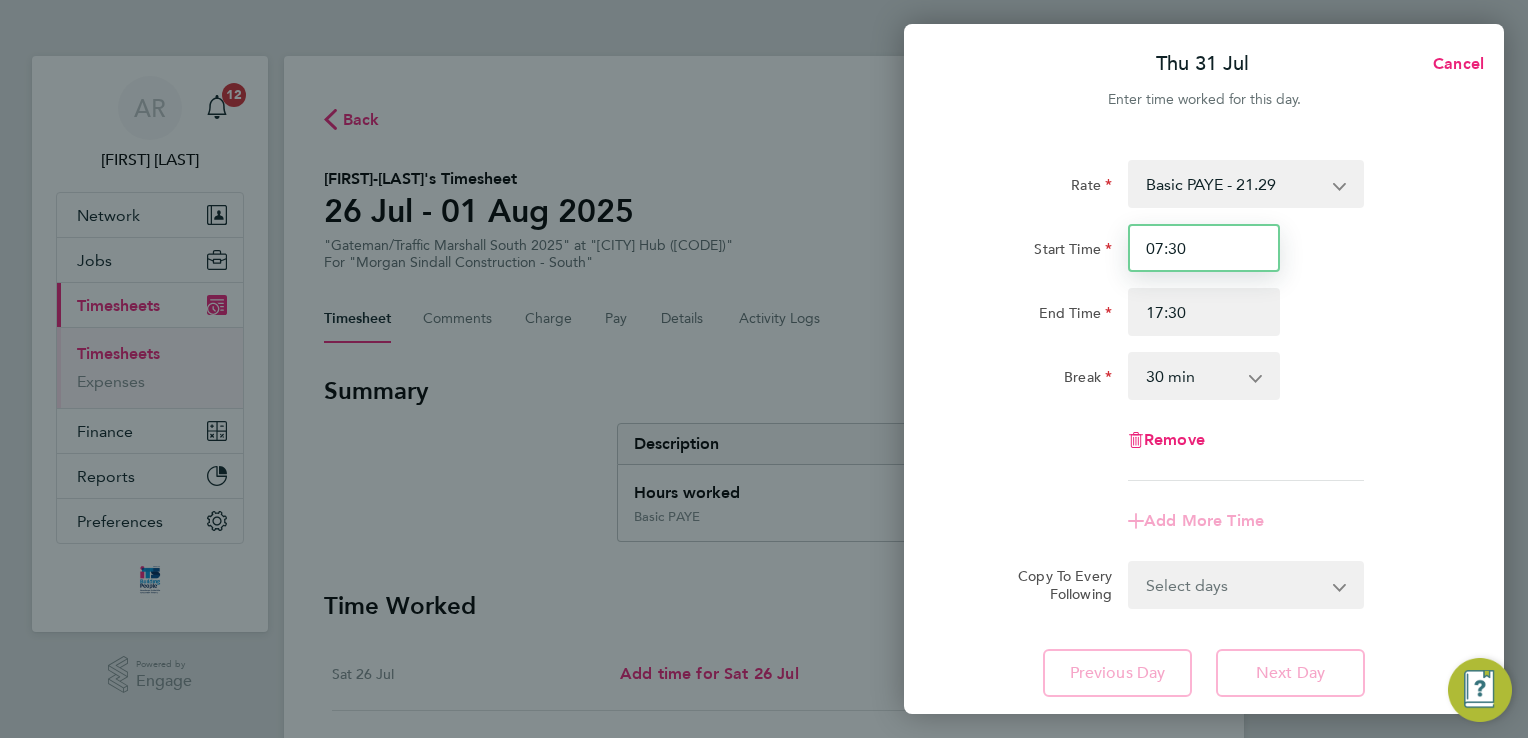 click on "07:30" at bounding box center (1204, 248) 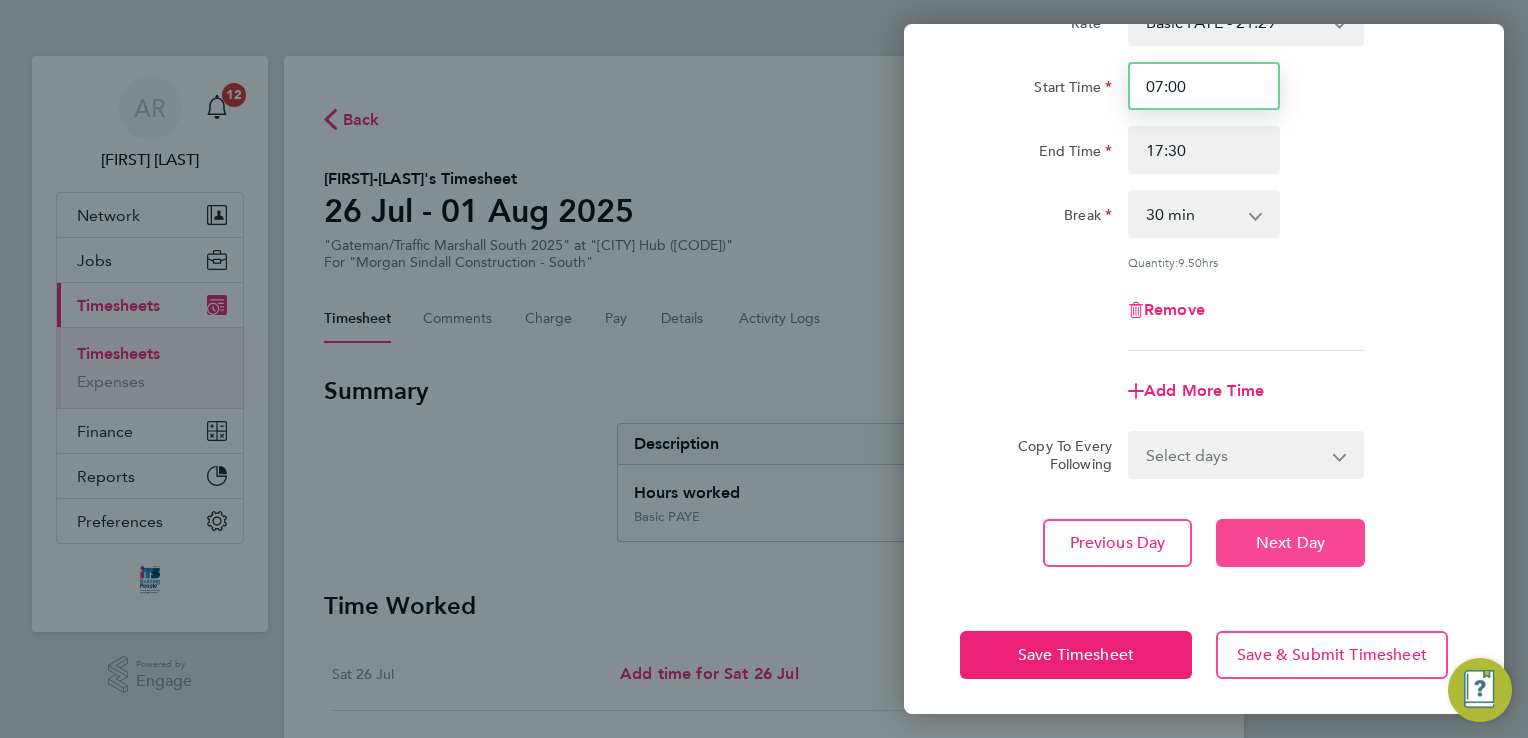 scroll, scrollTop: 164, scrollLeft: 0, axis: vertical 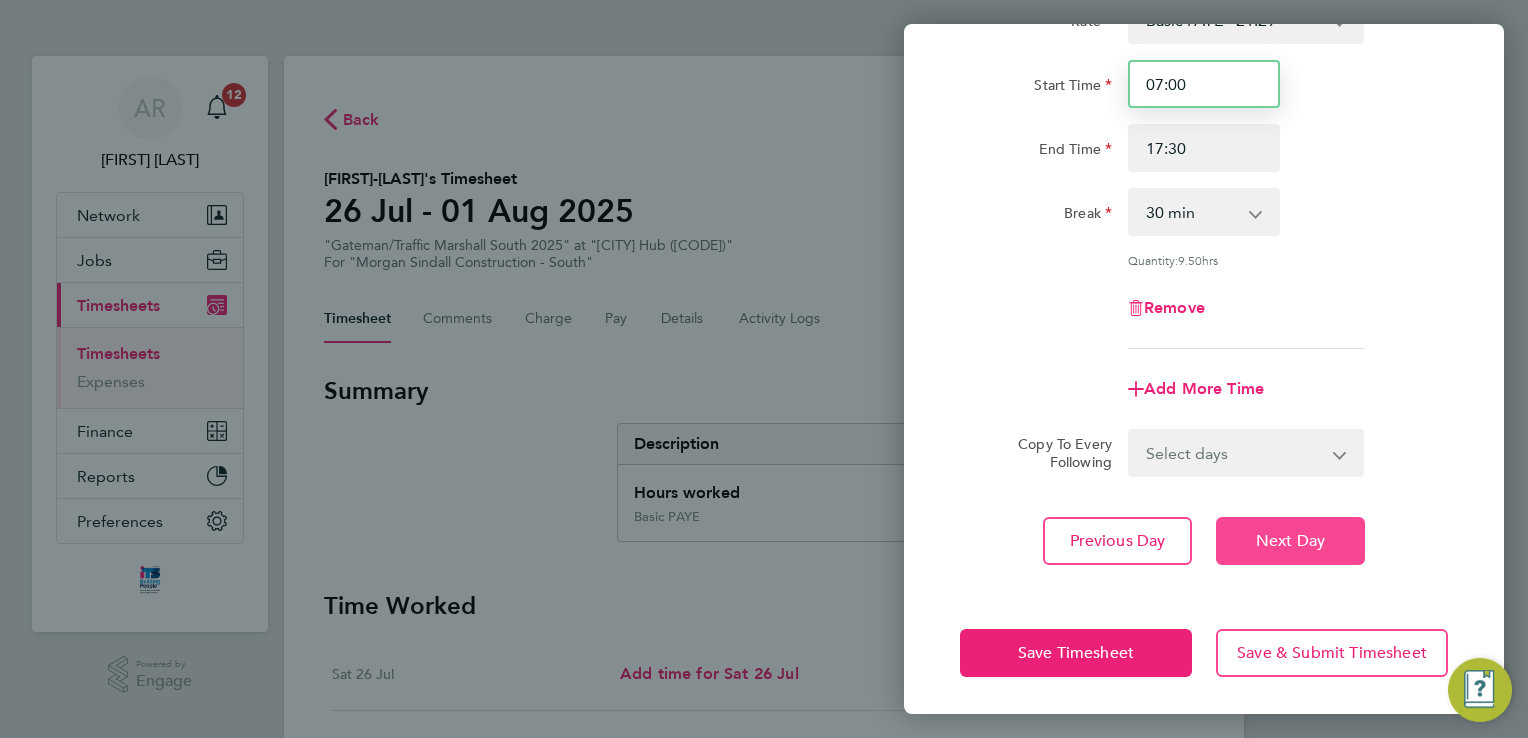 type on "07:00" 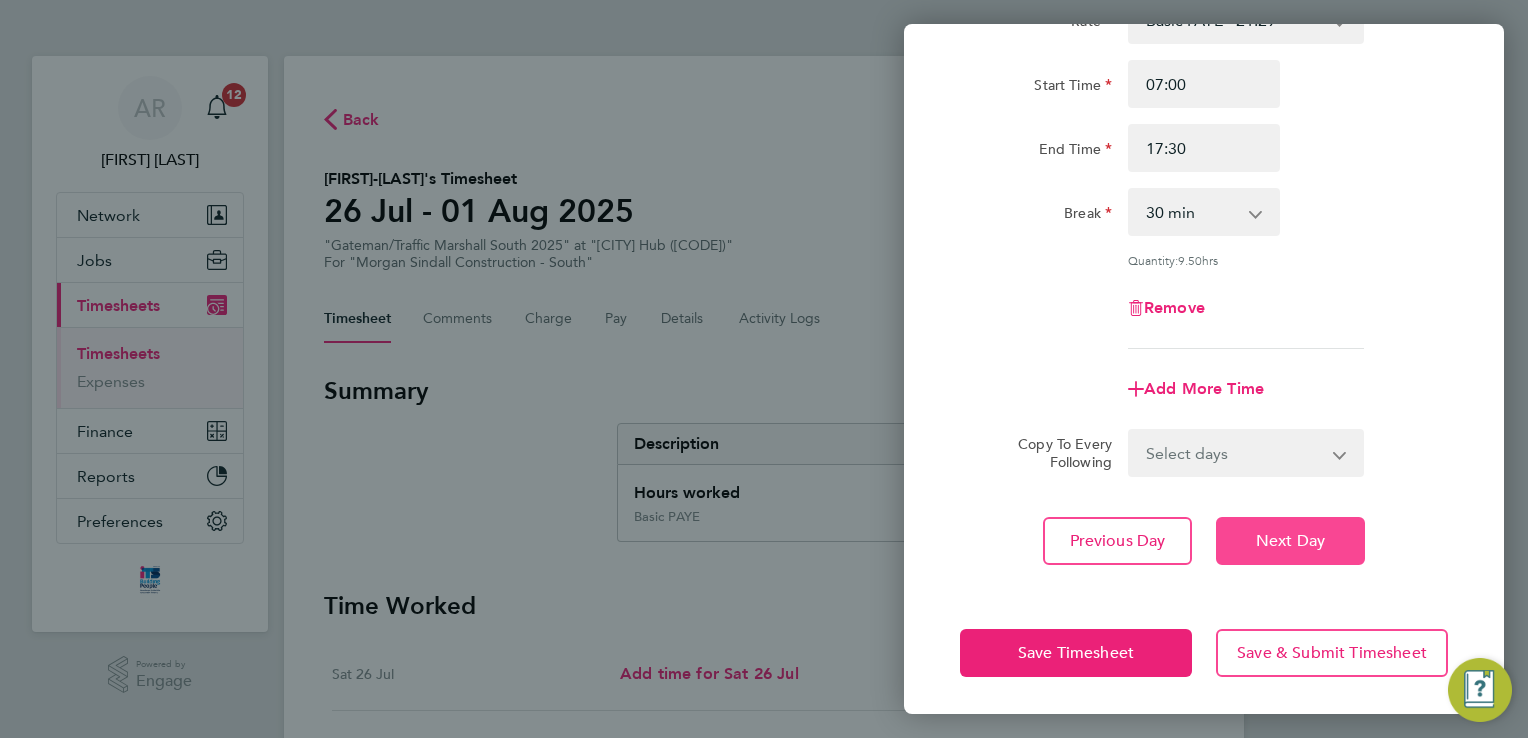 click on "Next Day" 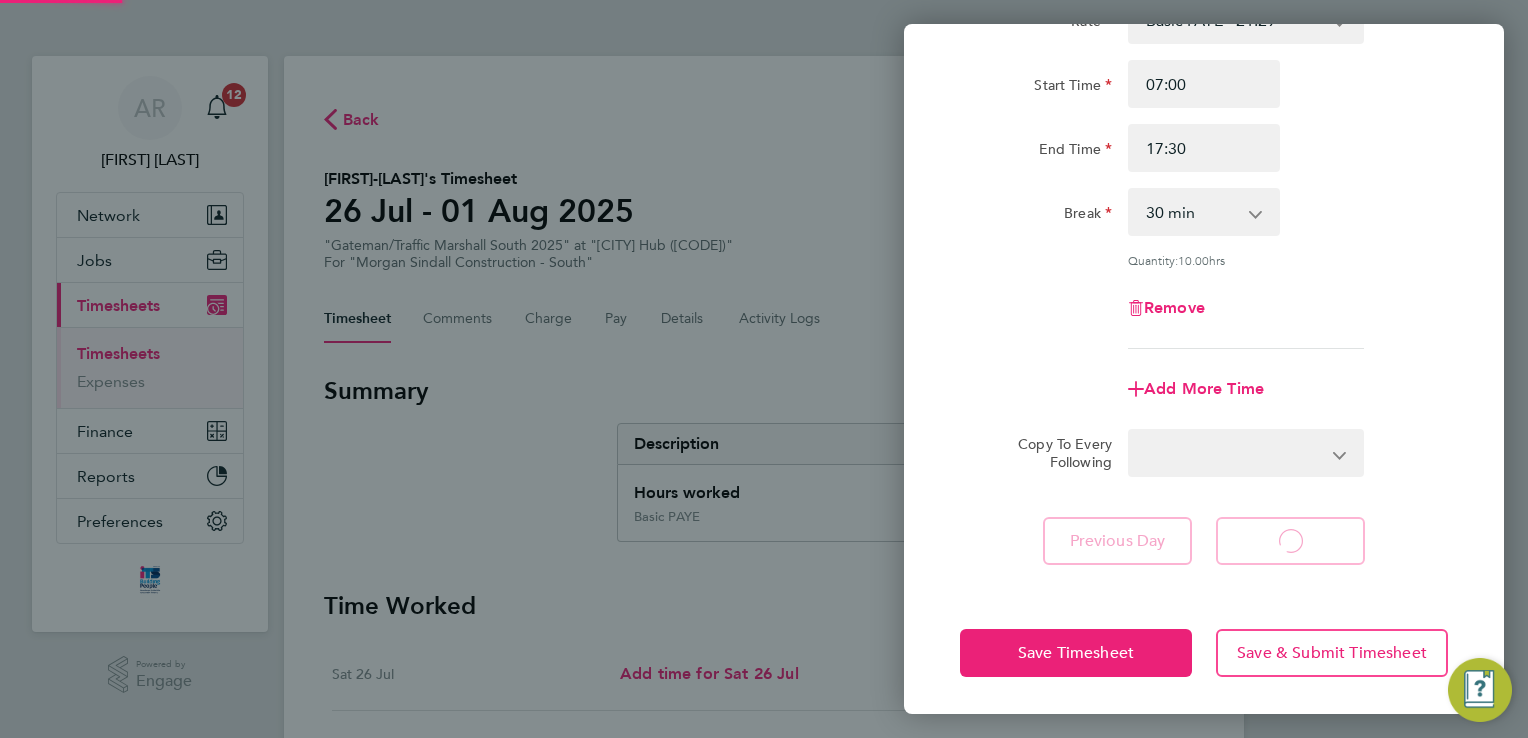 select on "30" 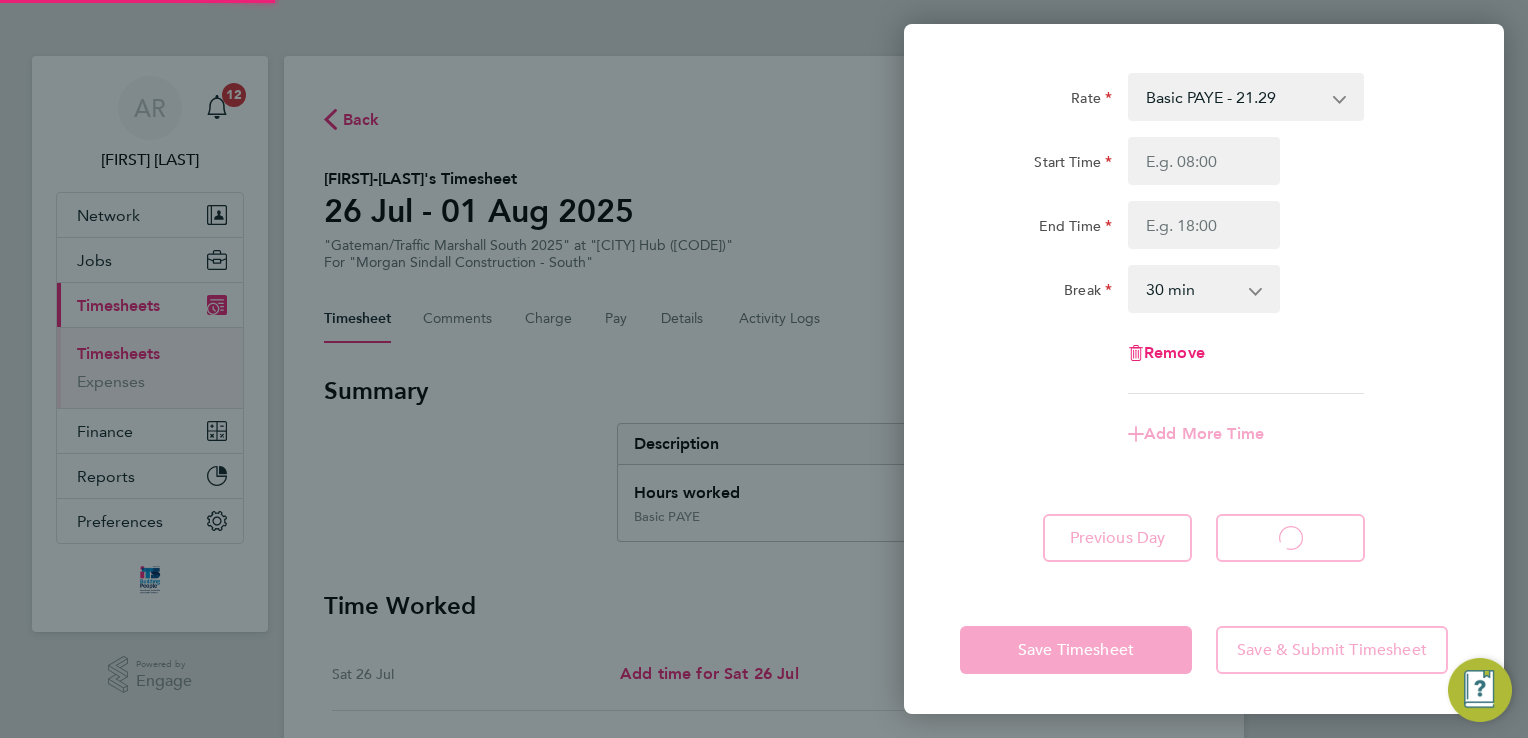 scroll, scrollTop: 85, scrollLeft: 0, axis: vertical 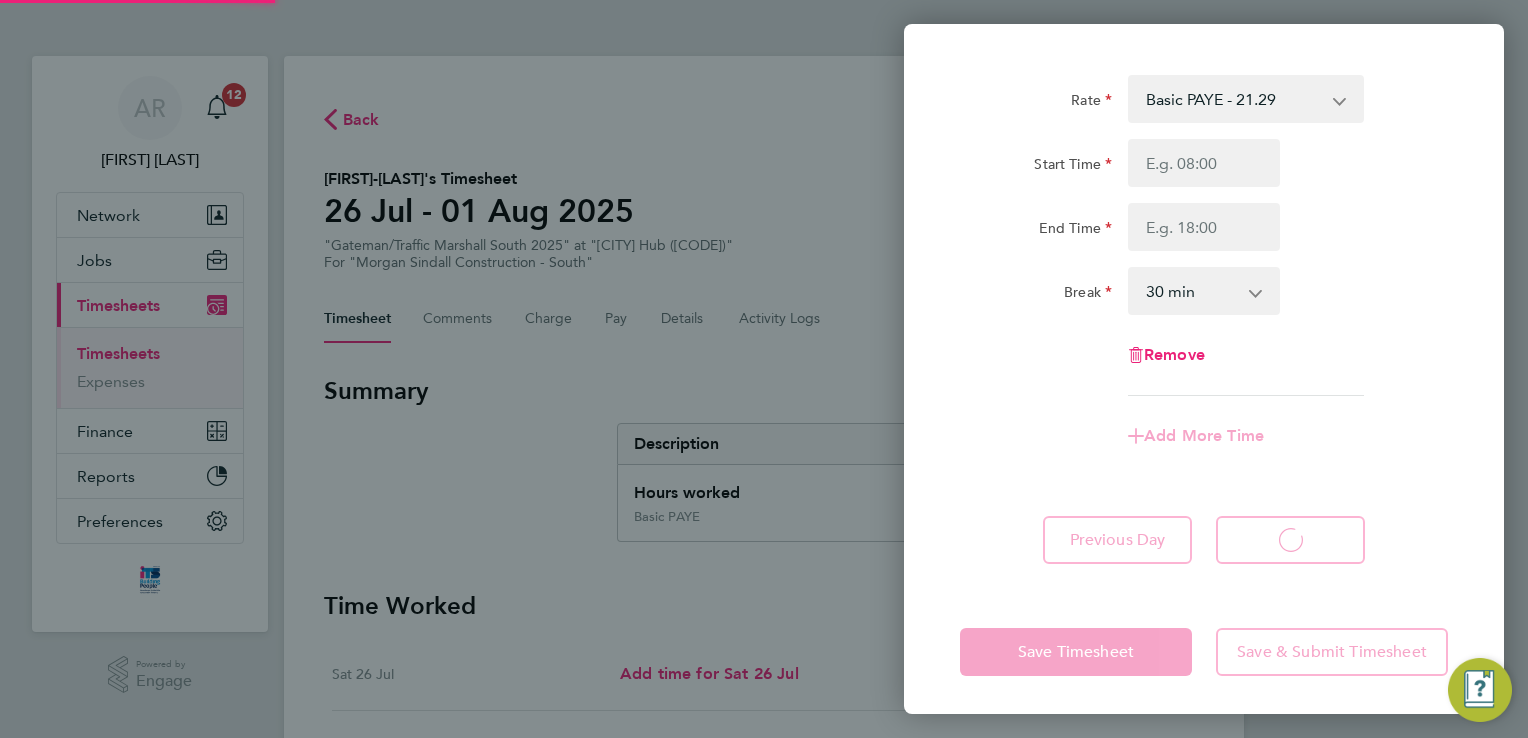select on "30" 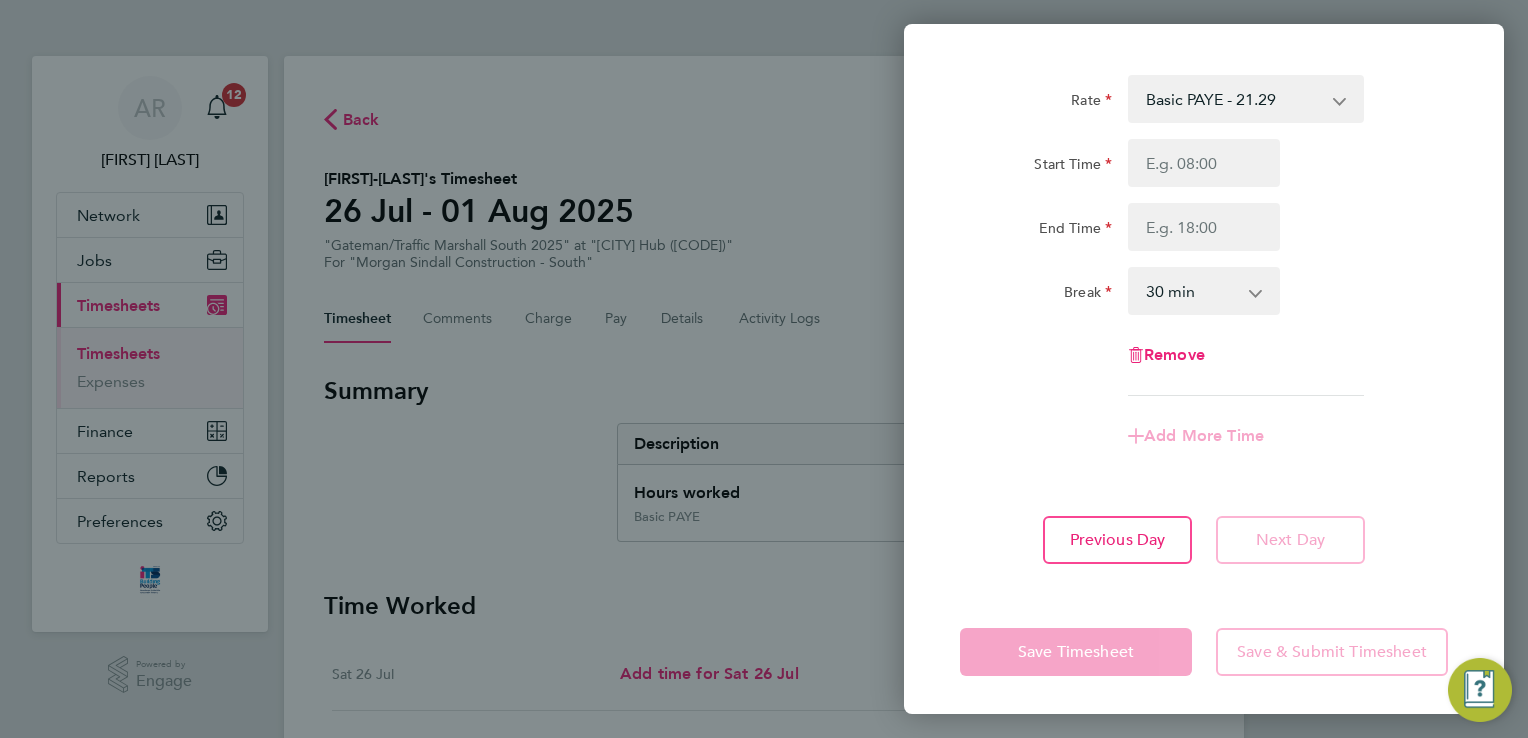 scroll, scrollTop: 0, scrollLeft: 0, axis: both 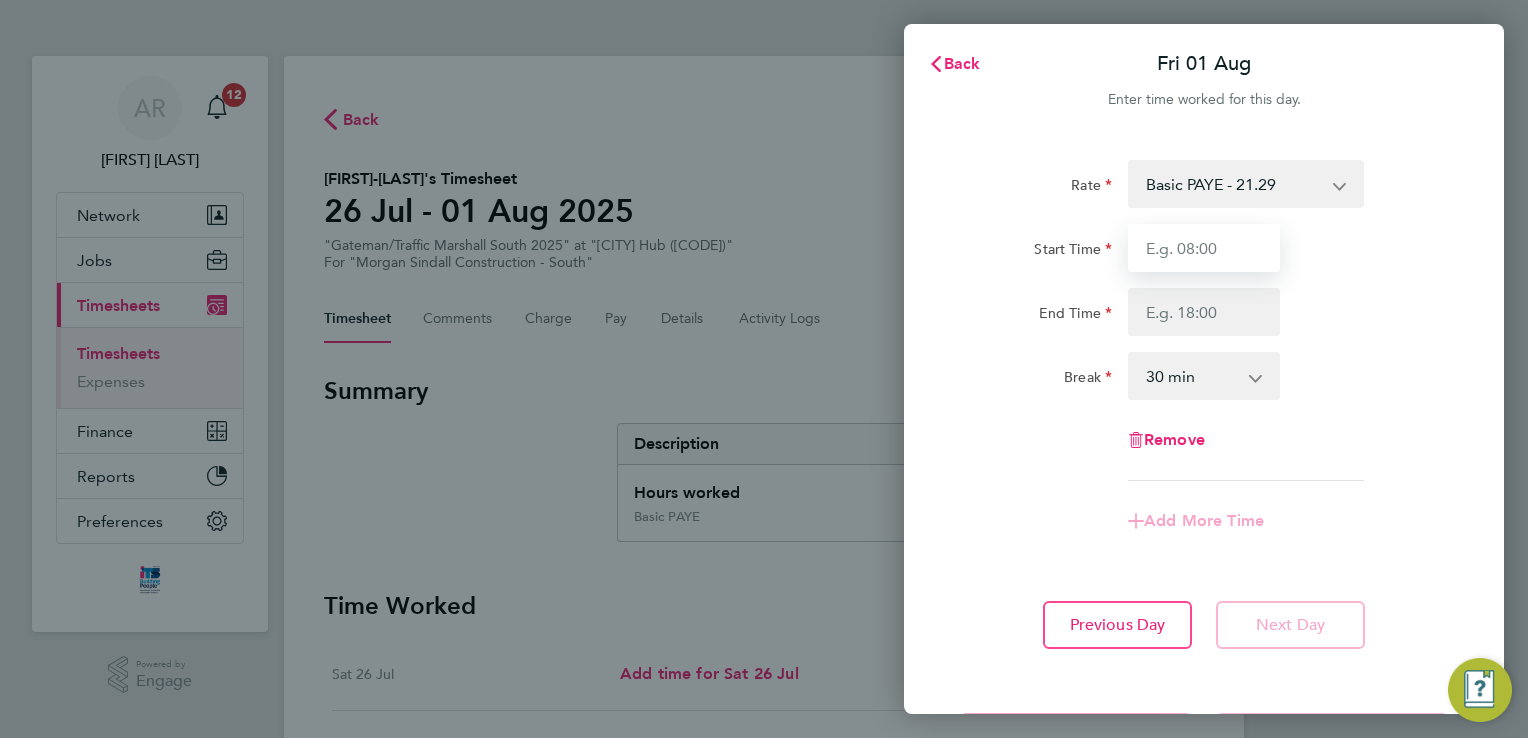 click on "Start Time" at bounding box center [1204, 248] 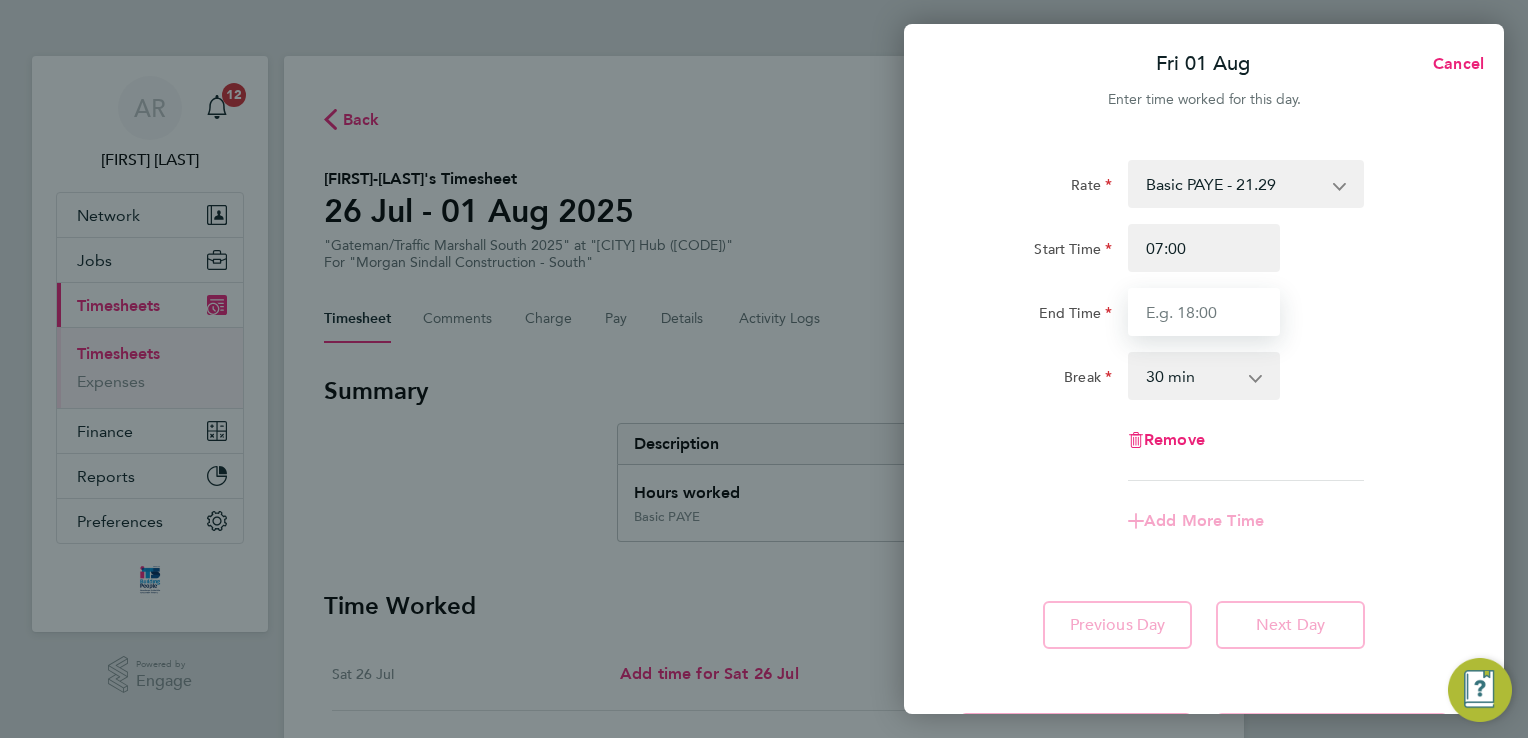 click on "End Time" at bounding box center [1204, 312] 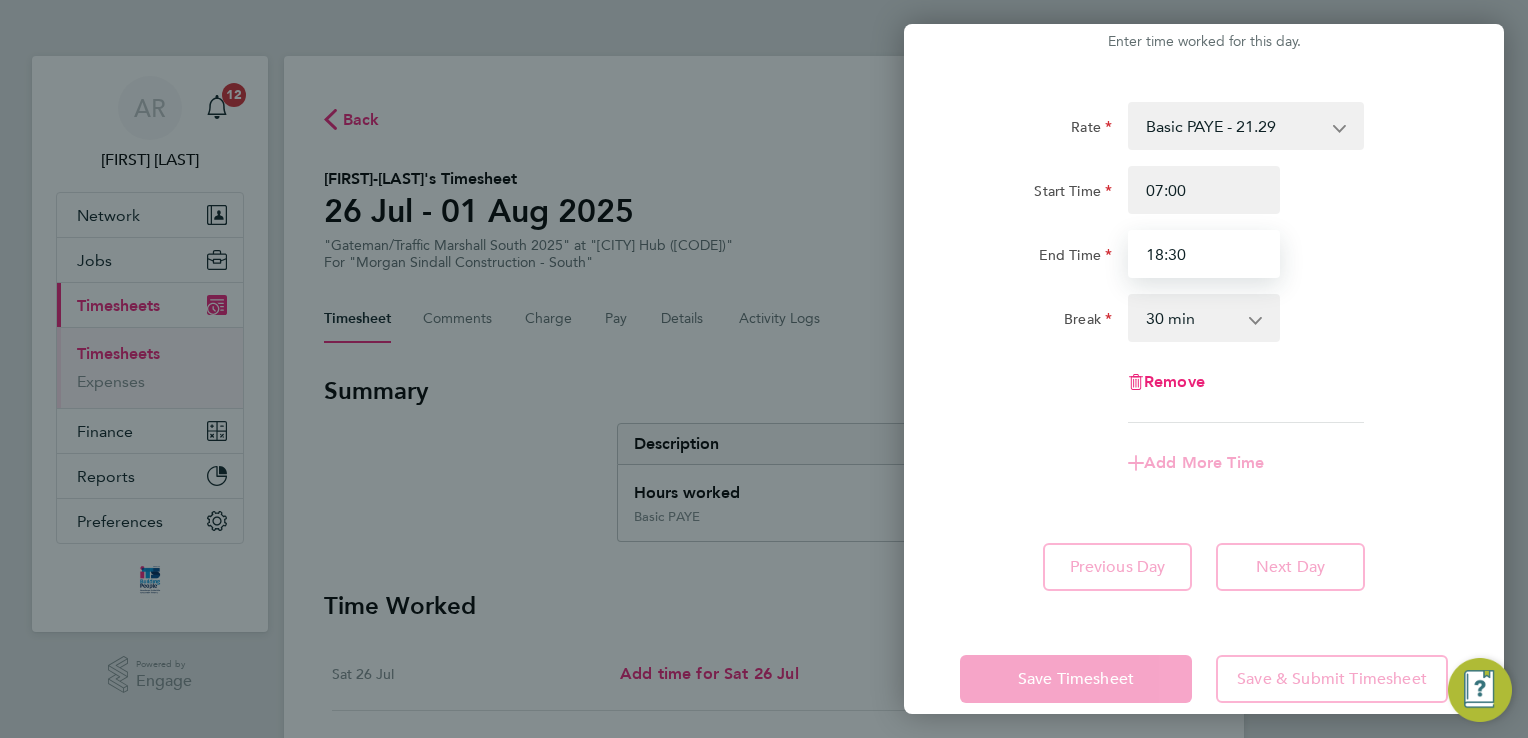 scroll, scrollTop: 85, scrollLeft: 0, axis: vertical 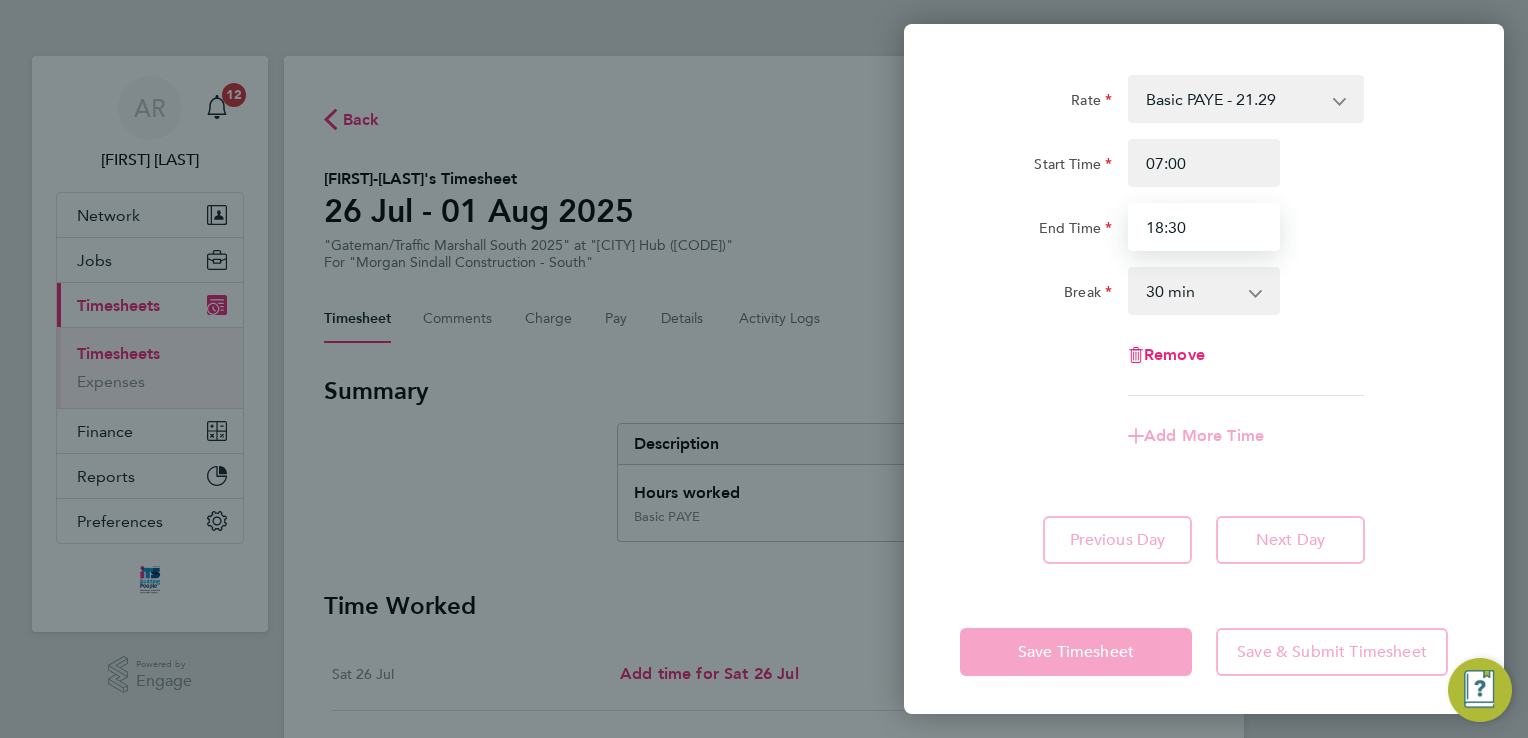 type on "18:30" 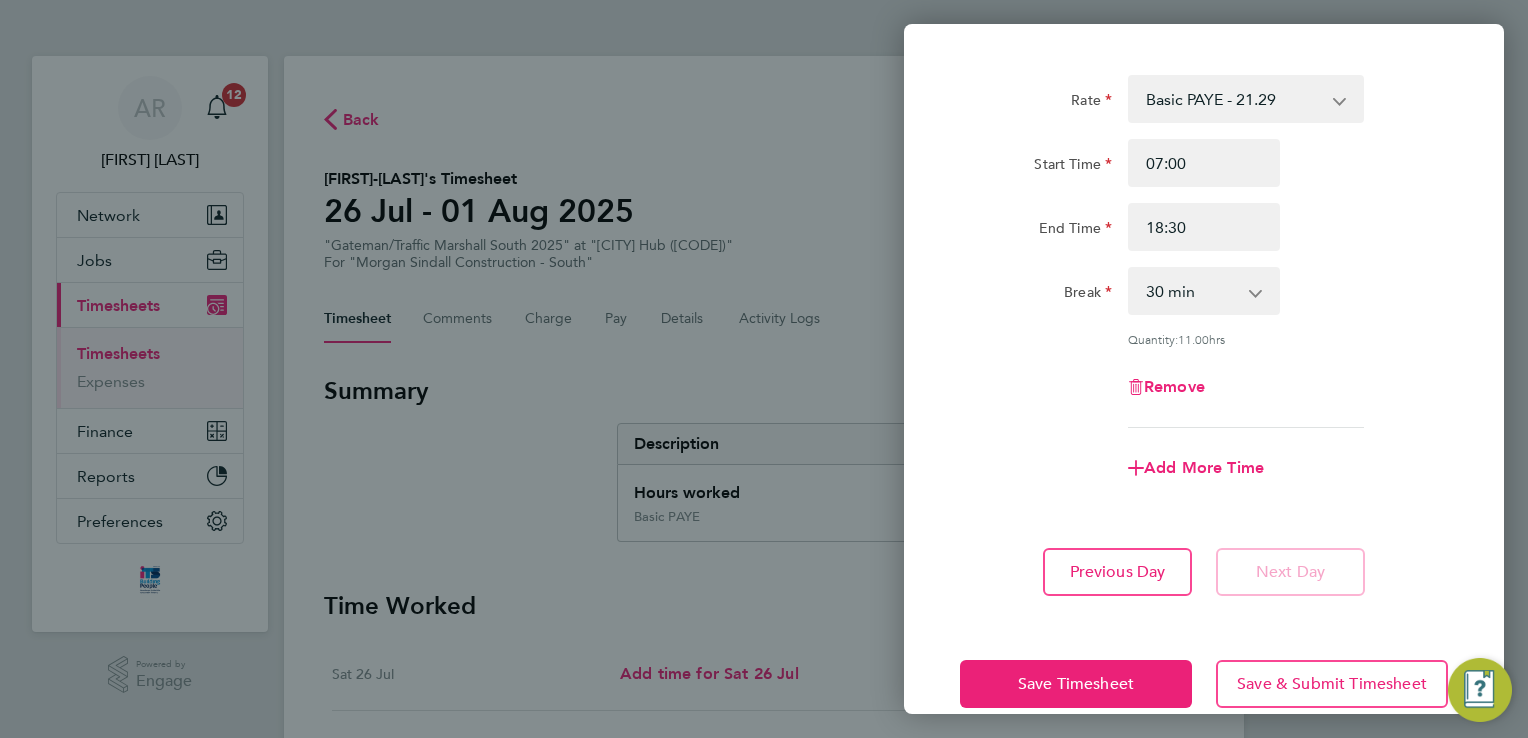 click on "Rate  Basic PAYE - 21.29   Overtime - 30.63
Start Time 07:00 End Time 18:30 Break  0 min   15 min   30 min   45 min   60 min   75 min   90 min
Quantity:  11.00  hrs
Remove
Add More Time" 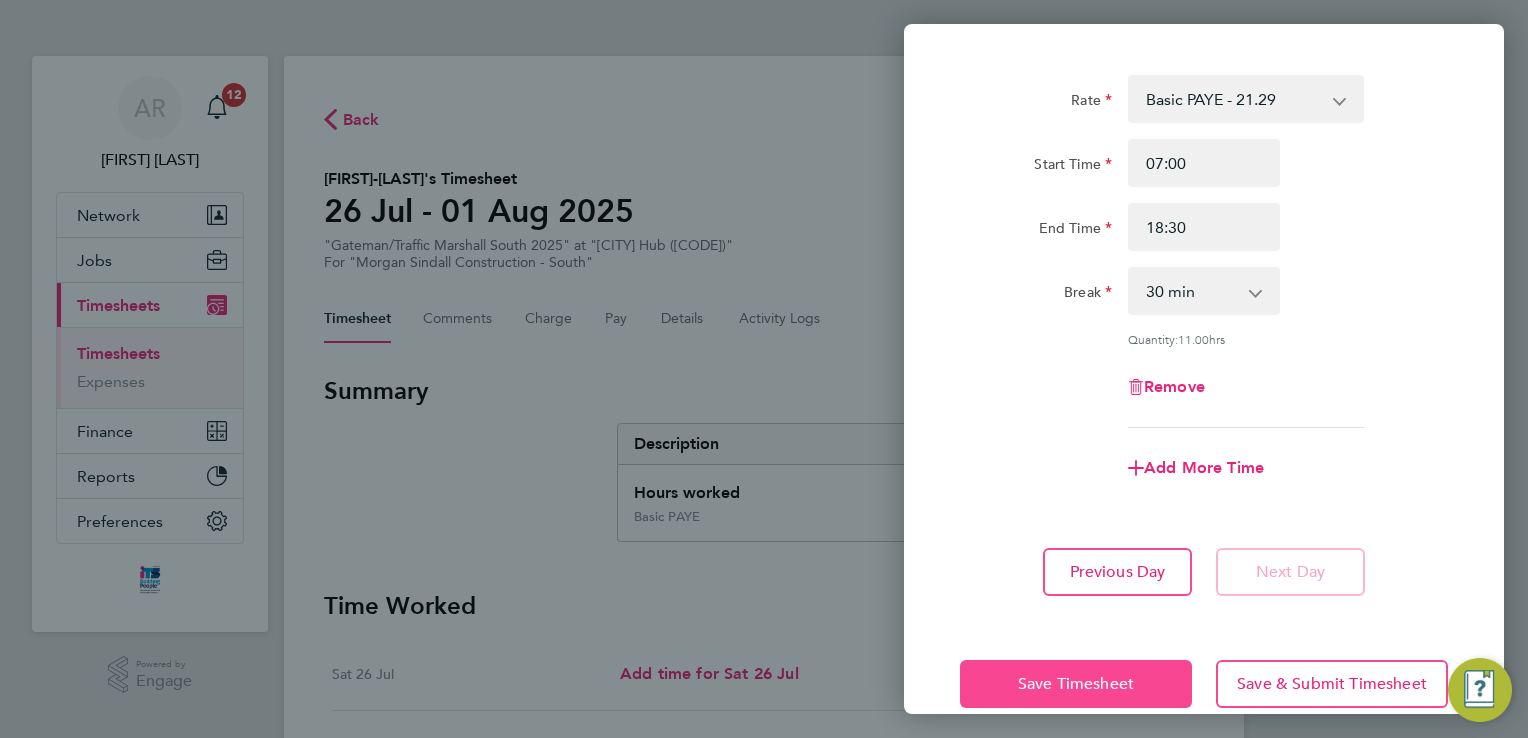 click on "Save Timesheet" 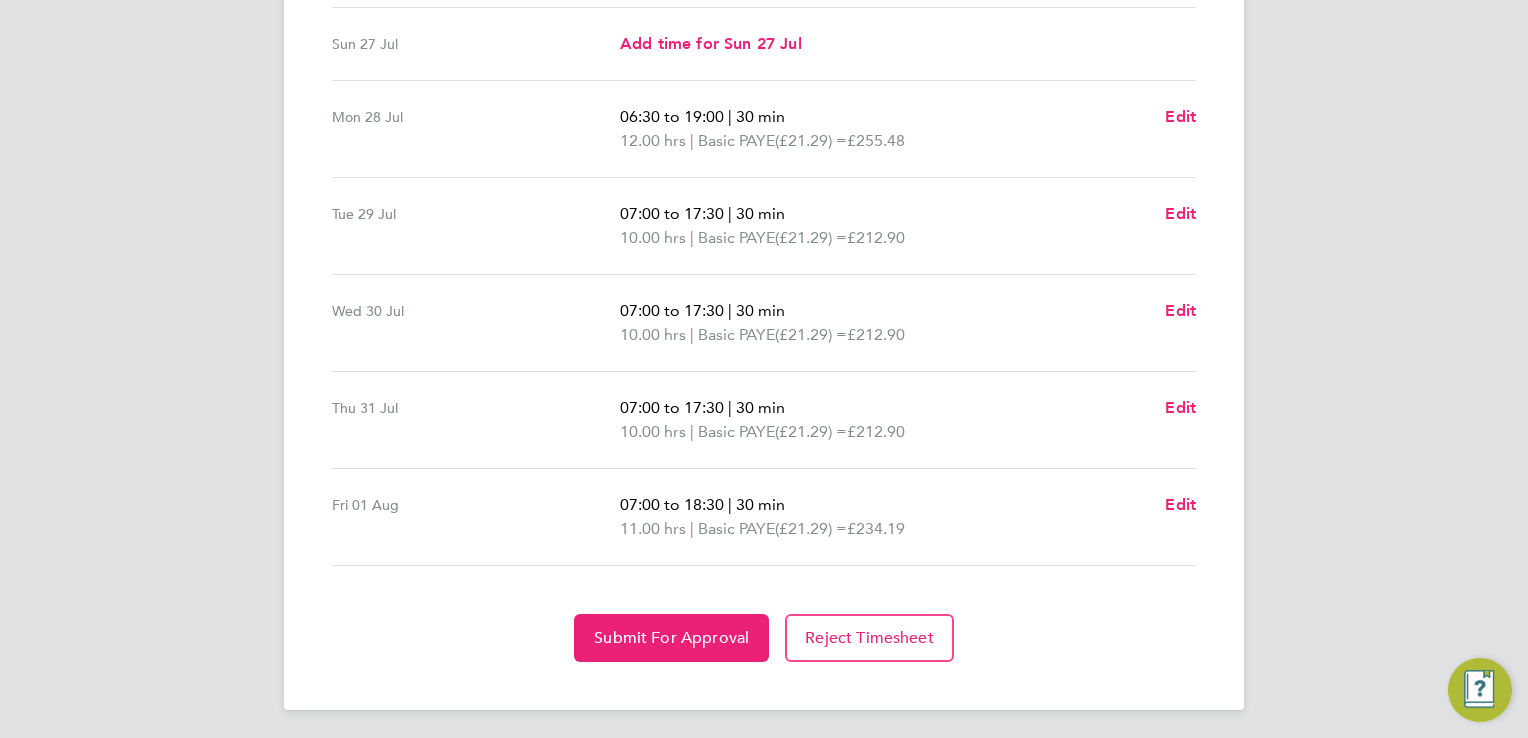 scroll, scrollTop: 704, scrollLeft: 0, axis: vertical 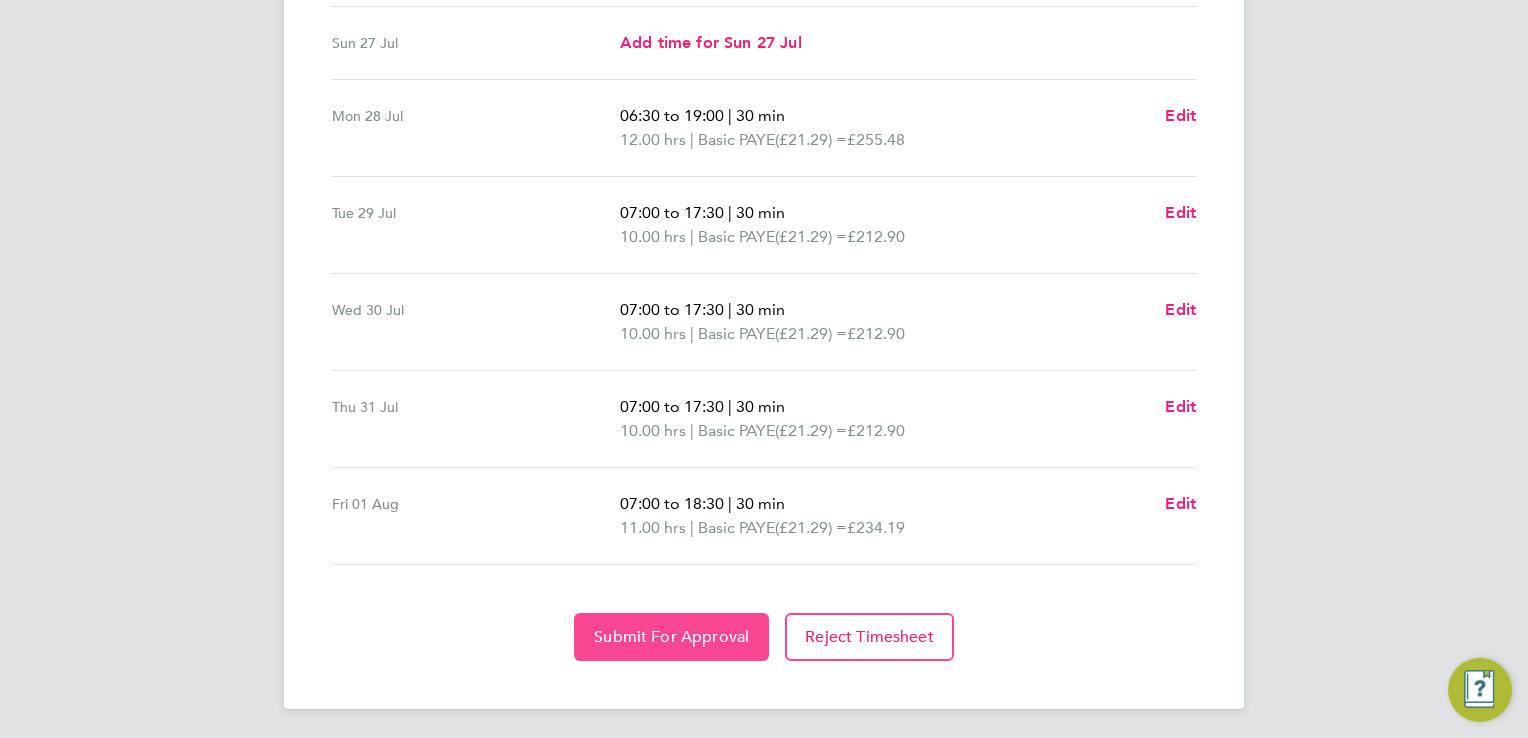 click on "Submit For Approval" 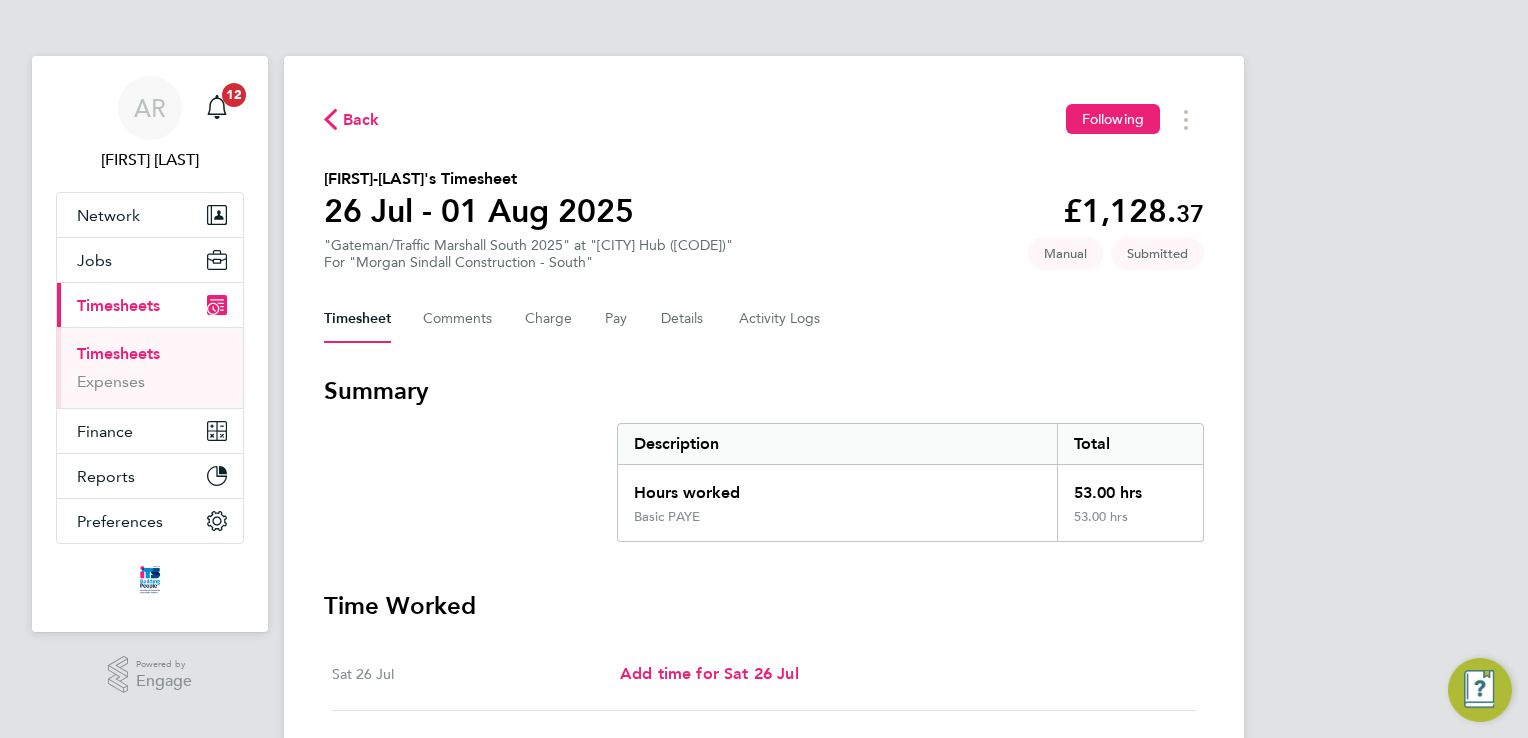 scroll, scrollTop: 0, scrollLeft: 0, axis: both 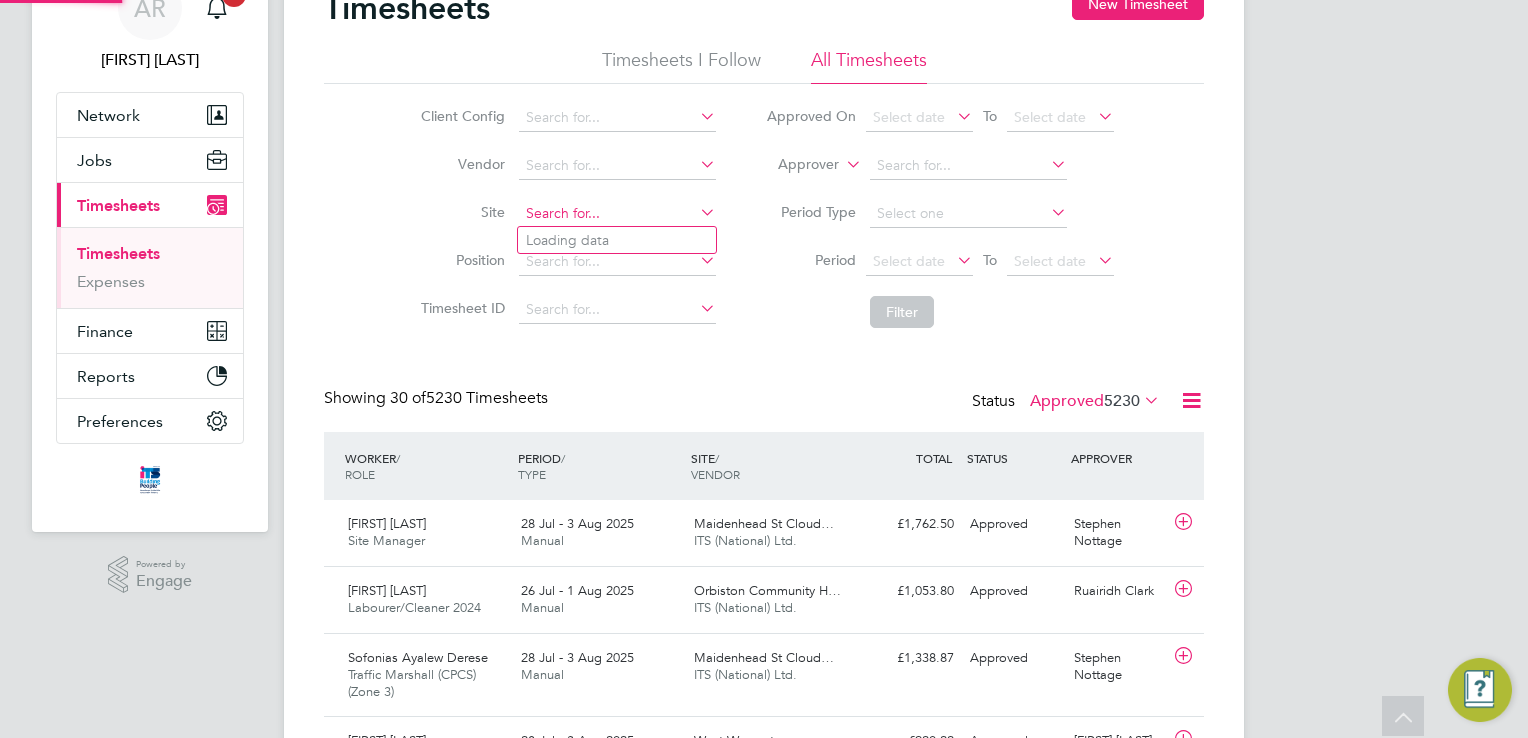 click 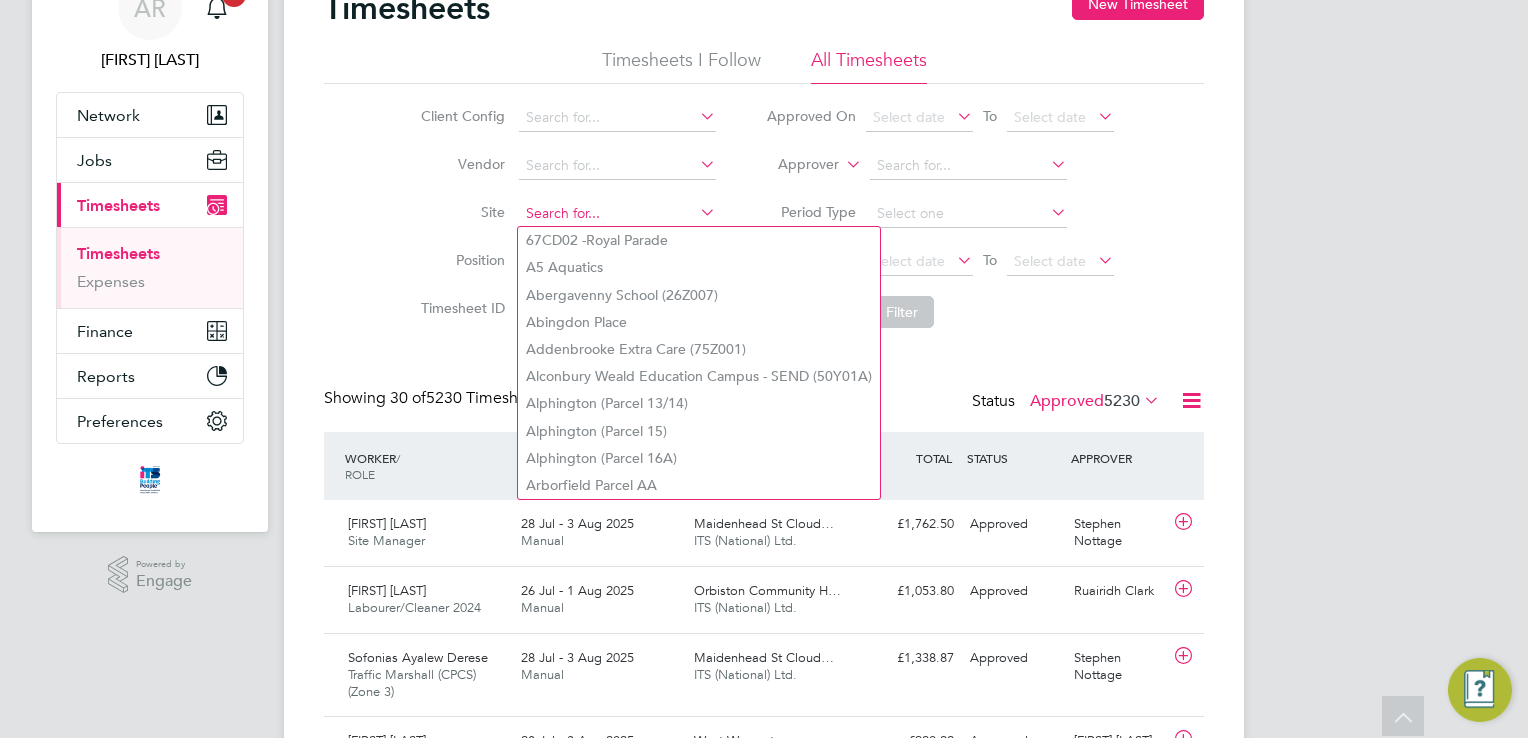 type on ";" 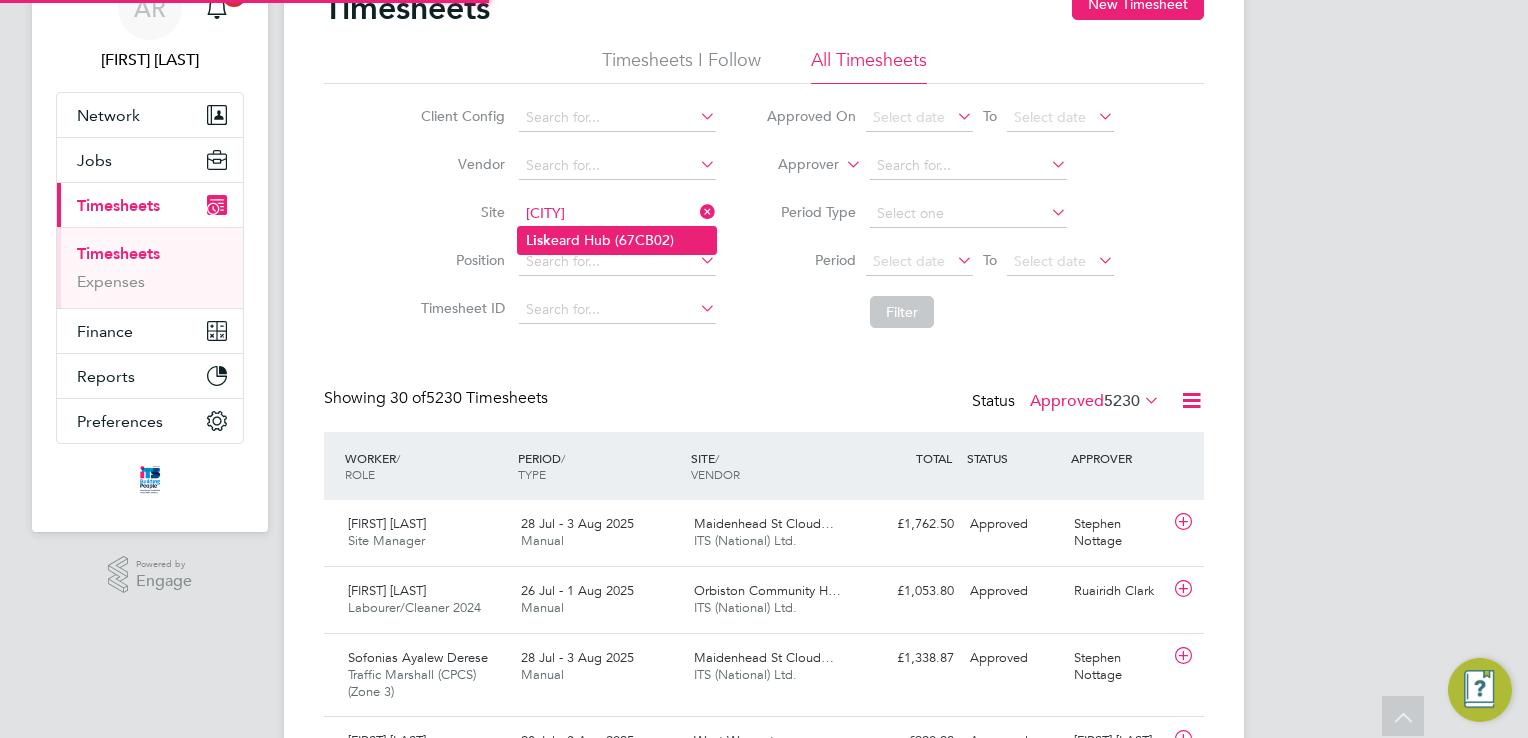click on "[CITY] Hub ([CODE])" 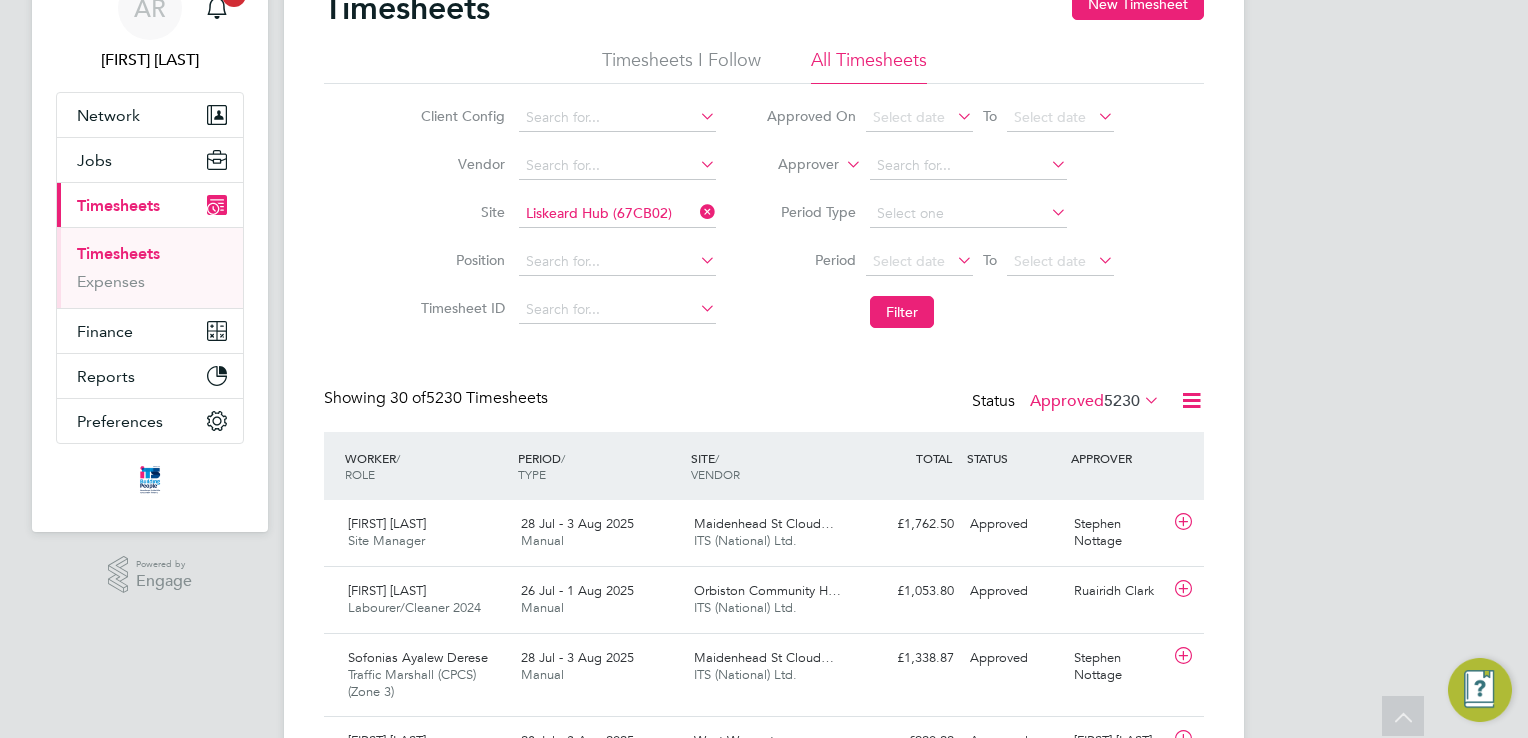 click 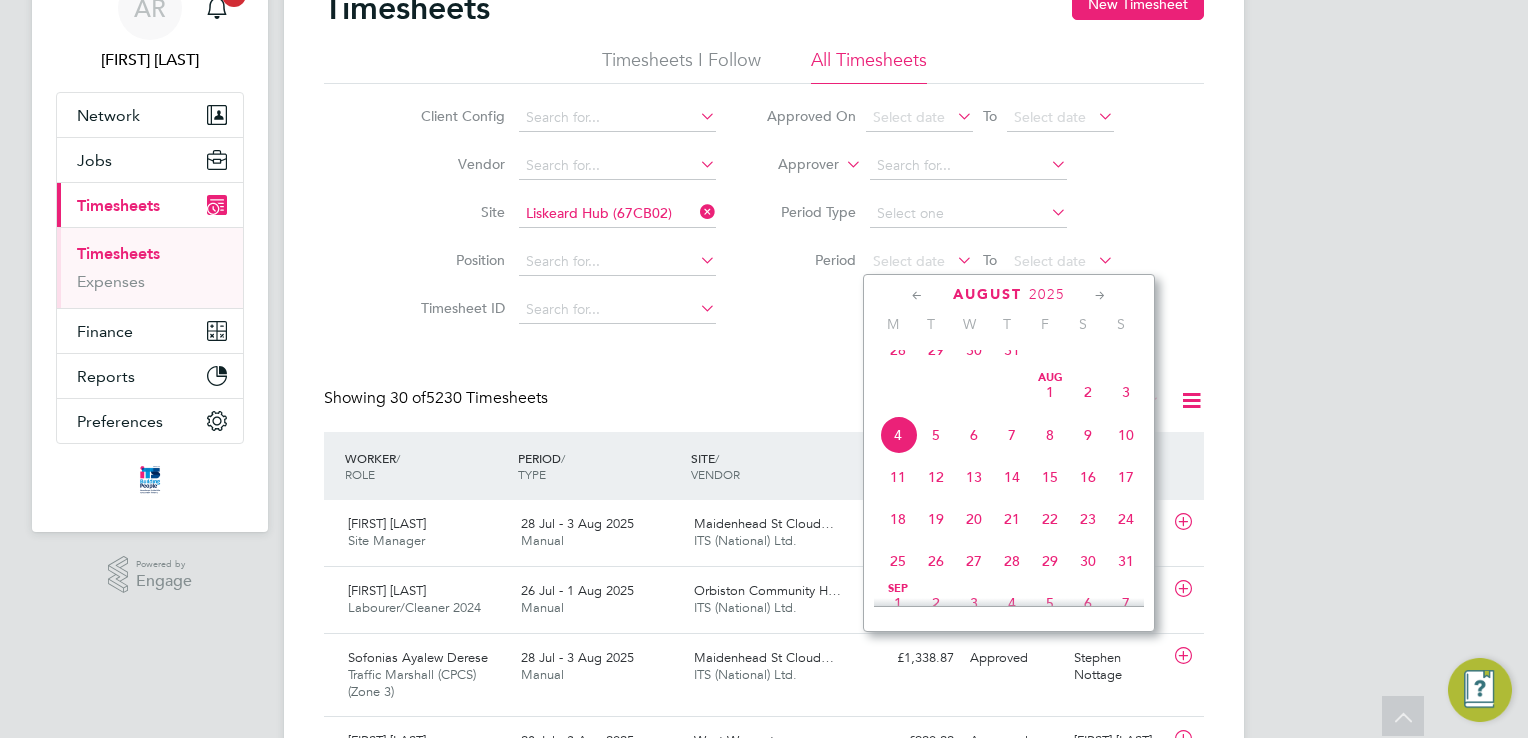 click on "28" 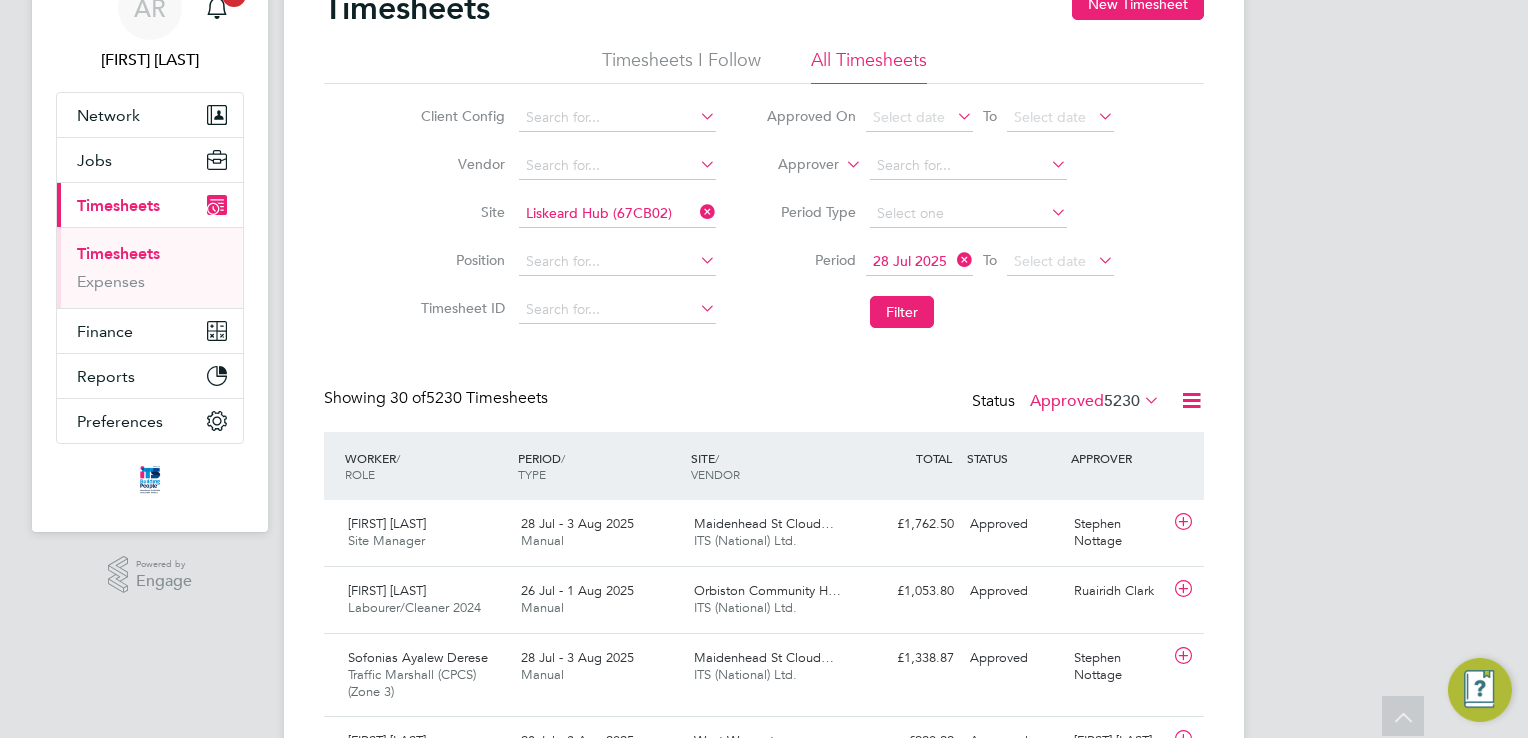 click 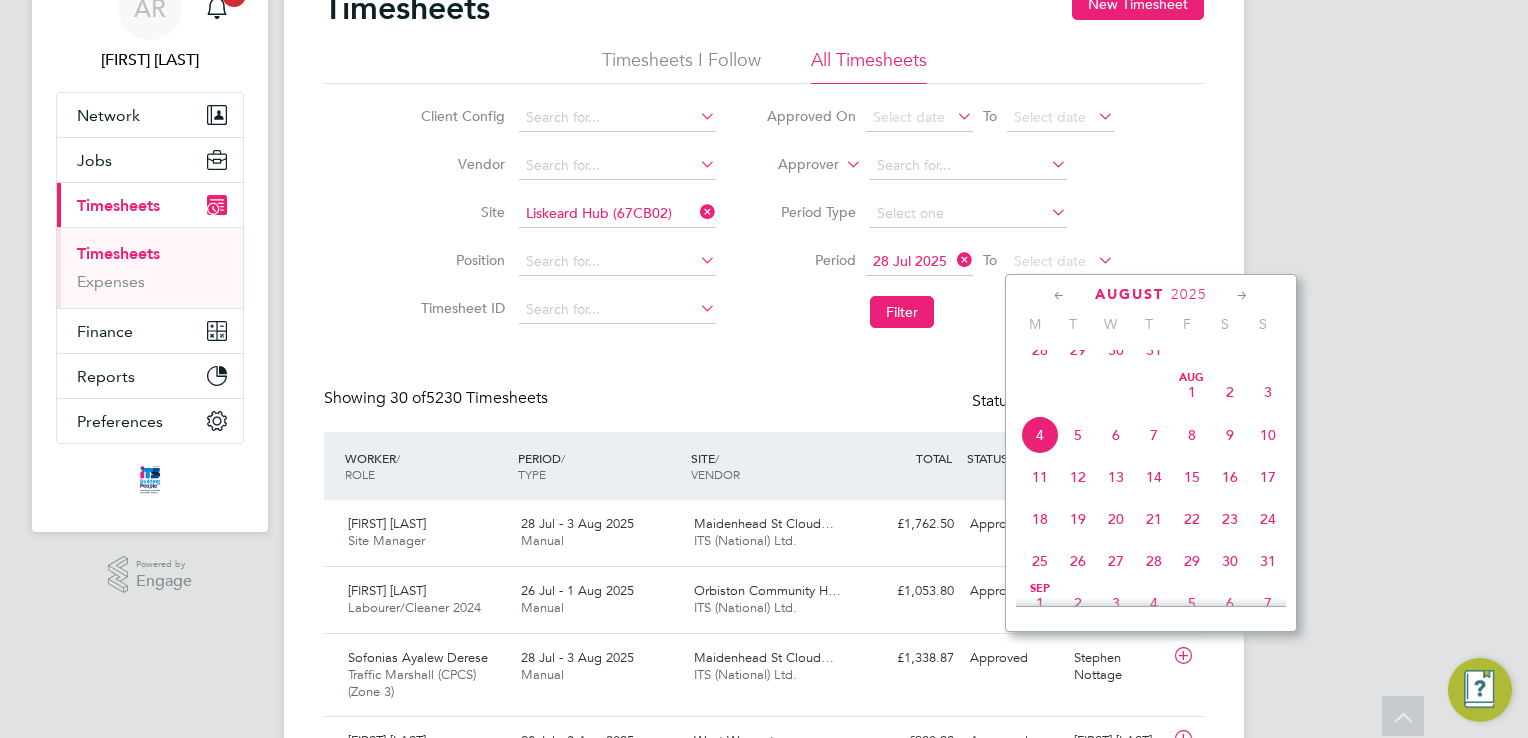 click on "Aug 1" 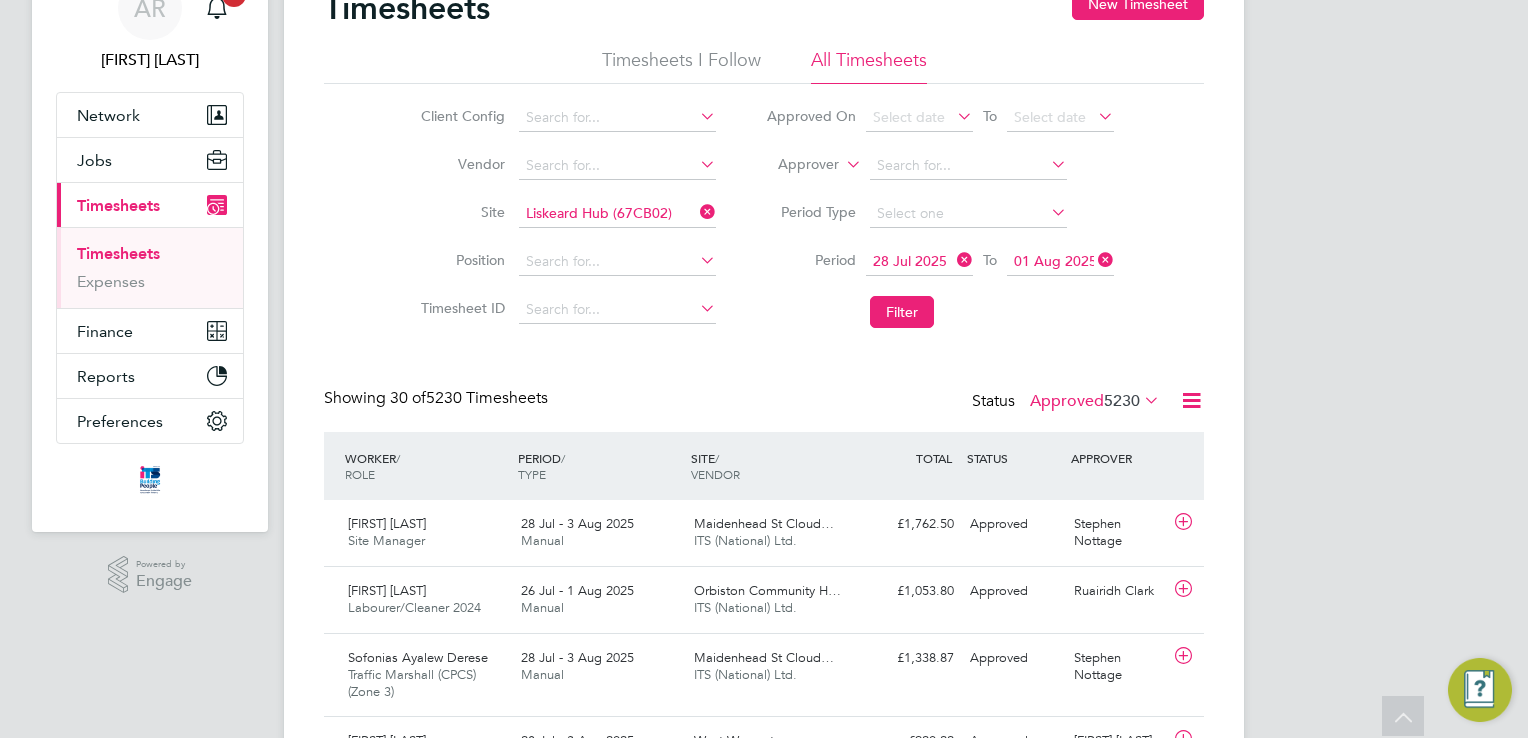 click on "Filter" 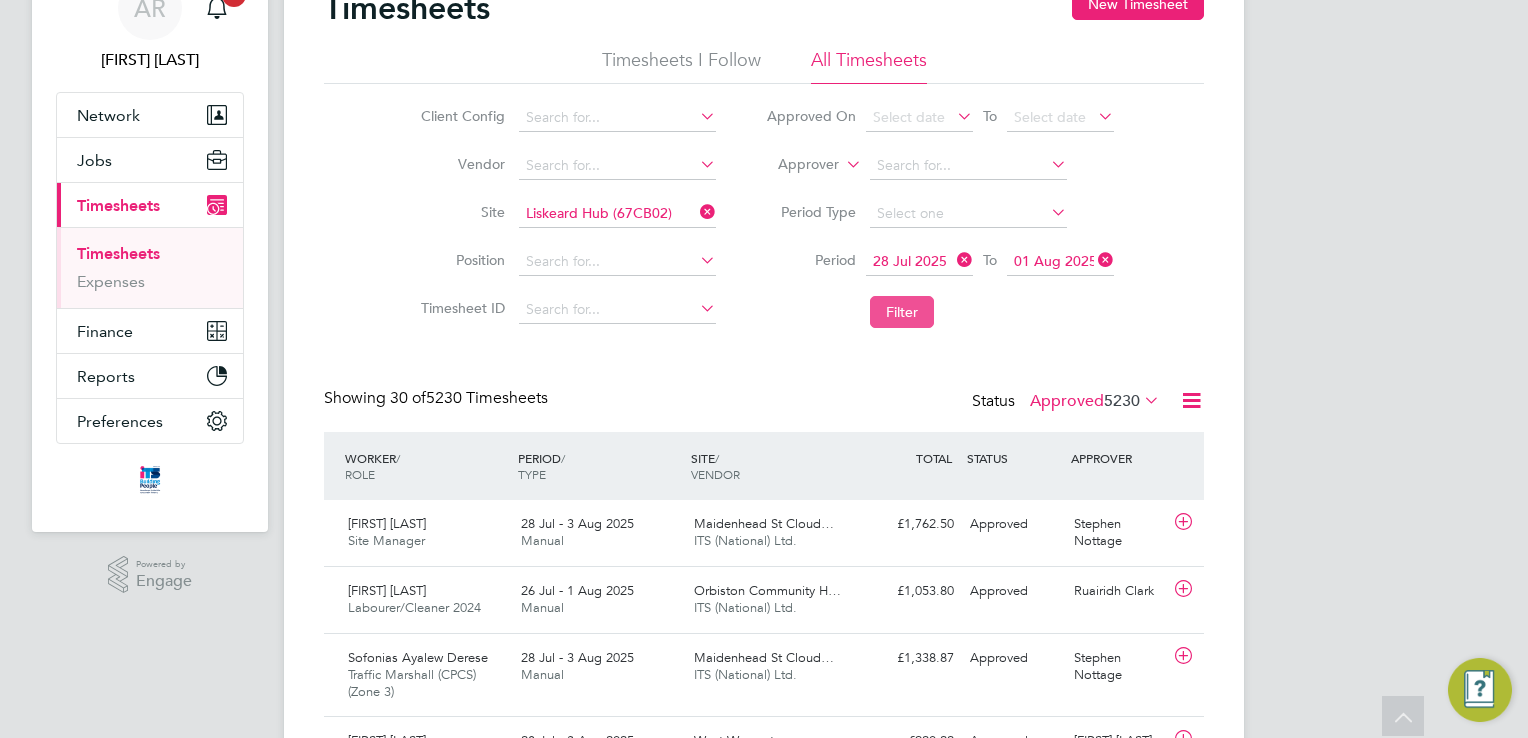 click on "Filter" 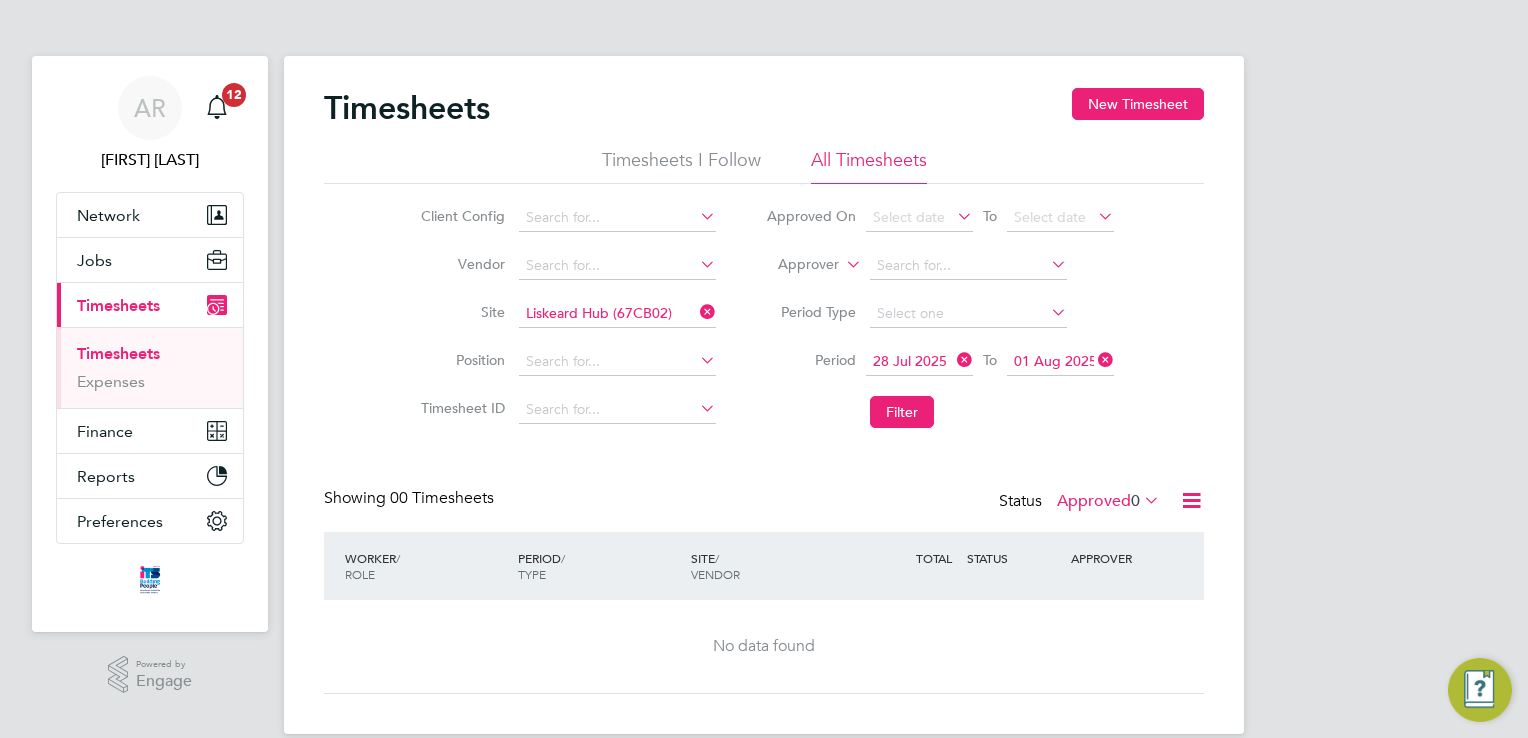 click 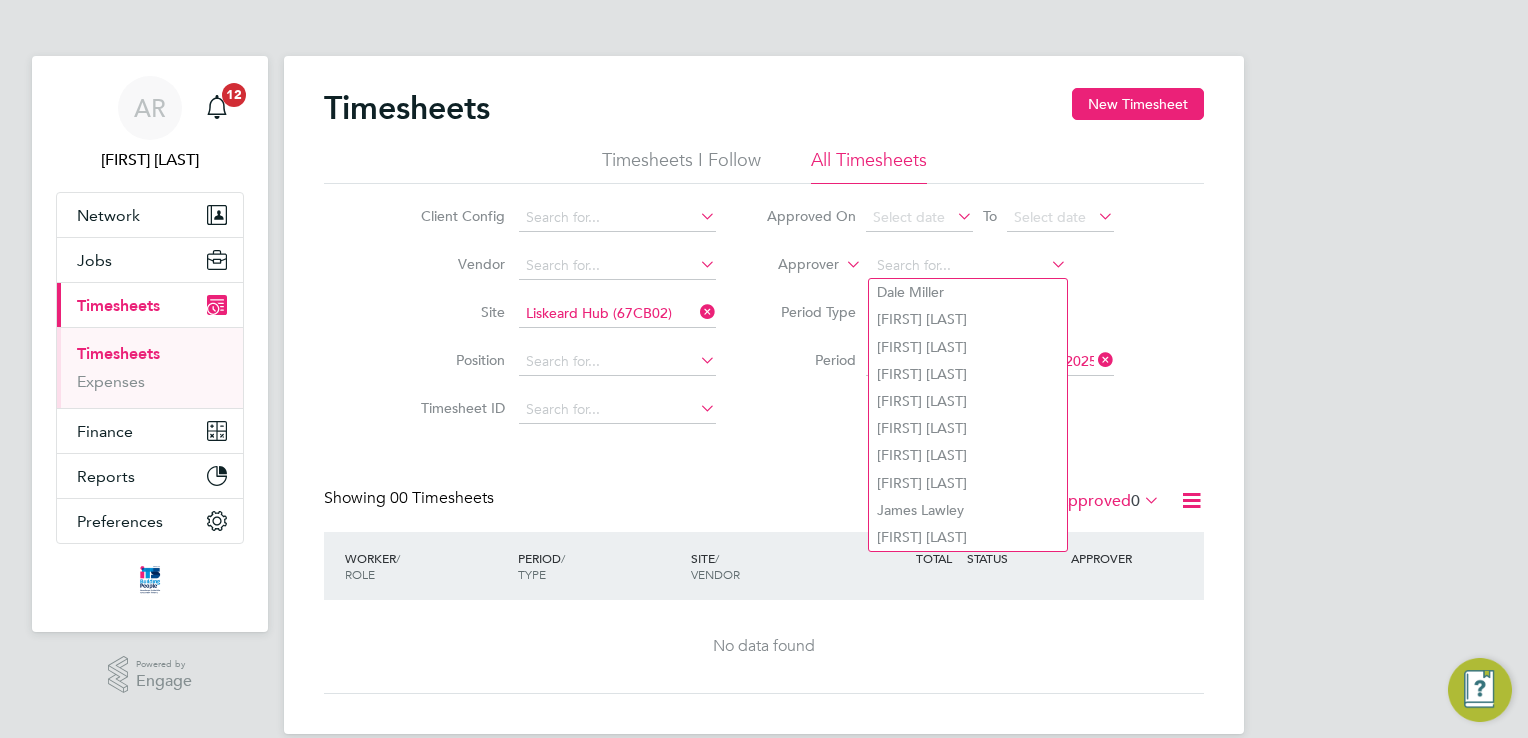 click on "Client Config   Vendor   Site   [CITY] Hub ([CODE]) Position   Timesheet ID   Approved On
Select date
To
Select date
Approver     Period Type   Period
[DATE]
To
[DATE]
Filter" 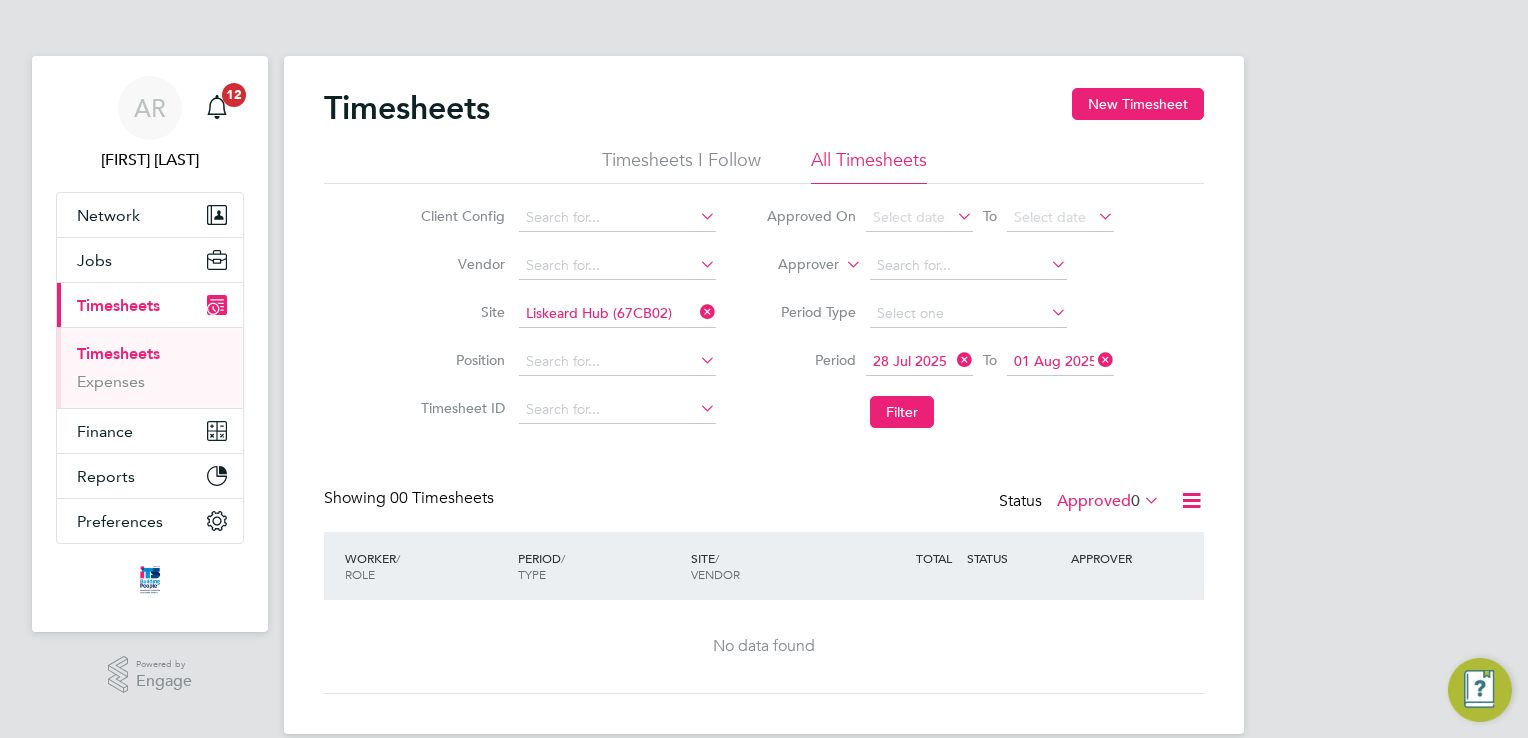type 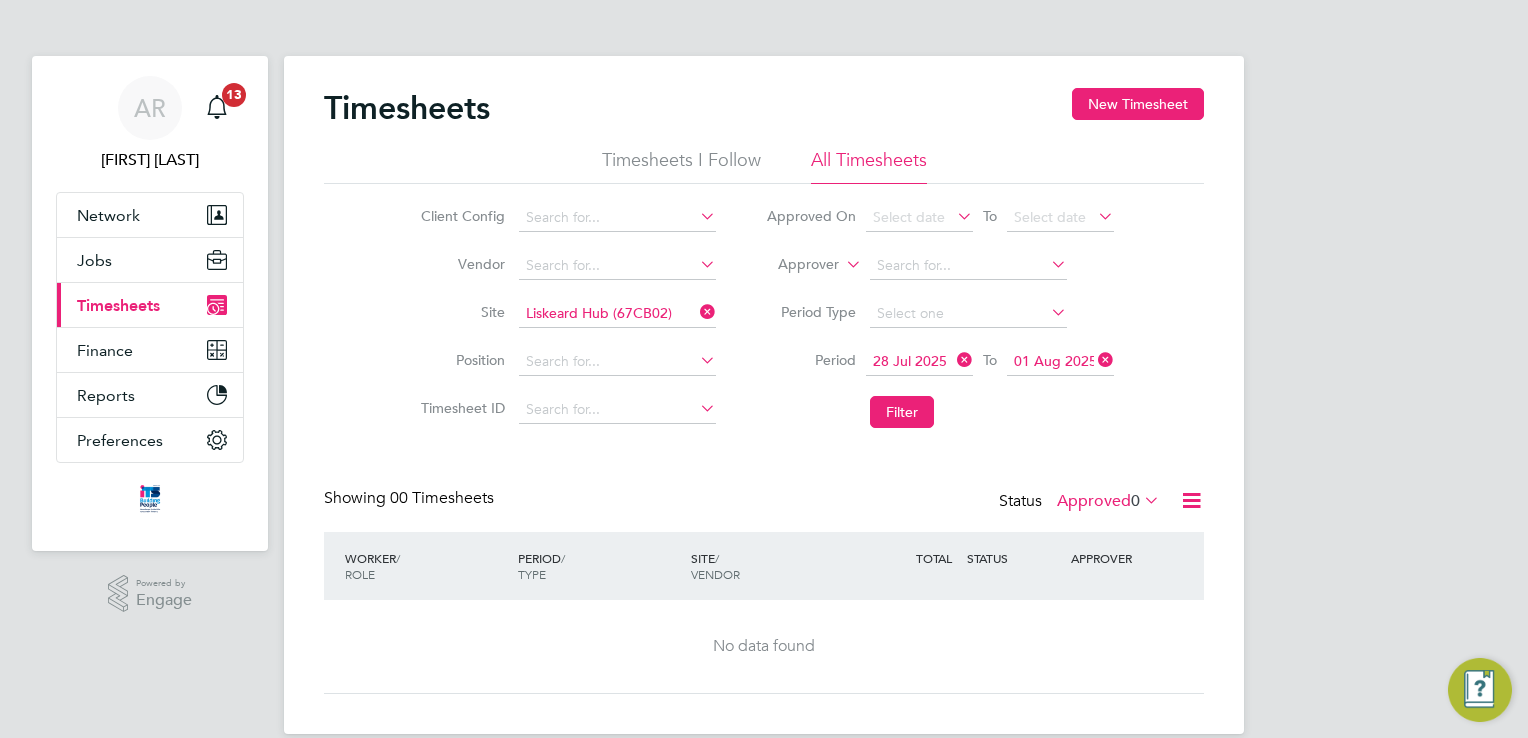 click 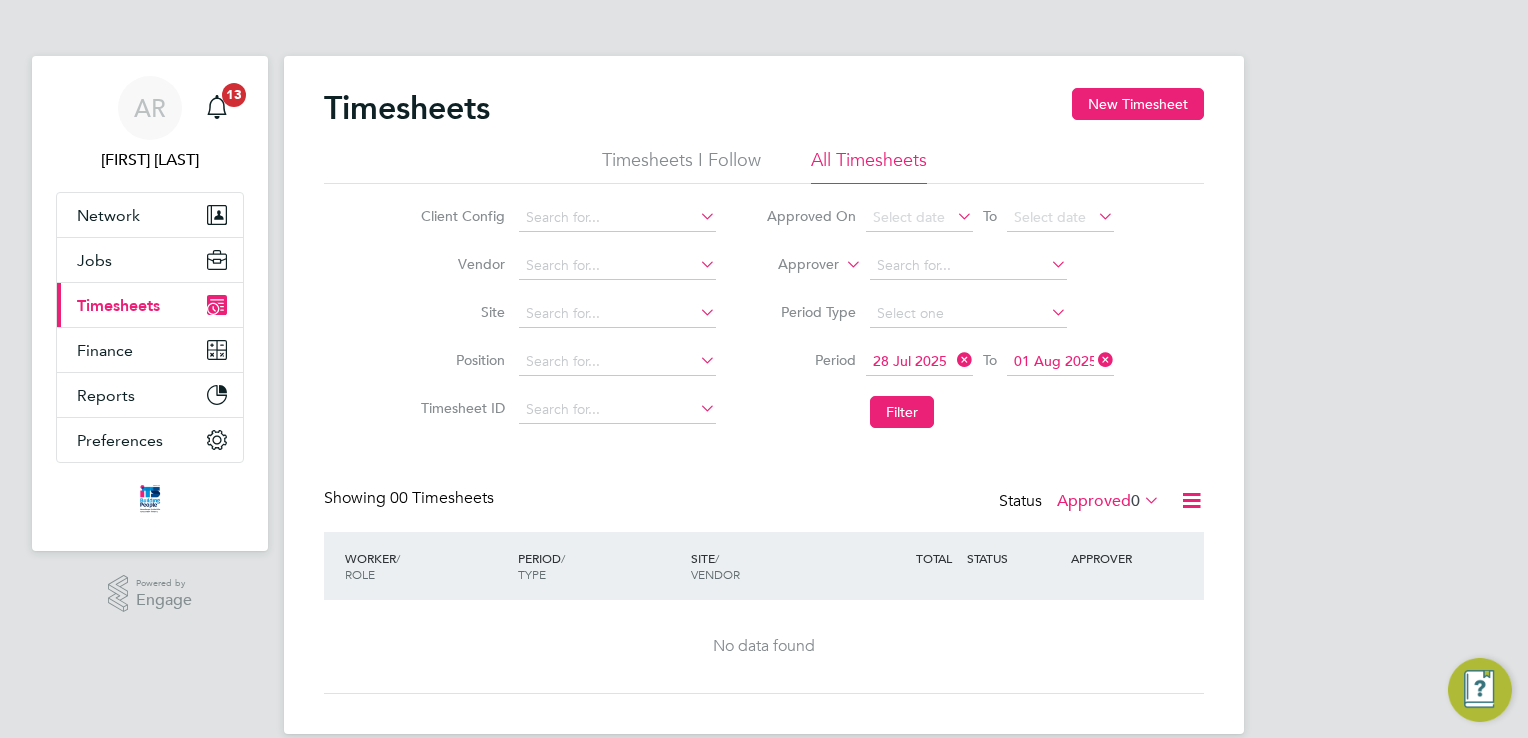 click 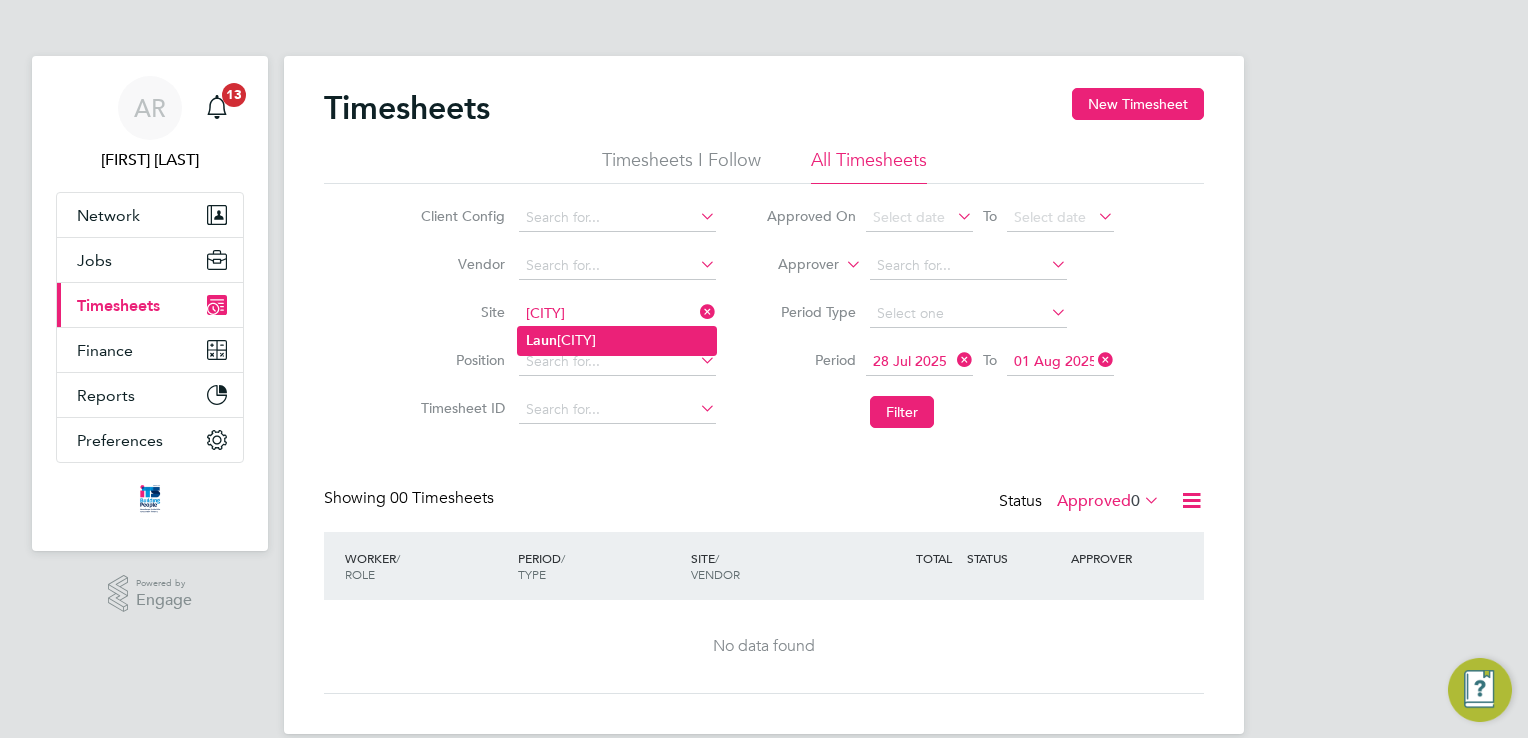 click on "[CITY]" 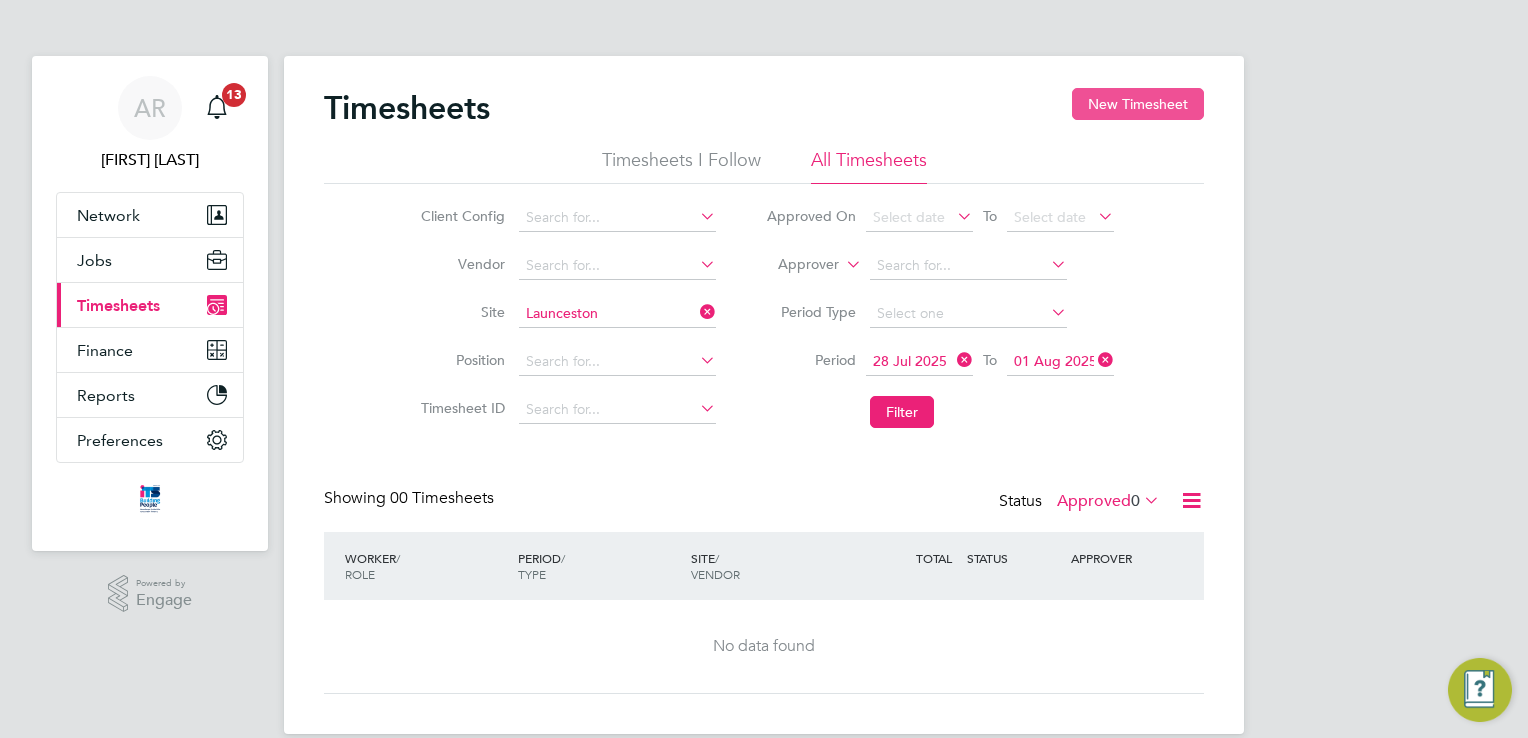 click on "New Timesheet" 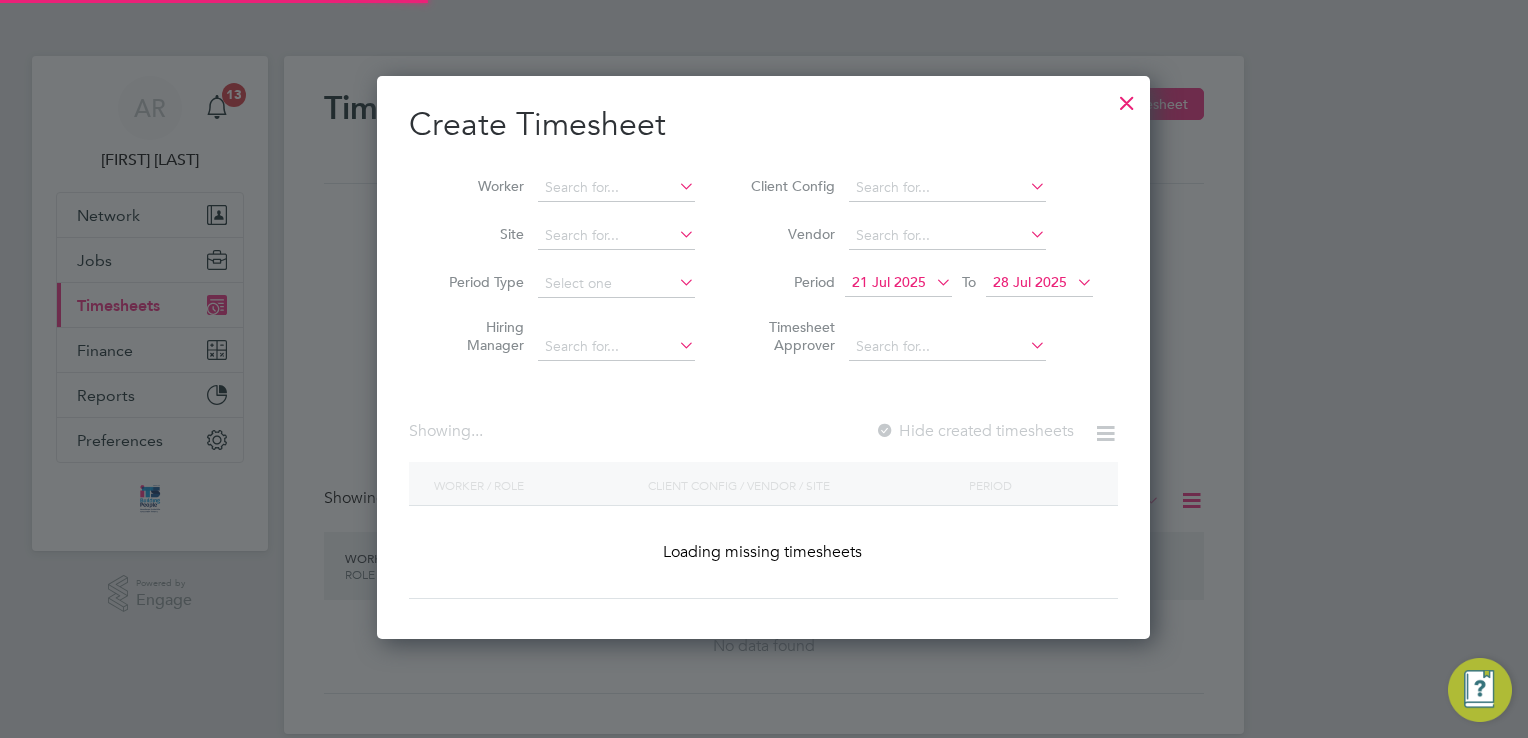 scroll, scrollTop: 10, scrollLeft: 10, axis: both 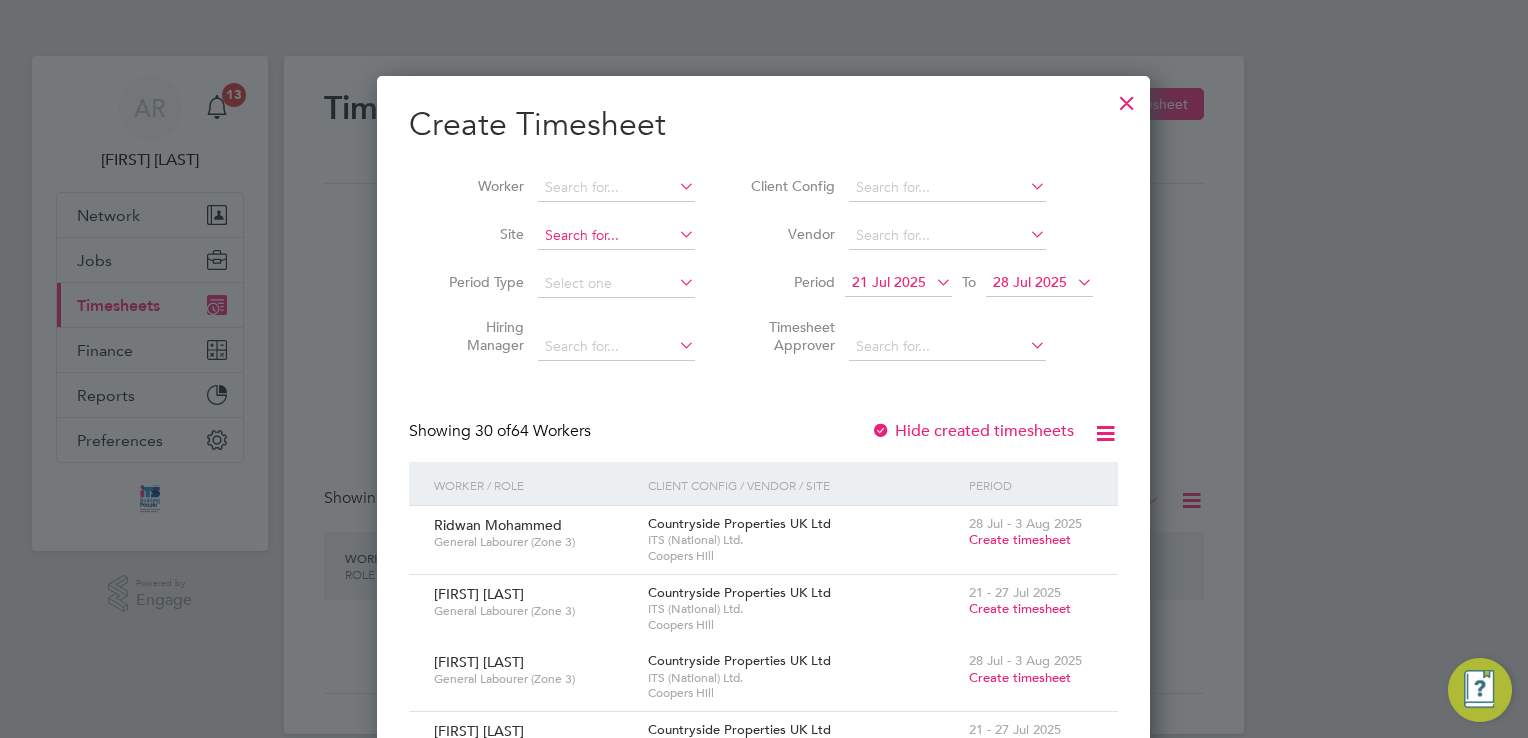 click at bounding box center [616, 236] 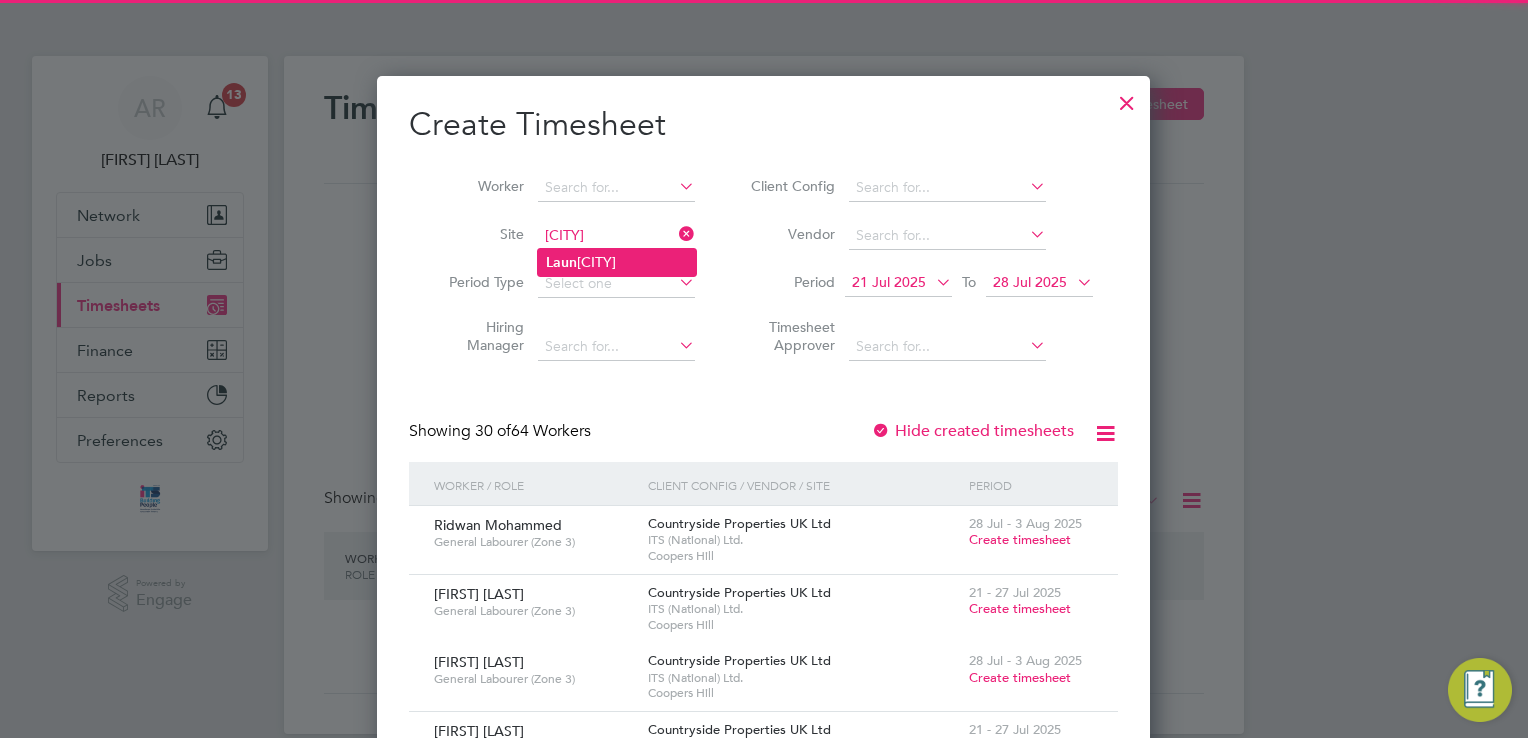 click on "[CITY]" 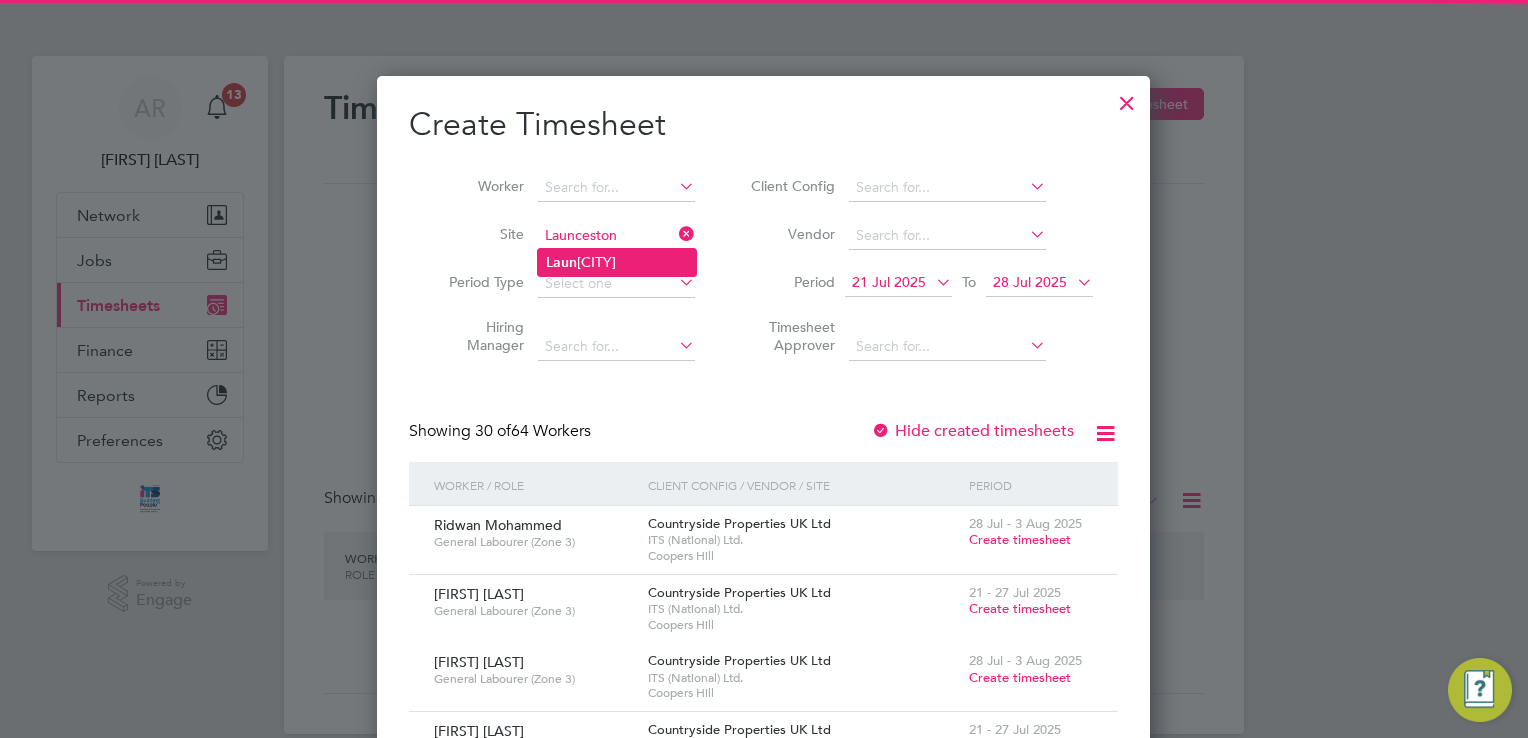 scroll, scrollTop: 10, scrollLeft: 10, axis: both 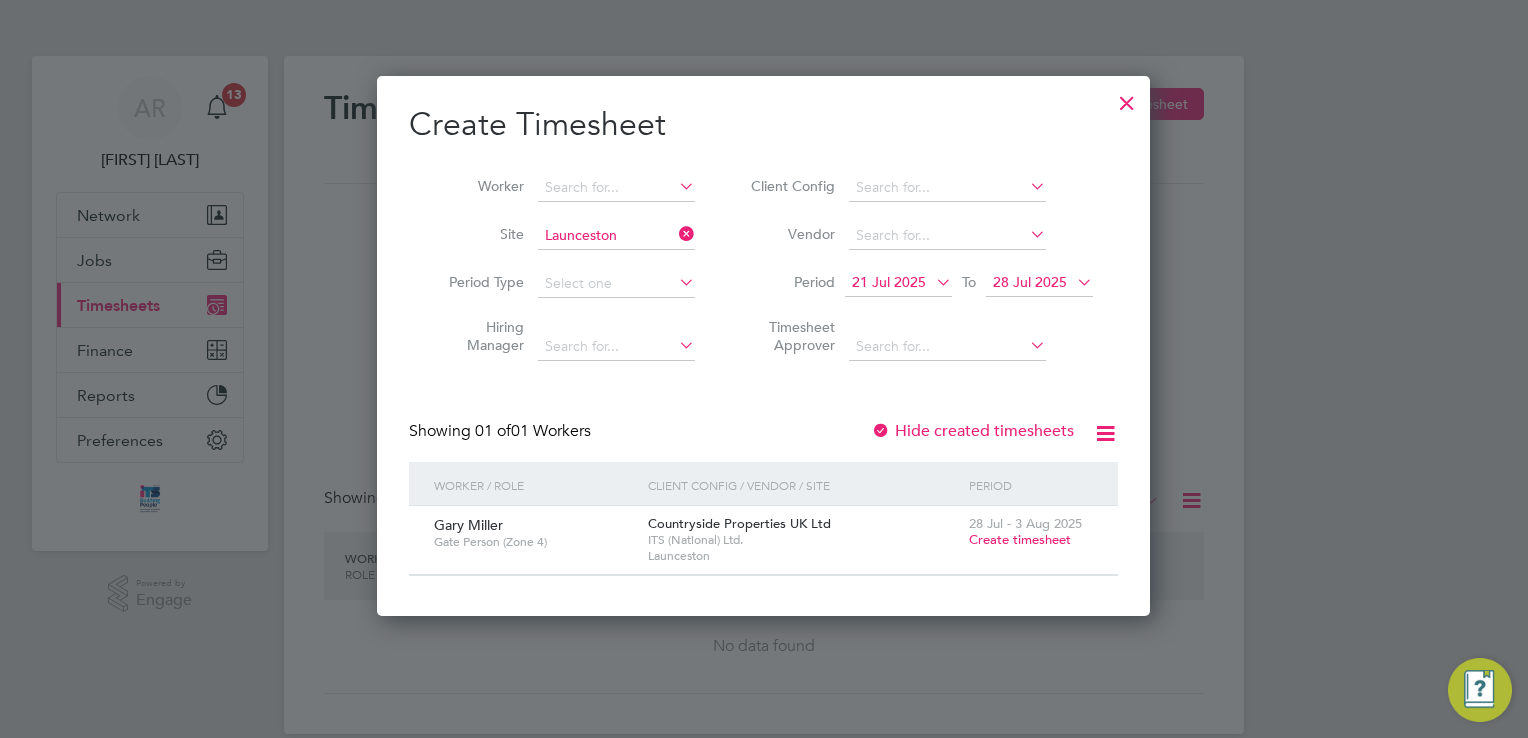 click at bounding box center (932, 282) 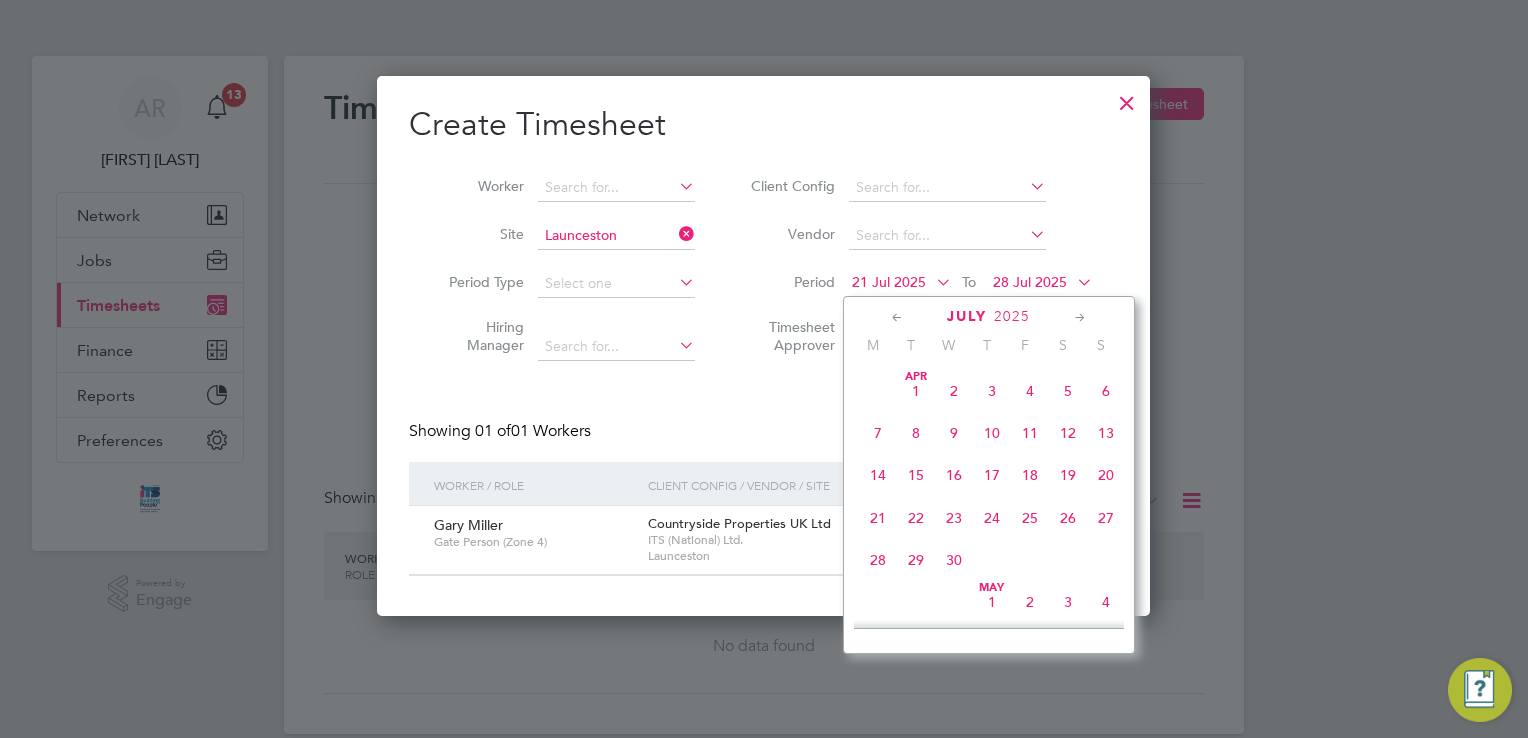 scroll, scrollTop: 740, scrollLeft: 0, axis: vertical 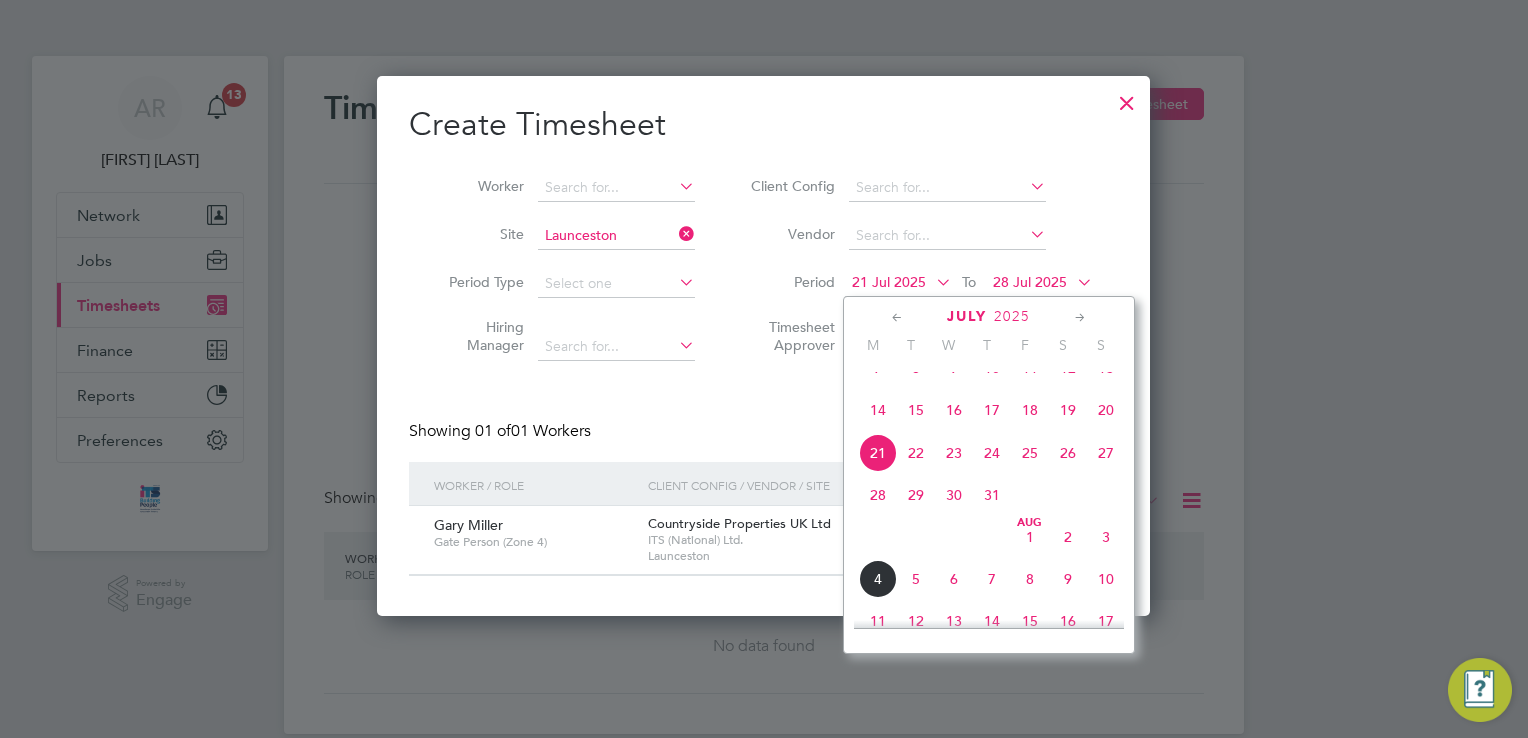 click on "28" 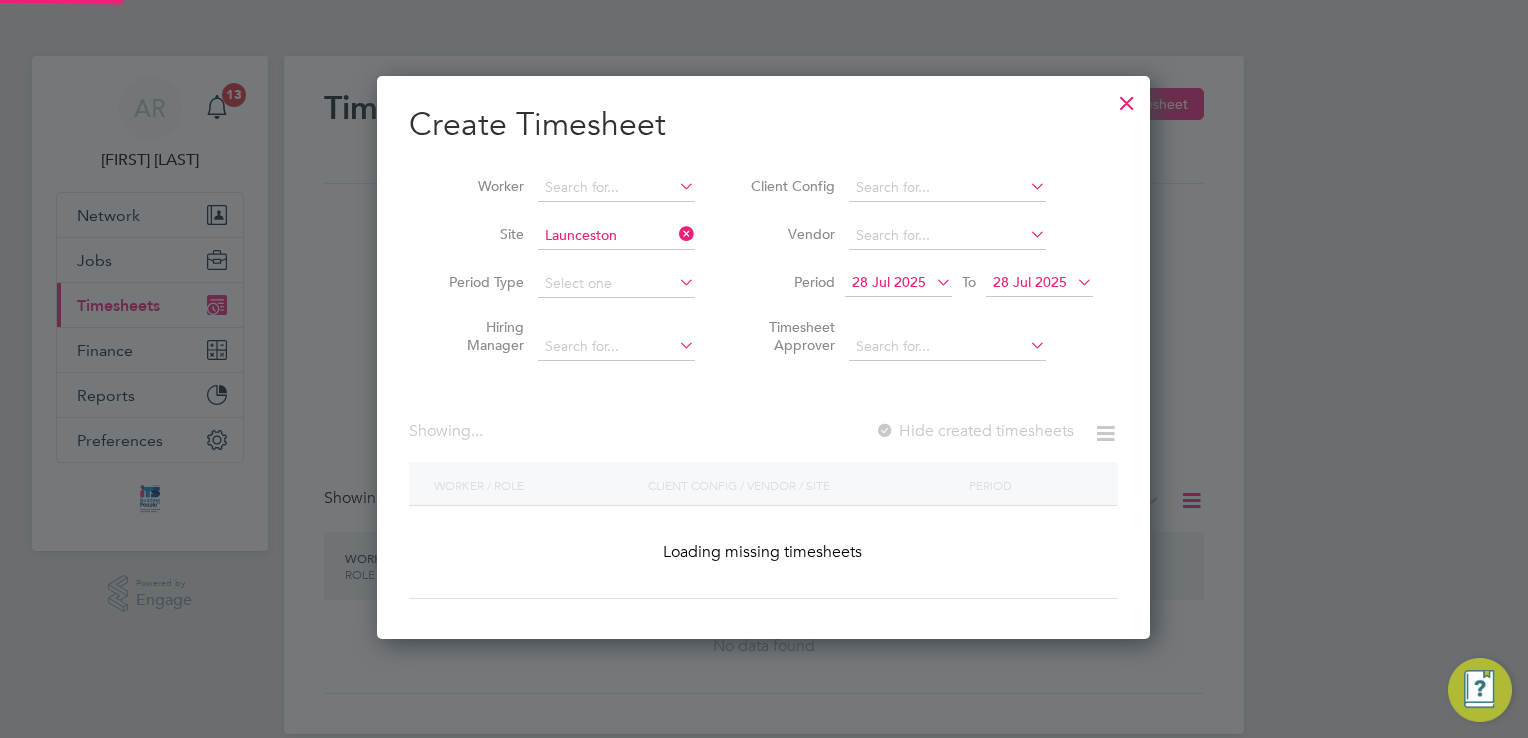 scroll, scrollTop: 10, scrollLeft: 10, axis: both 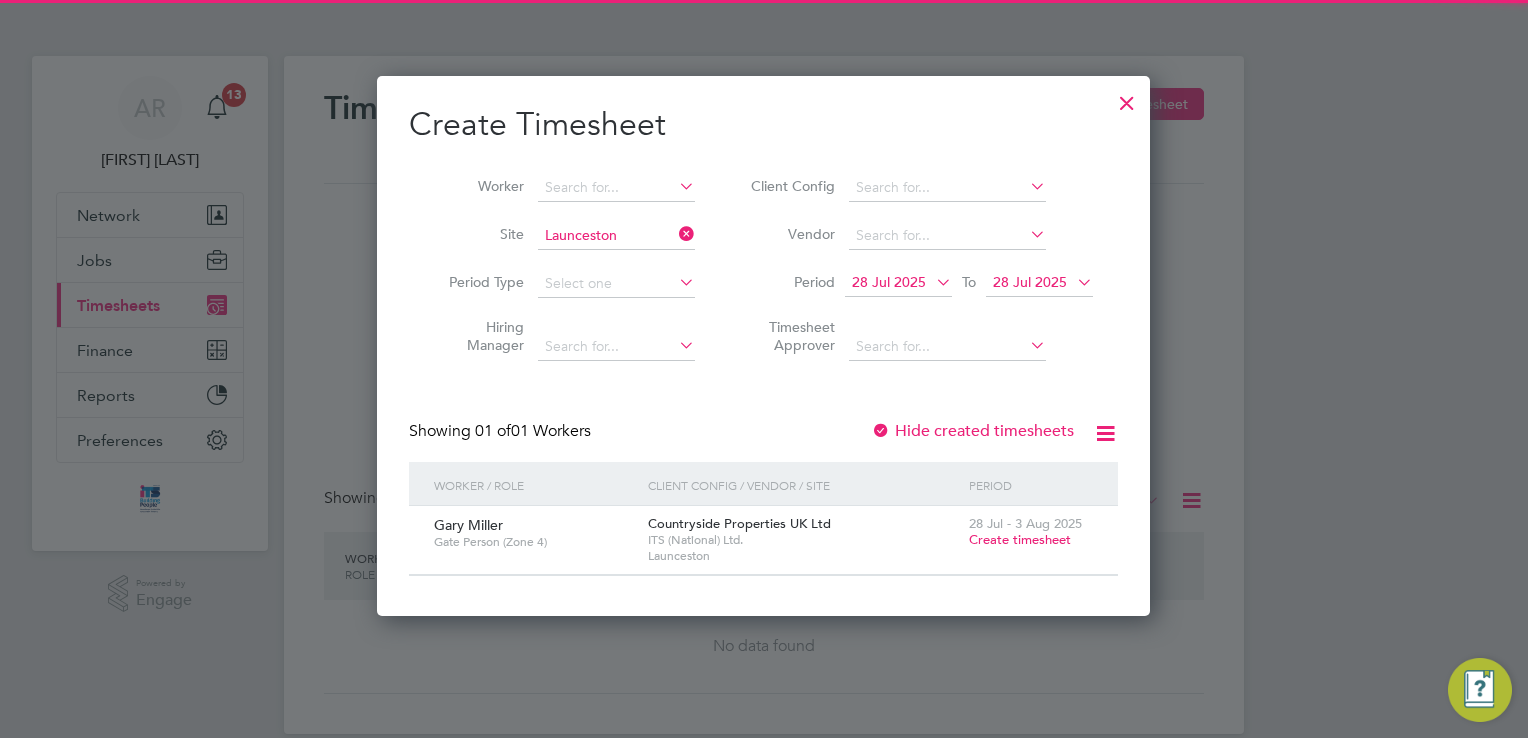 click at bounding box center (1073, 282) 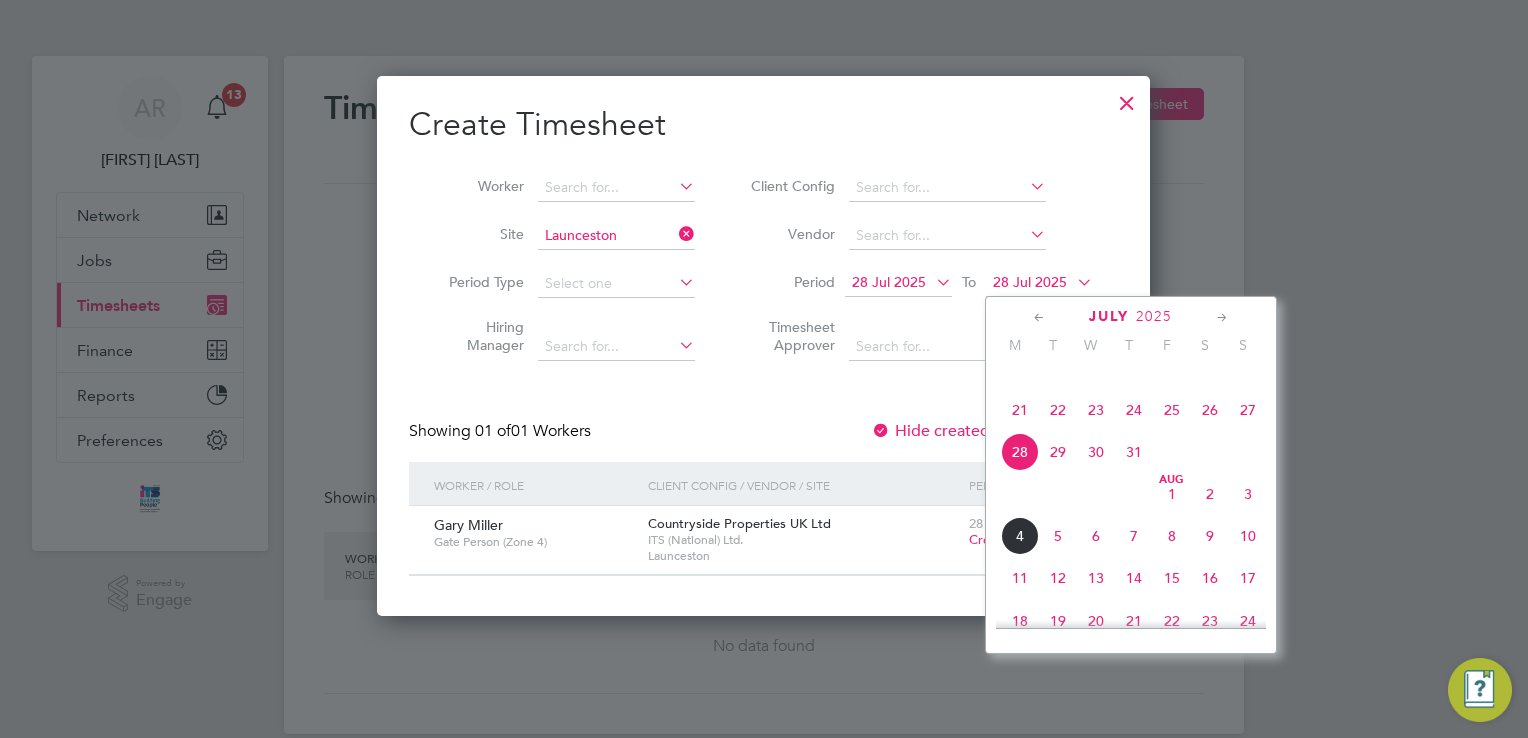click on "Aug" 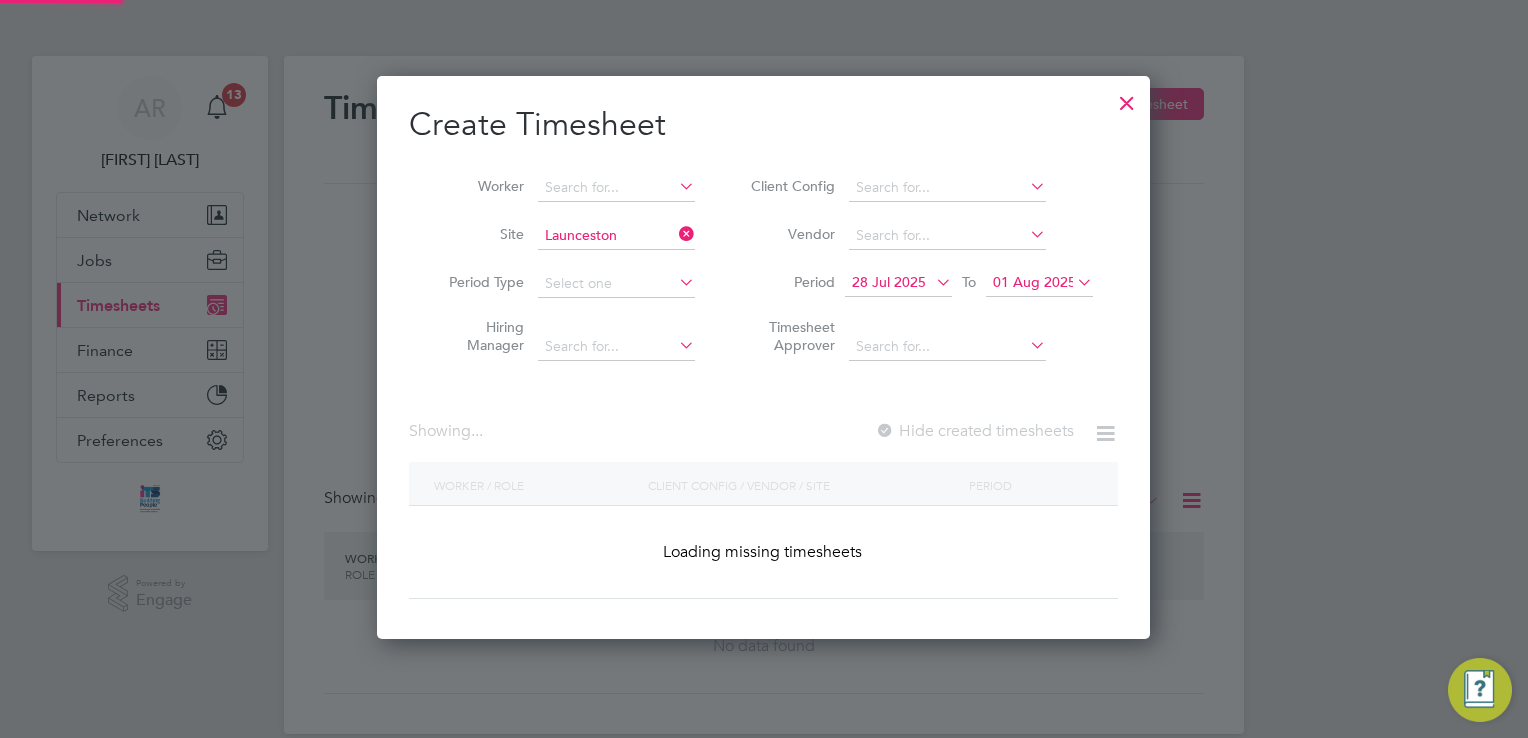 scroll, scrollTop: 10, scrollLeft: 10, axis: both 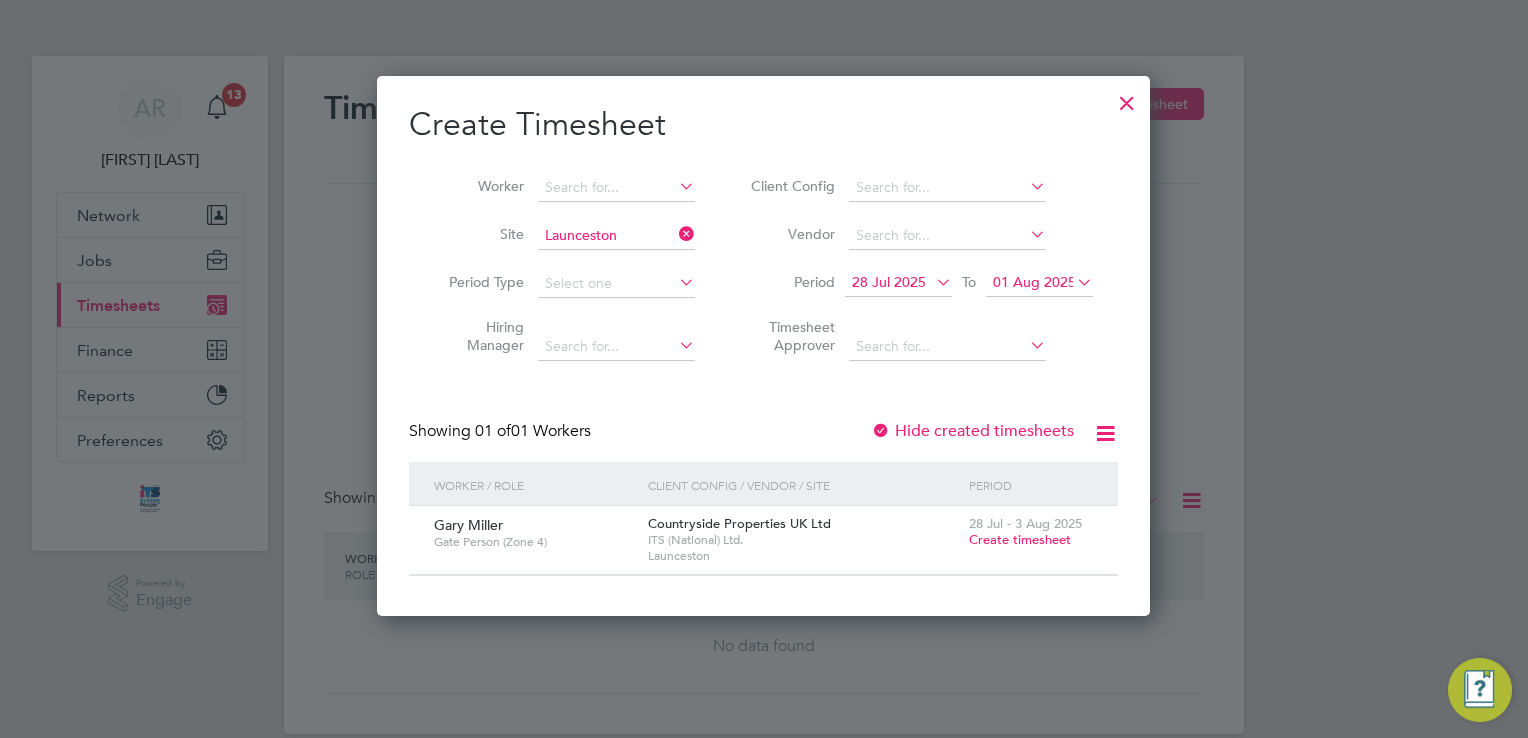 click on "Create timesheet" at bounding box center (1020, 539) 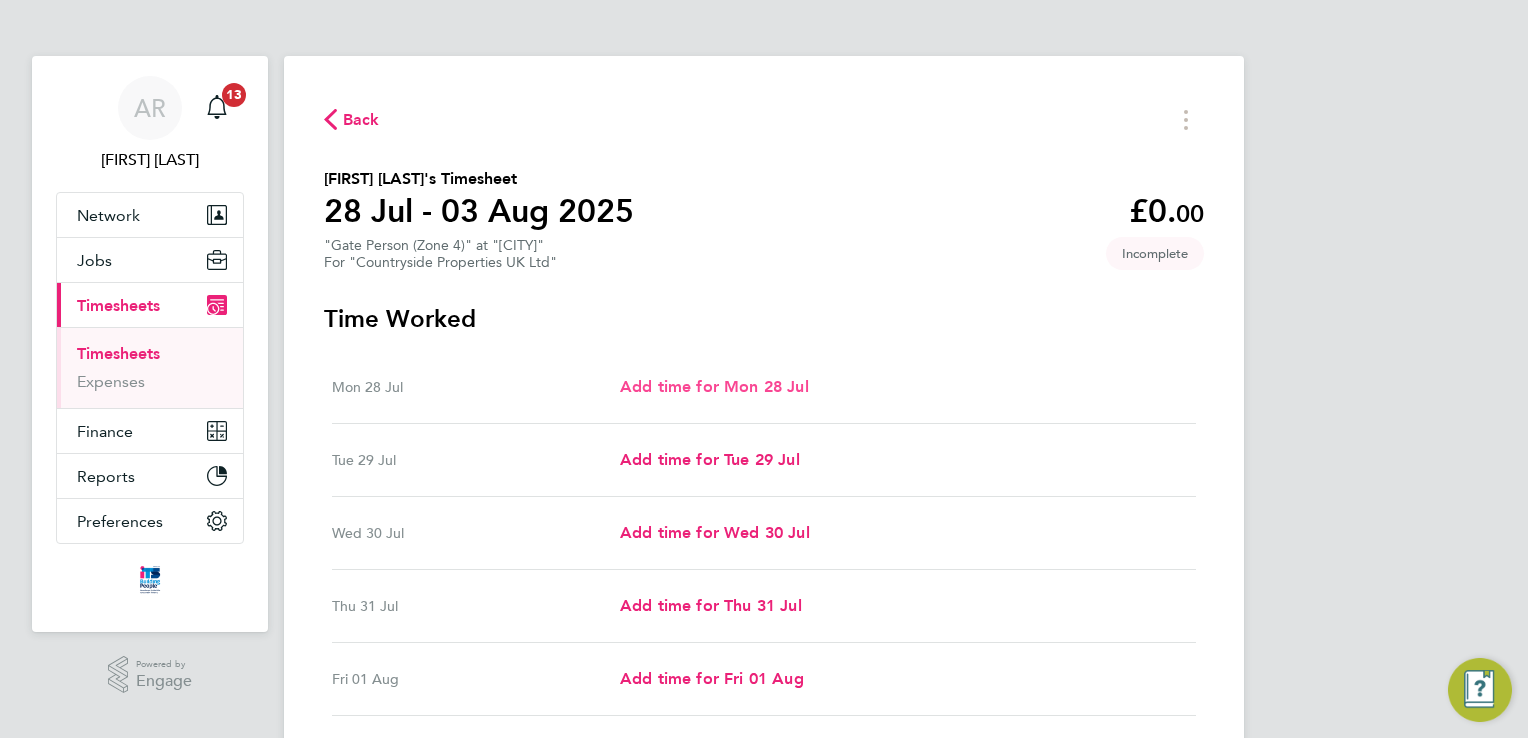 click on "Add time for Mon 28 Jul" at bounding box center [714, 386] 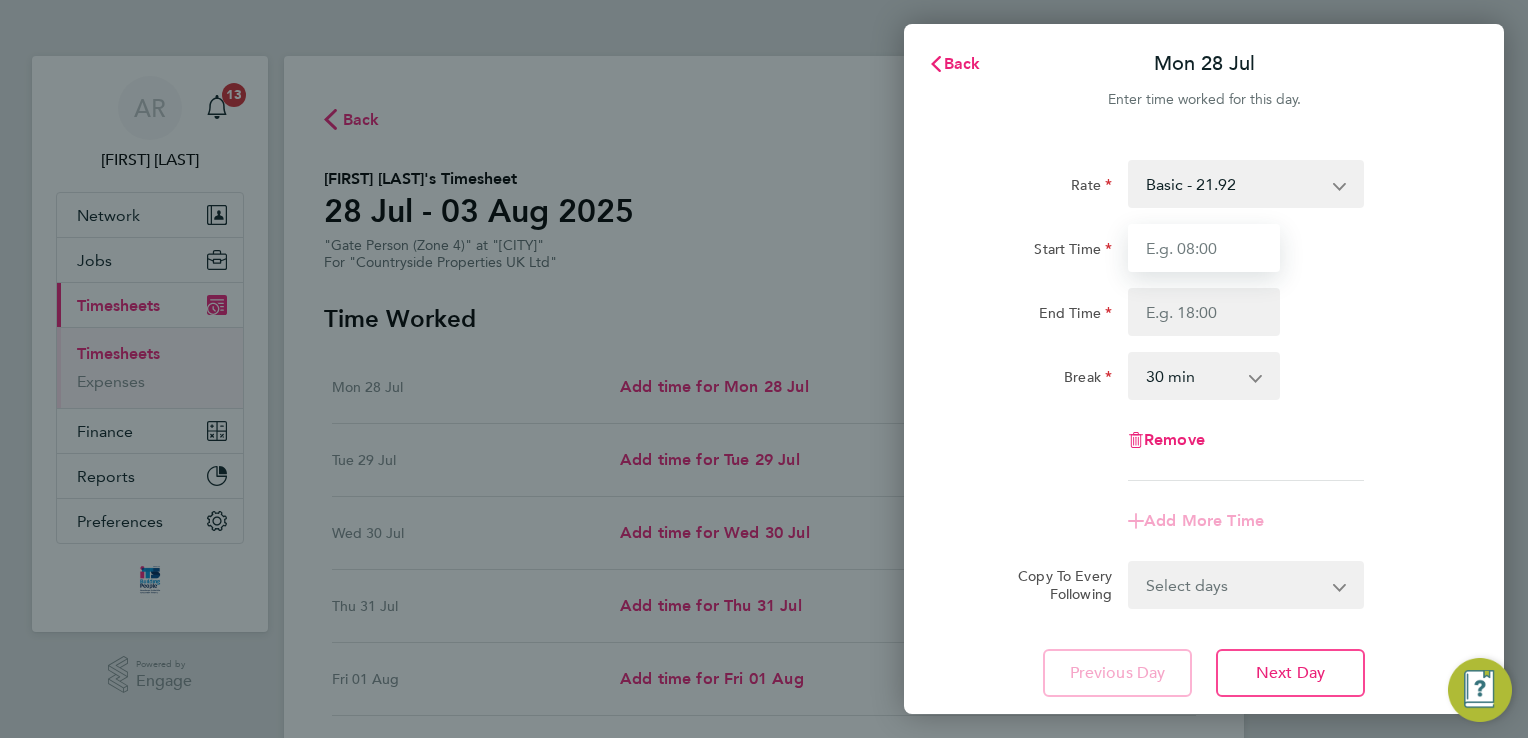 click on "Start Time" at bounding box center (1204, 248) 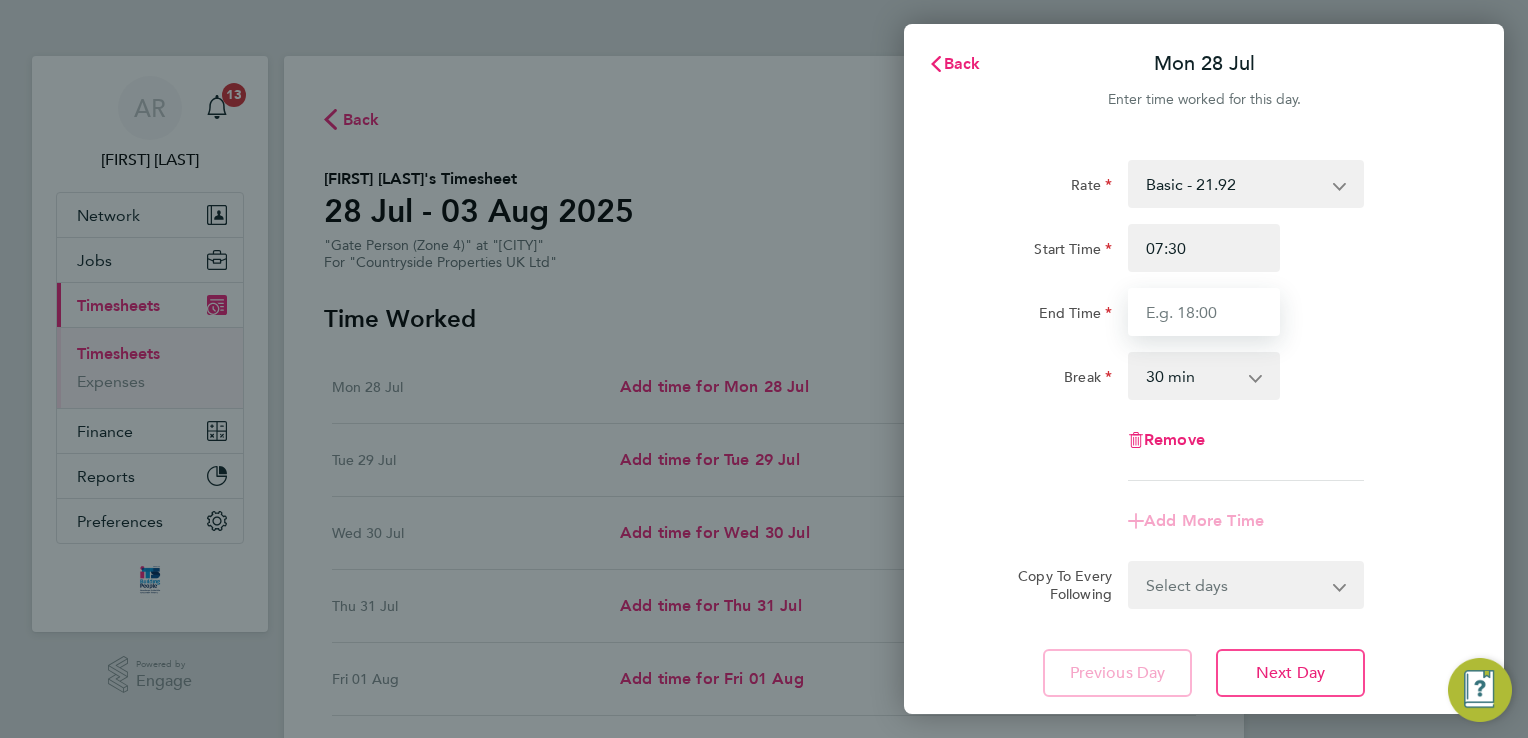 click on "End Time" at bounding box center (1204, 312) 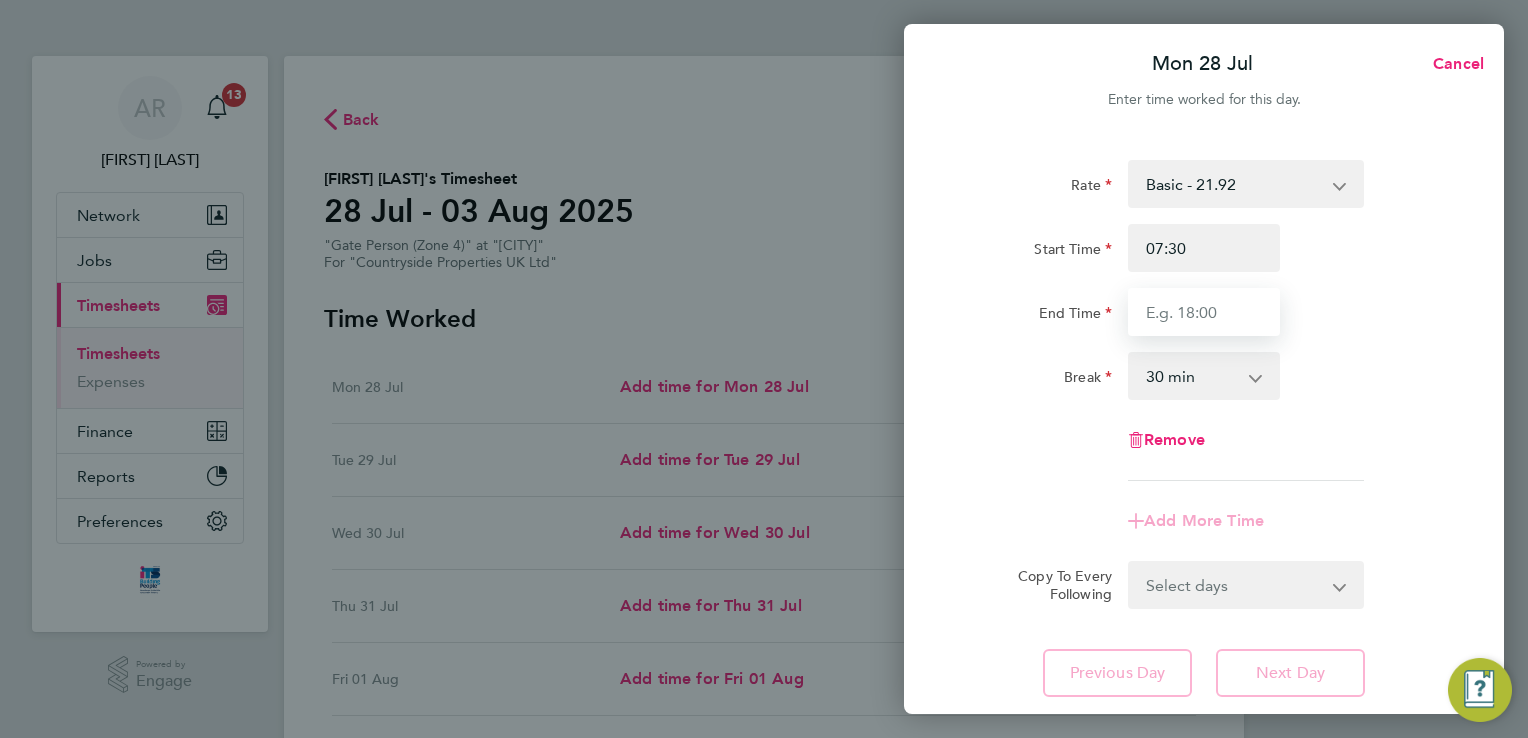 type on "17:00" 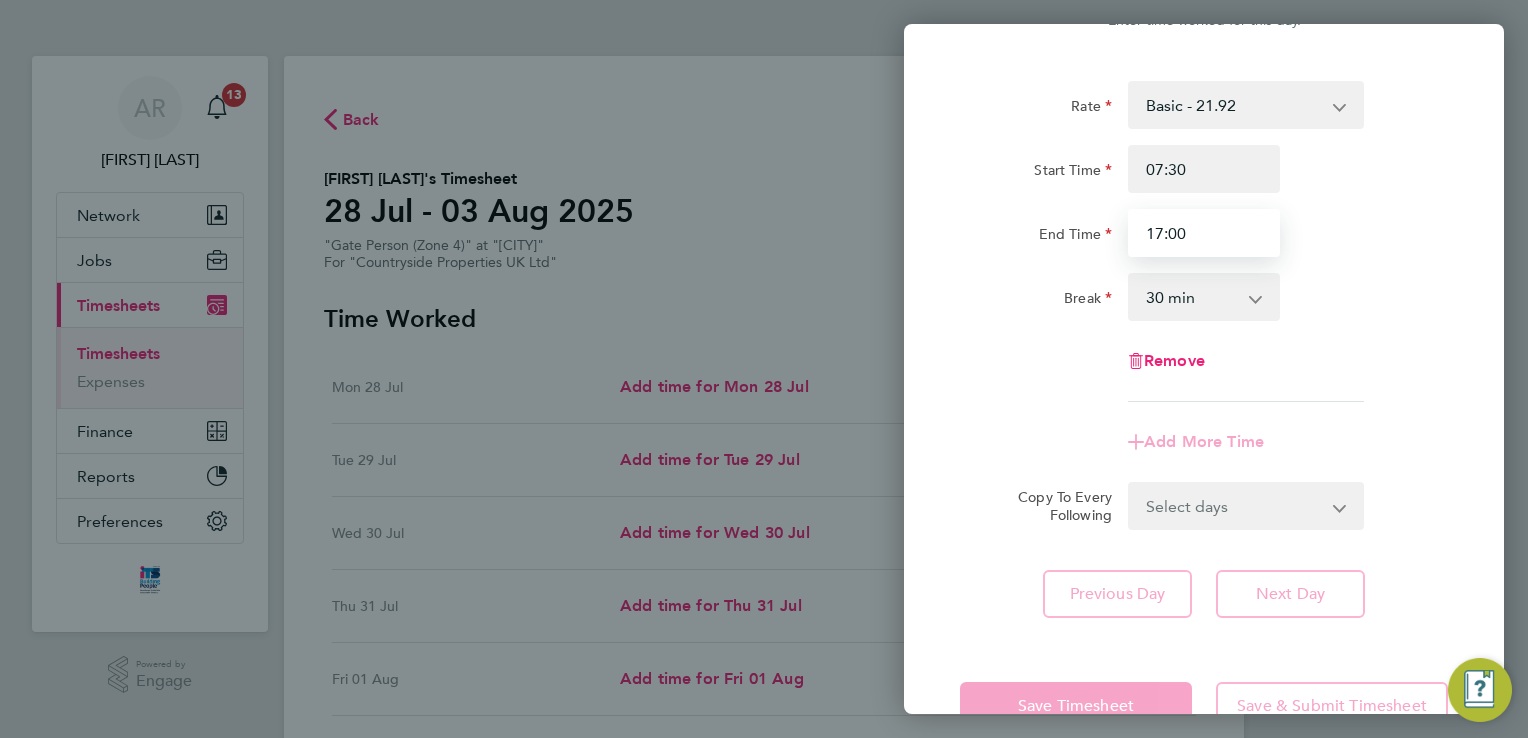 scroll, scrollTop: 100, scrollLeft: 0, axis: vertical 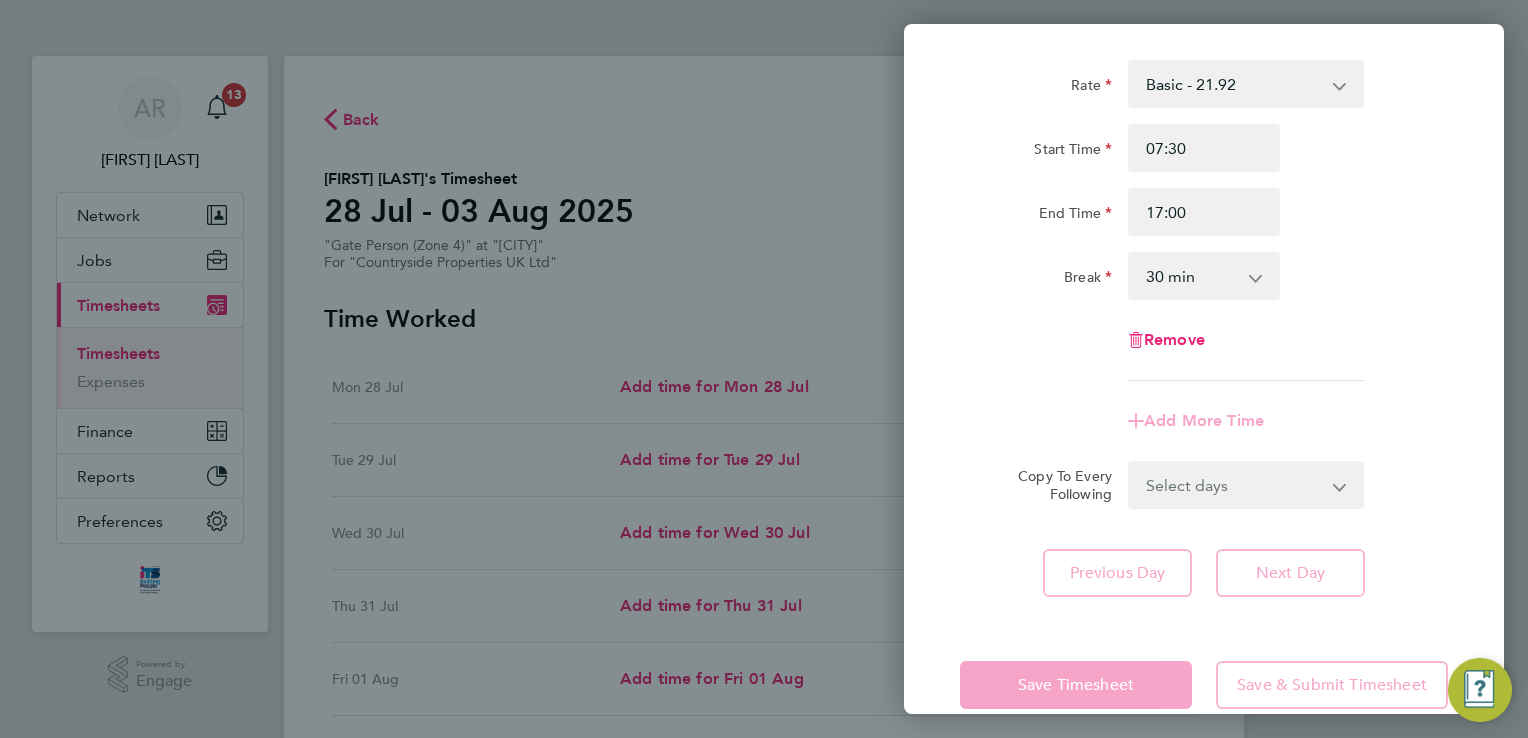 click 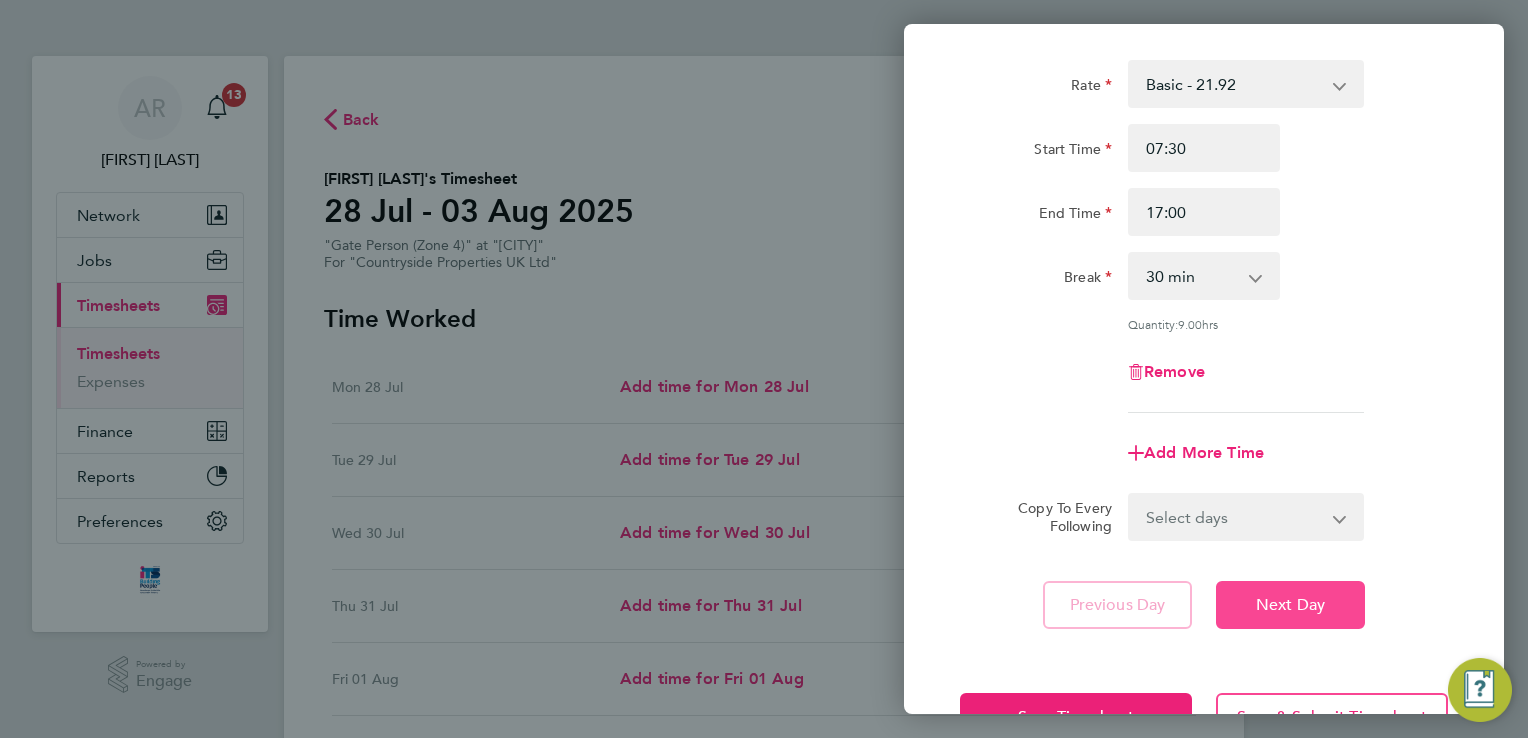 click on "Next Day" 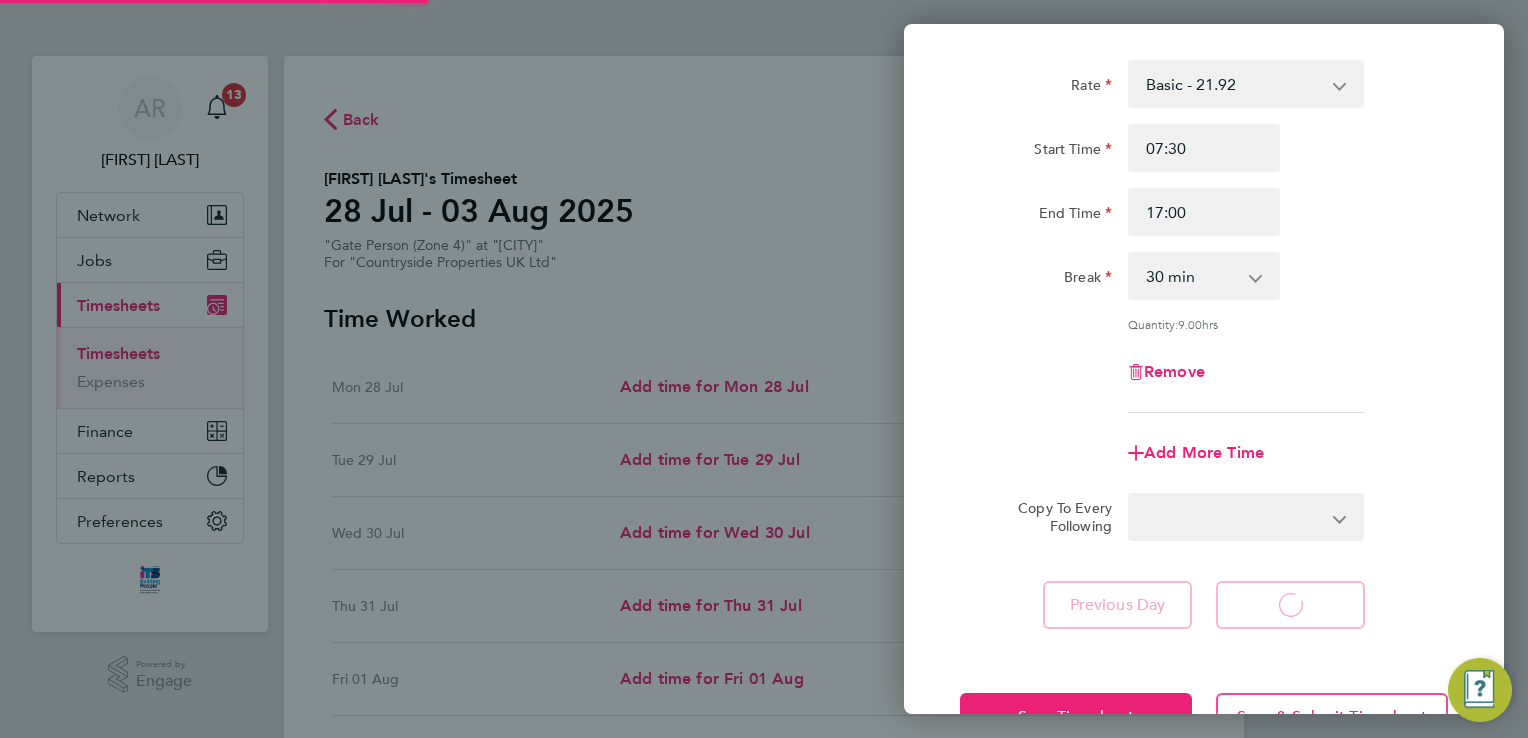 select on "30" 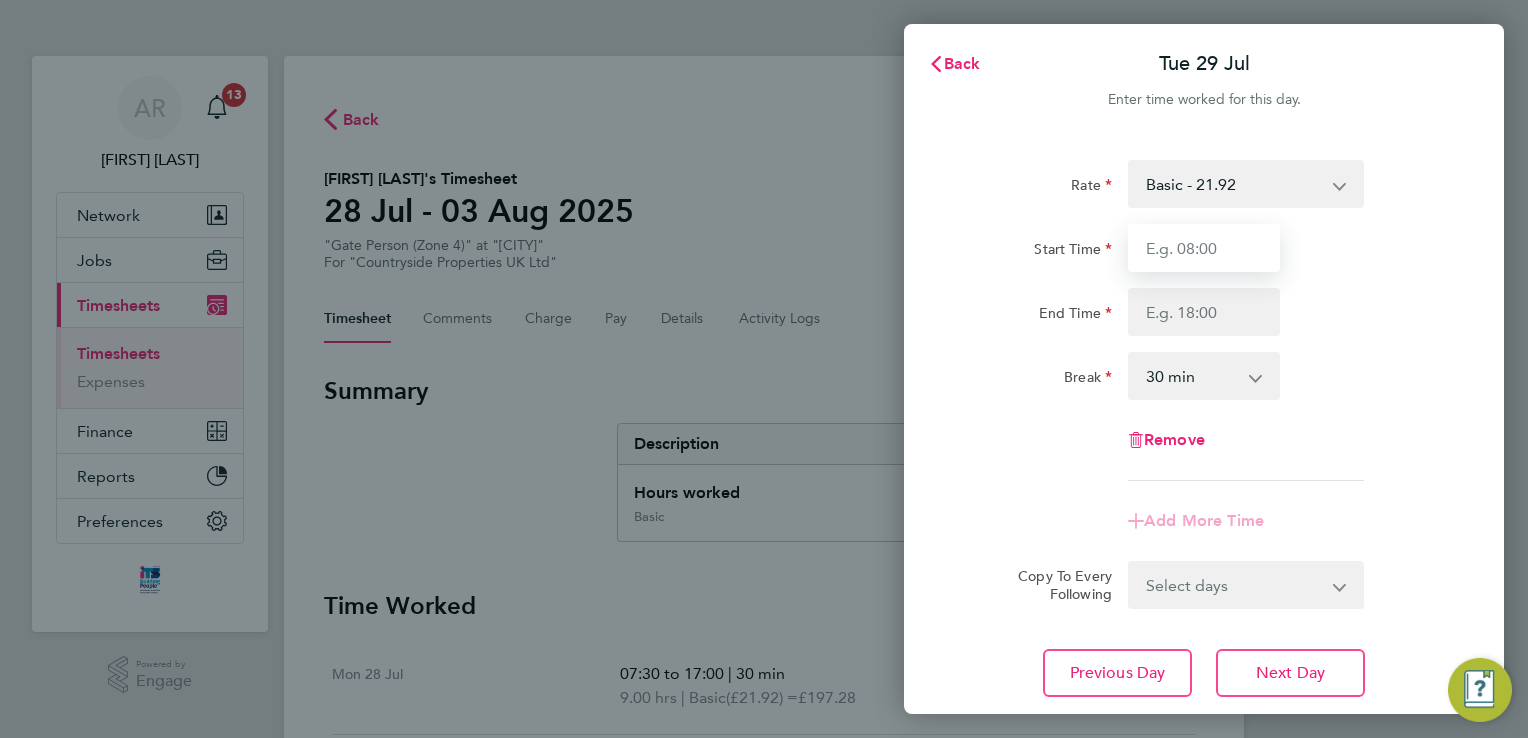 click on "Start Time" at bounding box center (1204, 248) 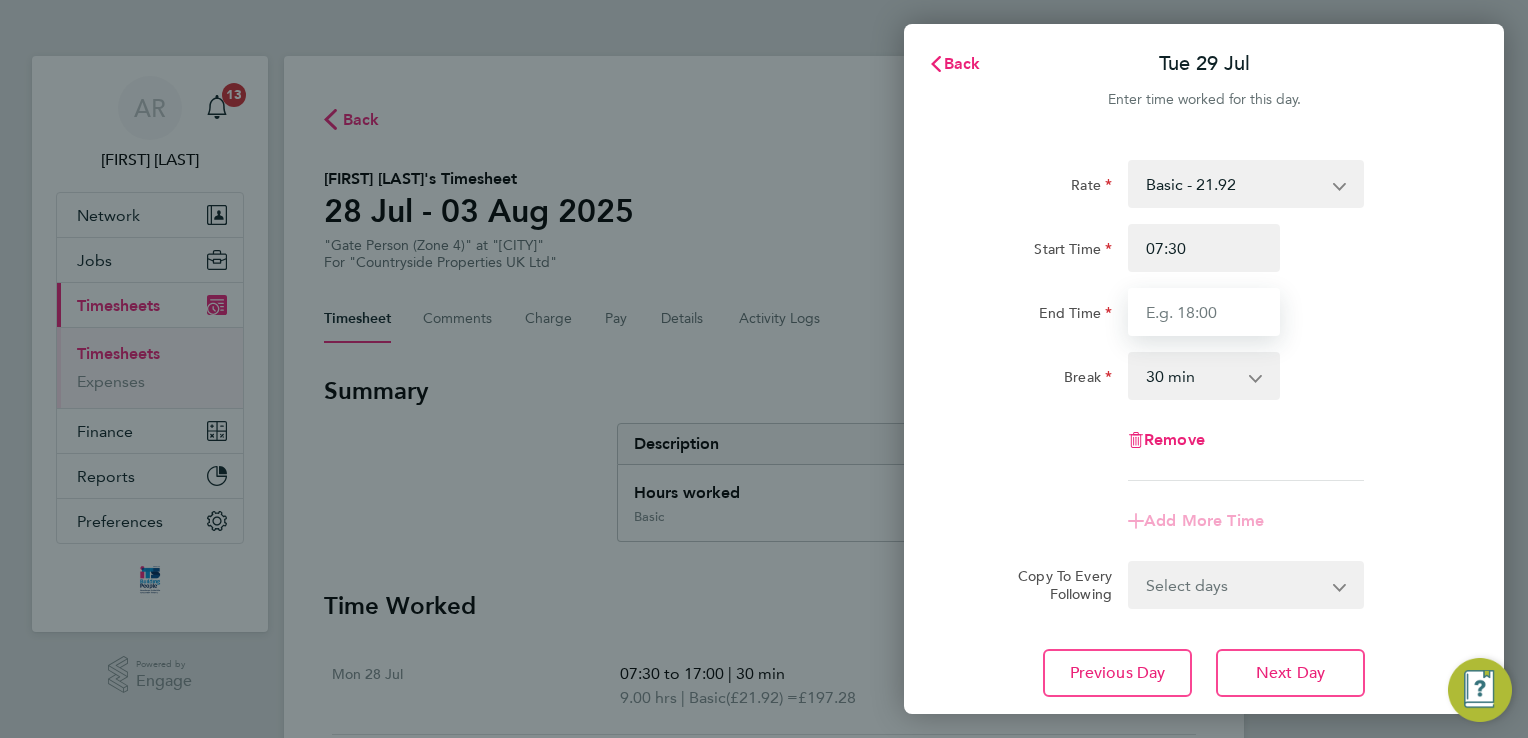 type on "17:00" 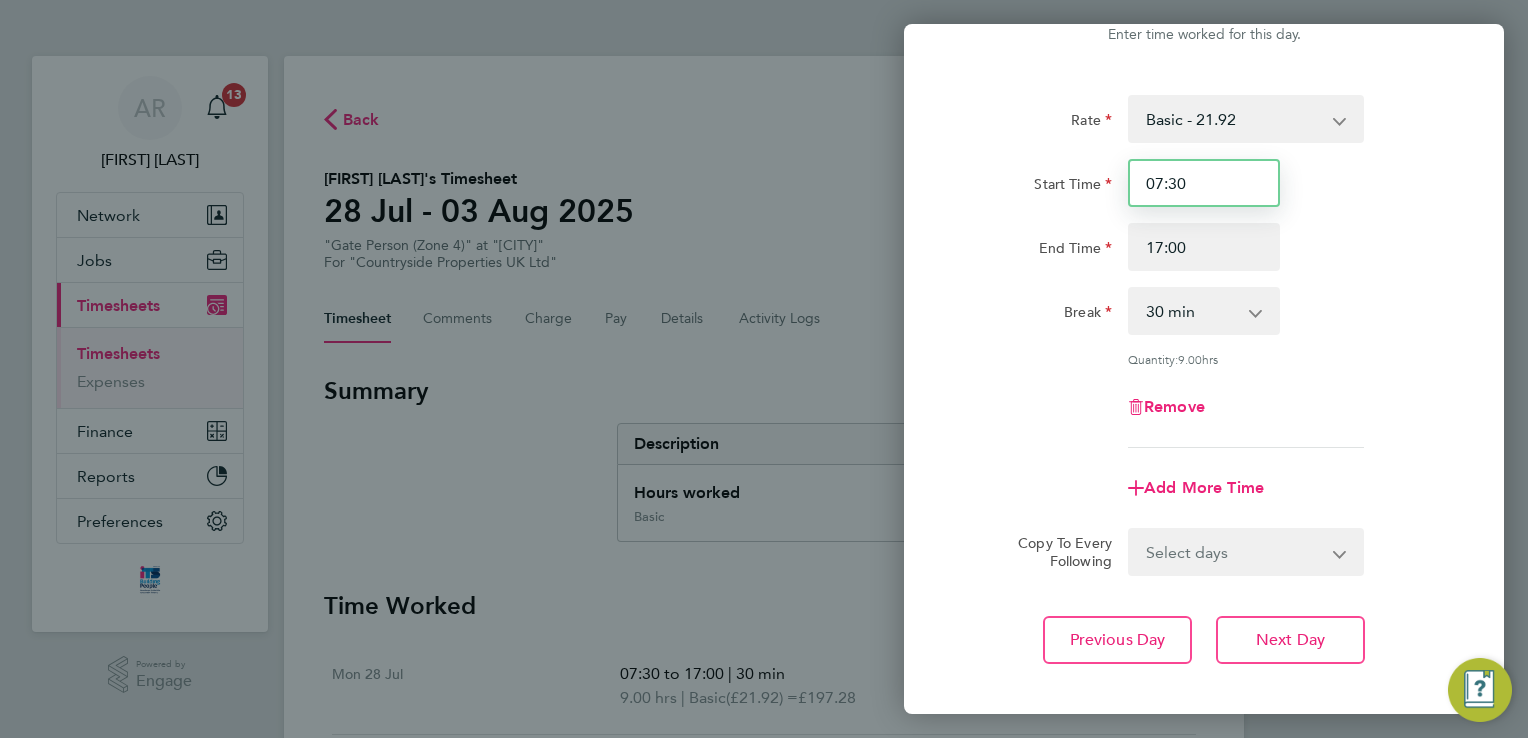 scroll, scrollTop: 100, scrollLeft: 0, axis: vertical 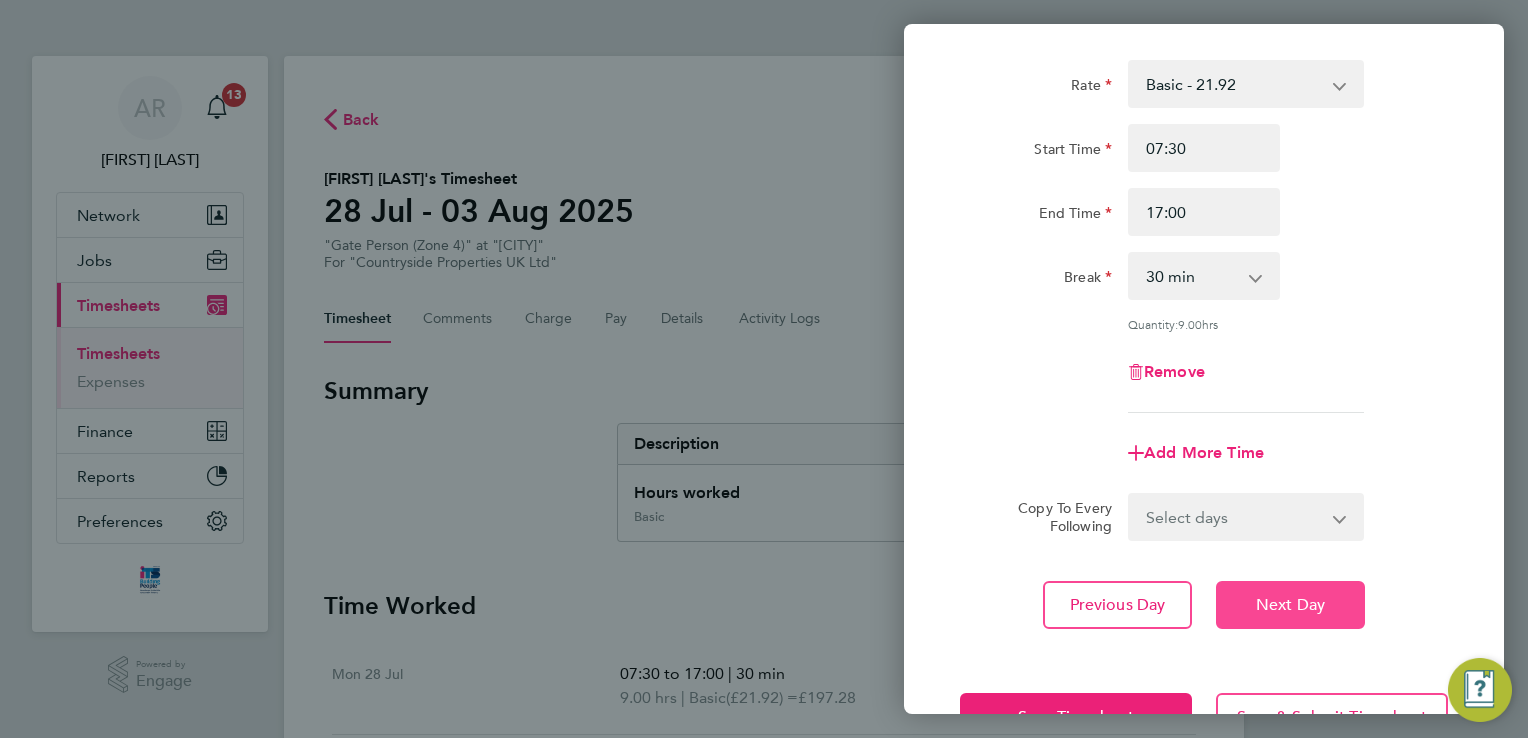 click on "Next Day" 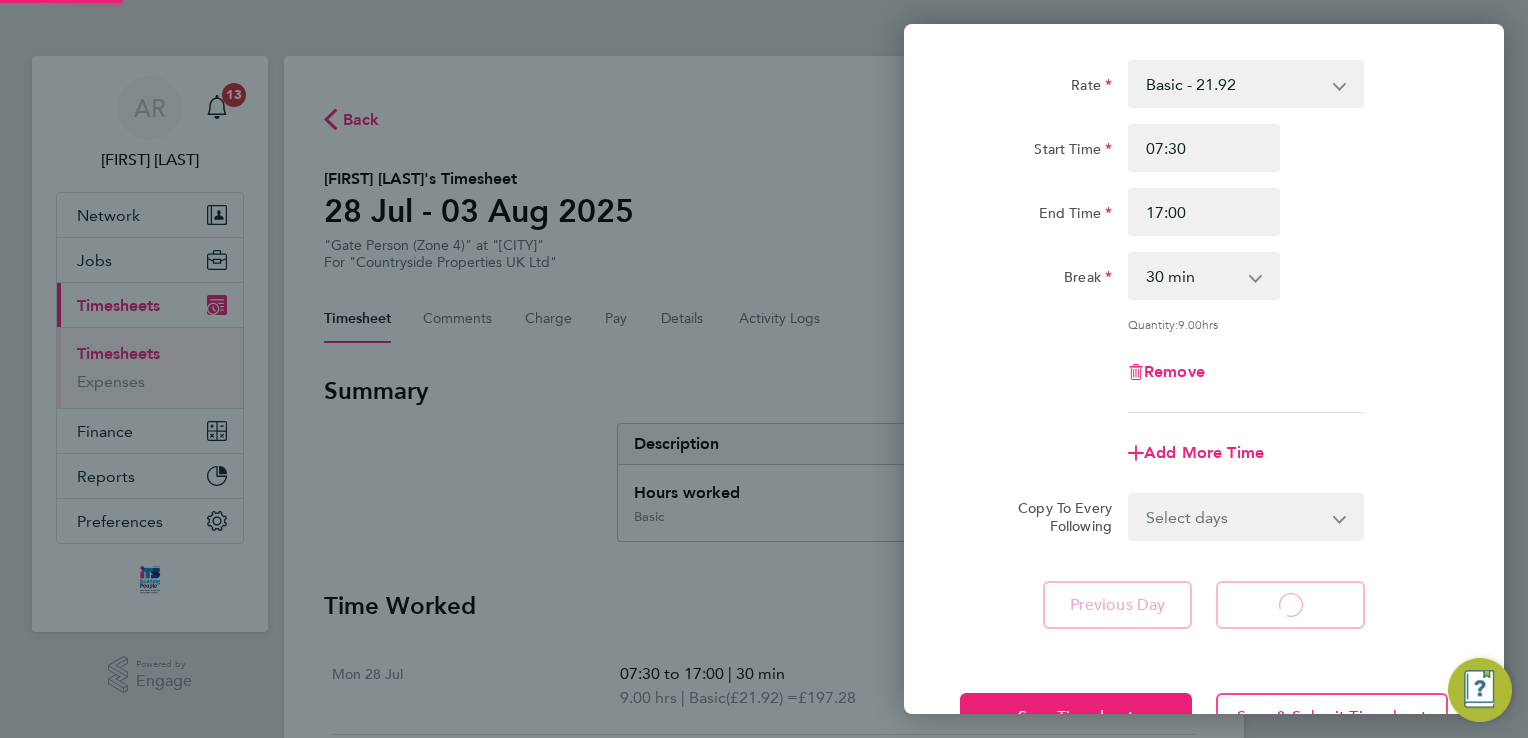 select on "30" 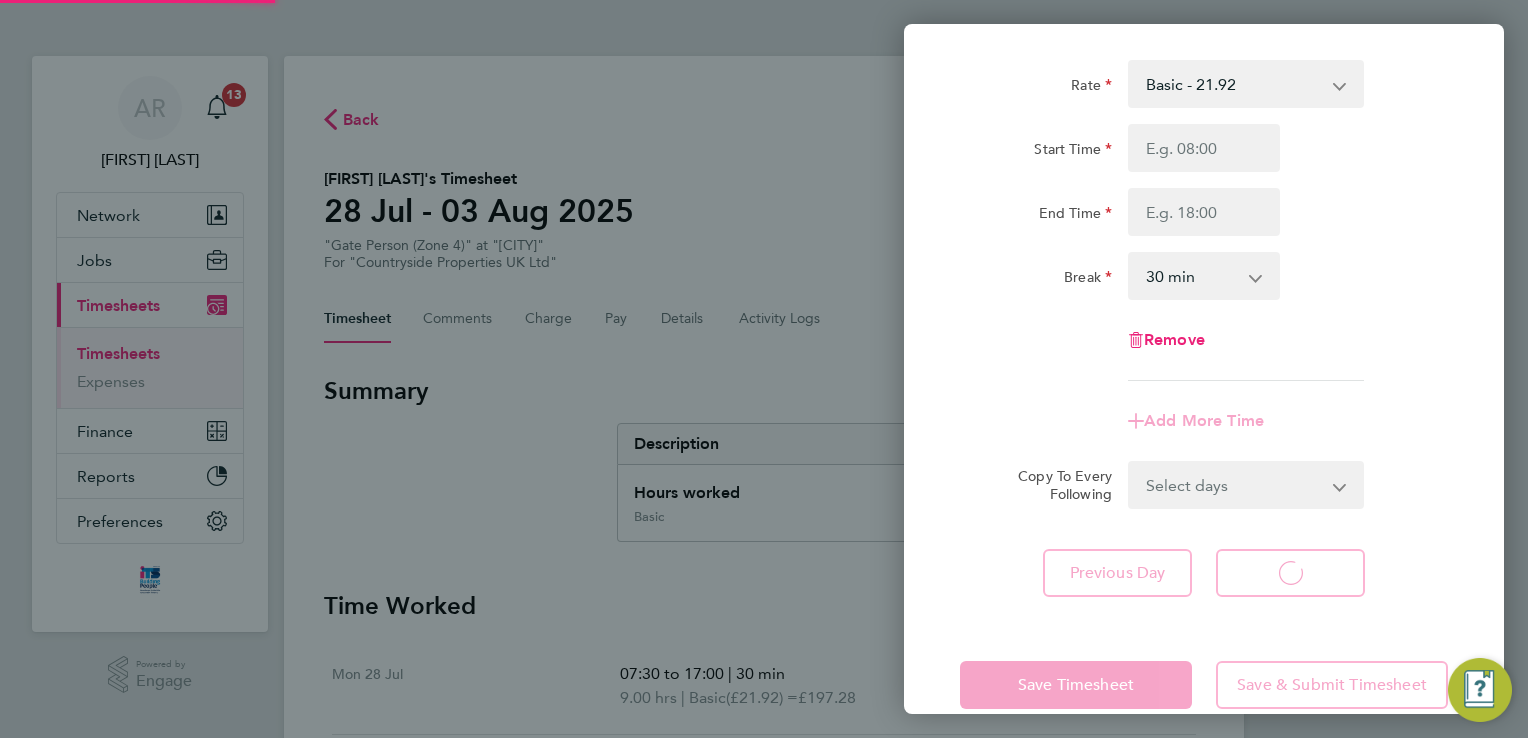 select on "30" 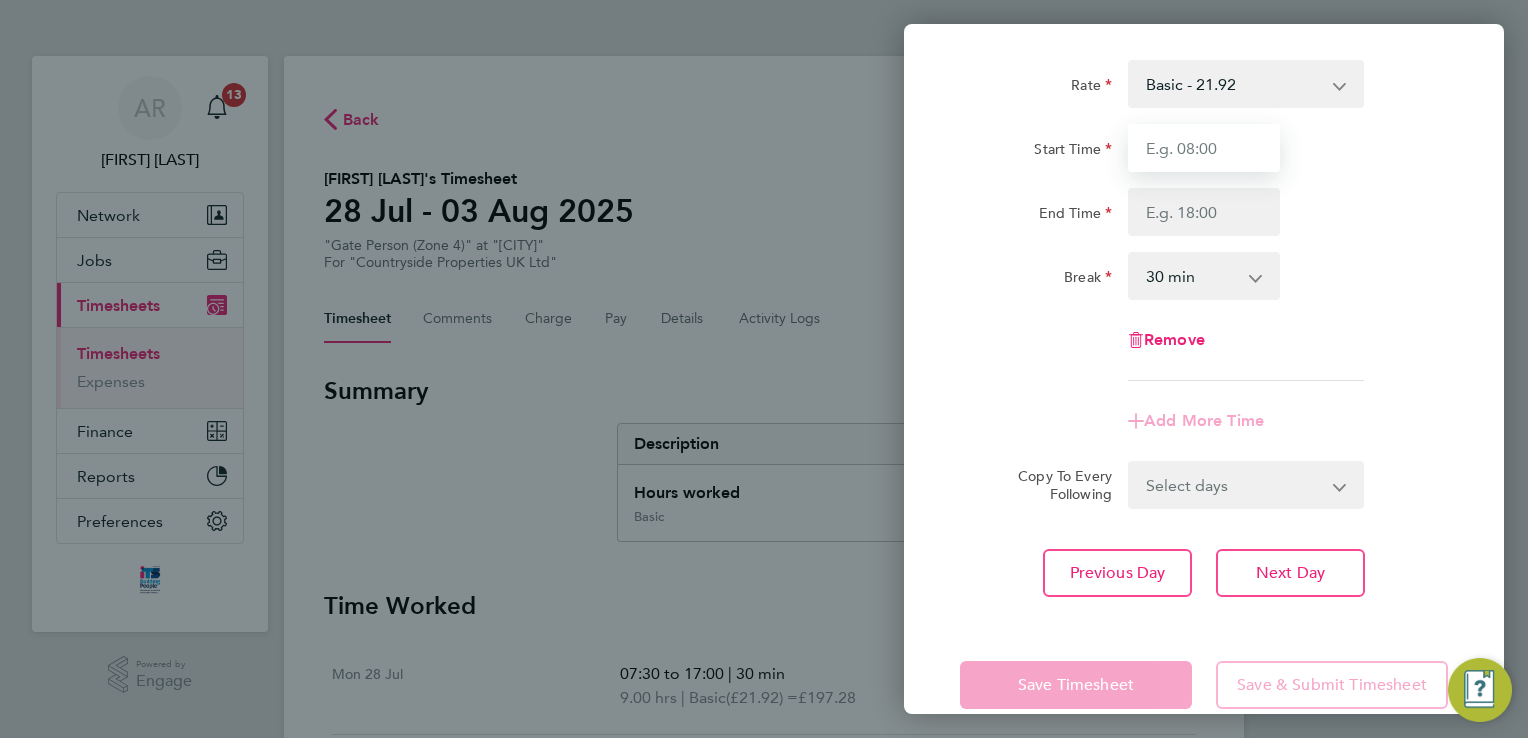 click on "Start Time" at bounding box center [1204, 148] 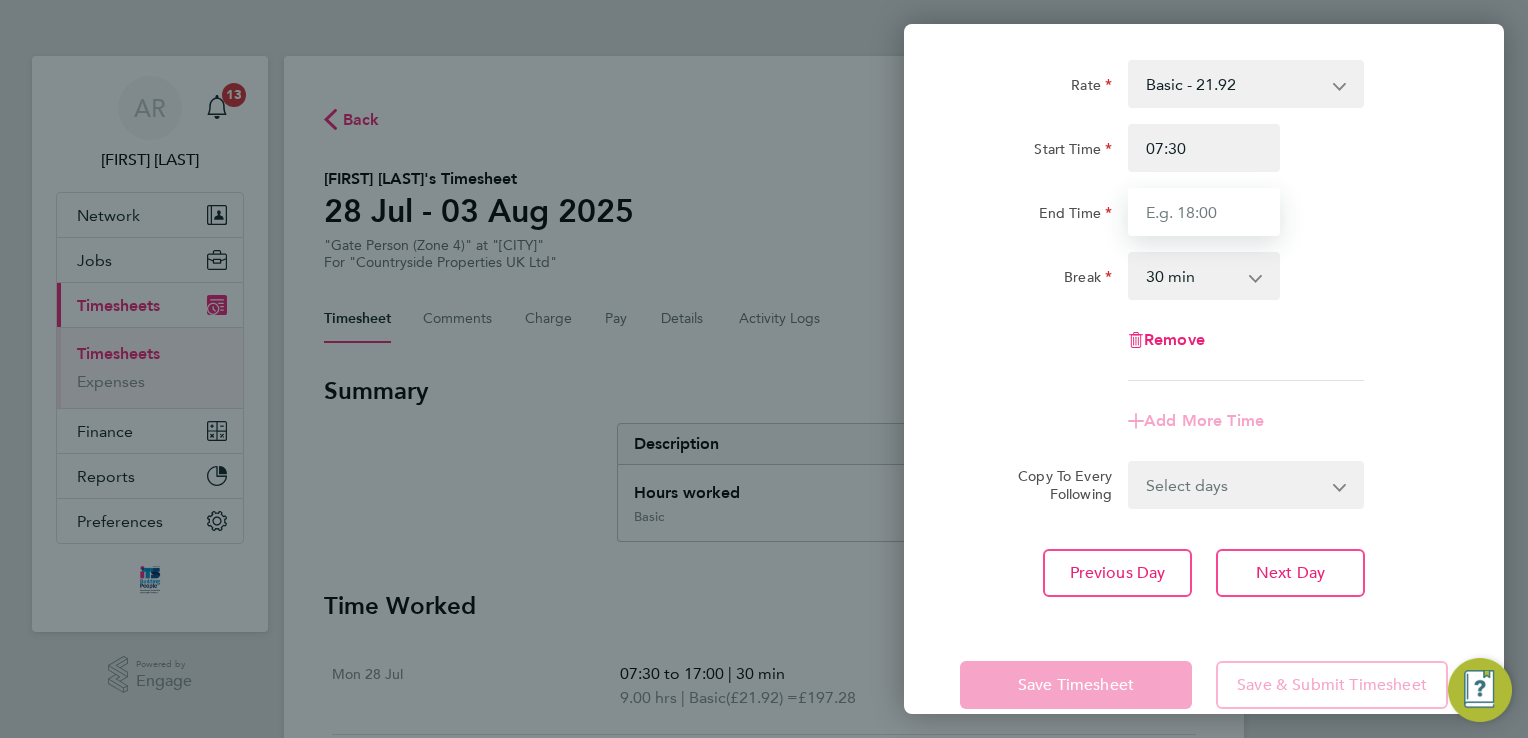 type on "17:00" 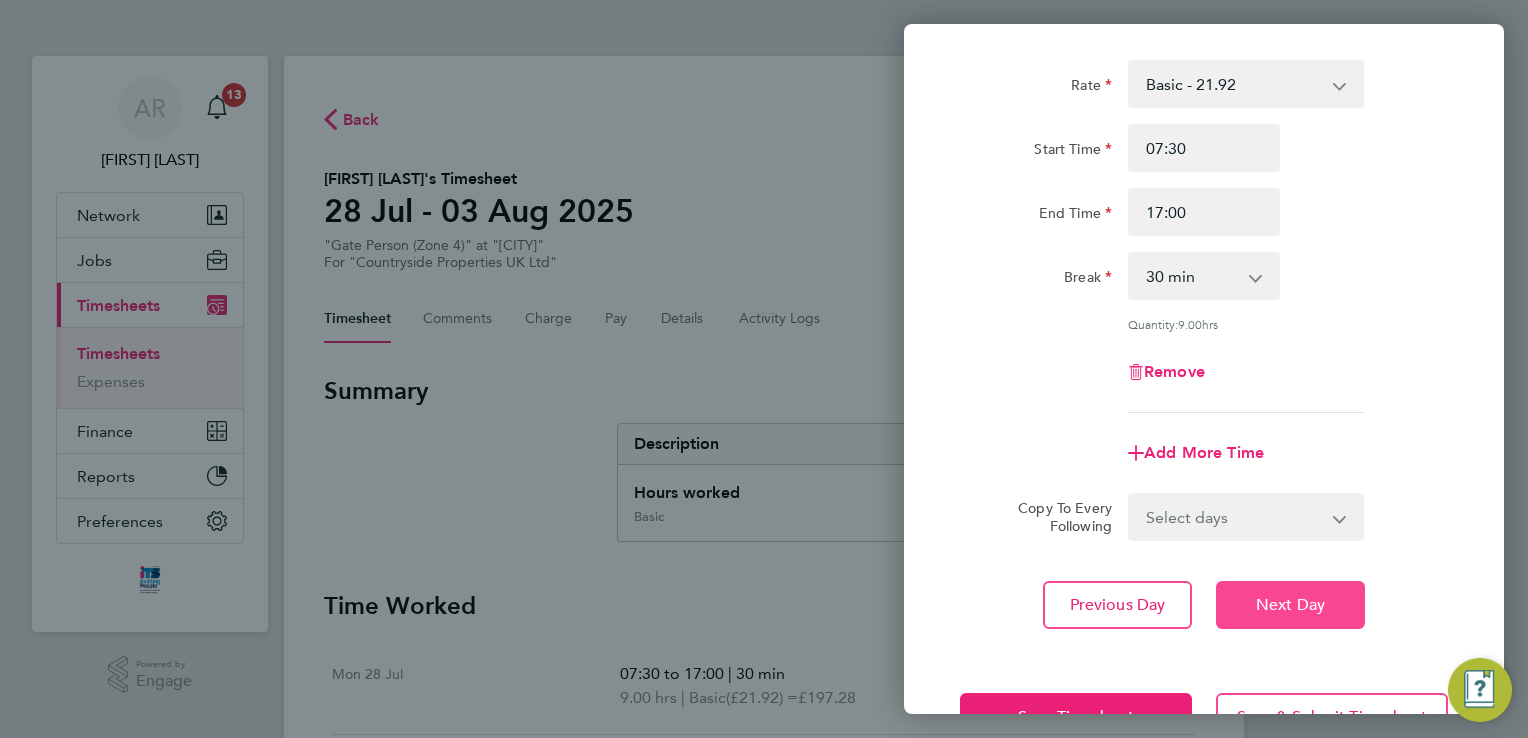 click on "Next Day" 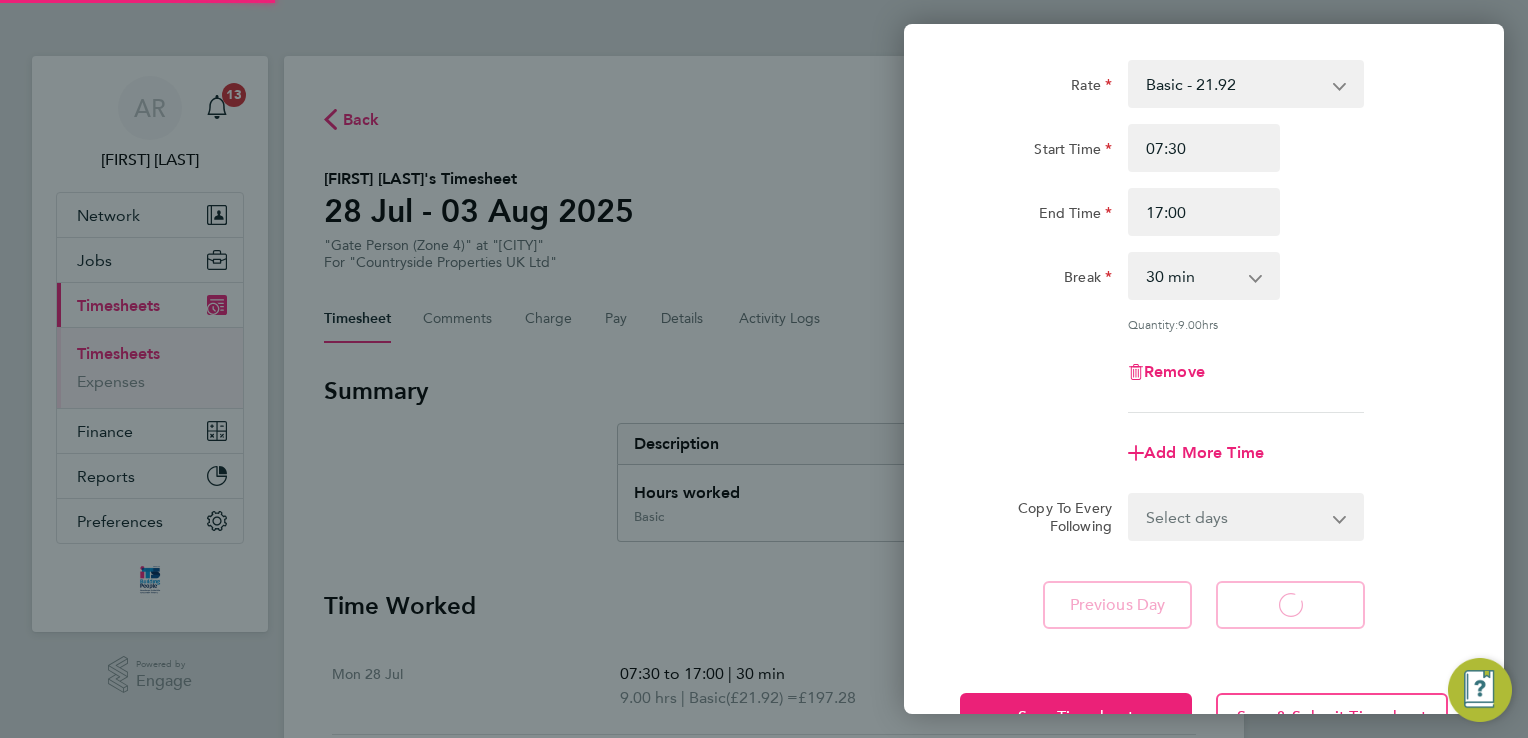 select on "30" 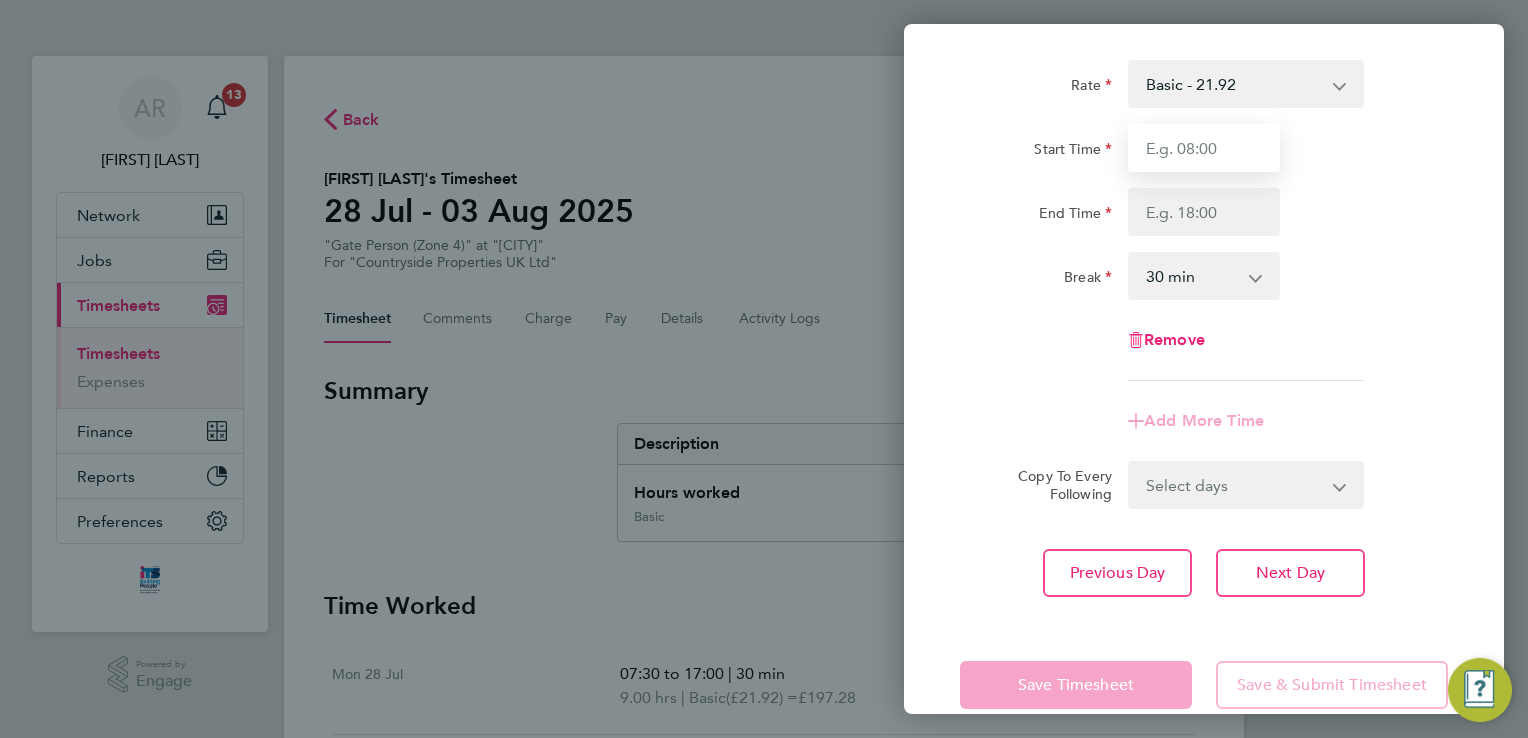 click on "Start Time" at bounding box center [1204, 148] 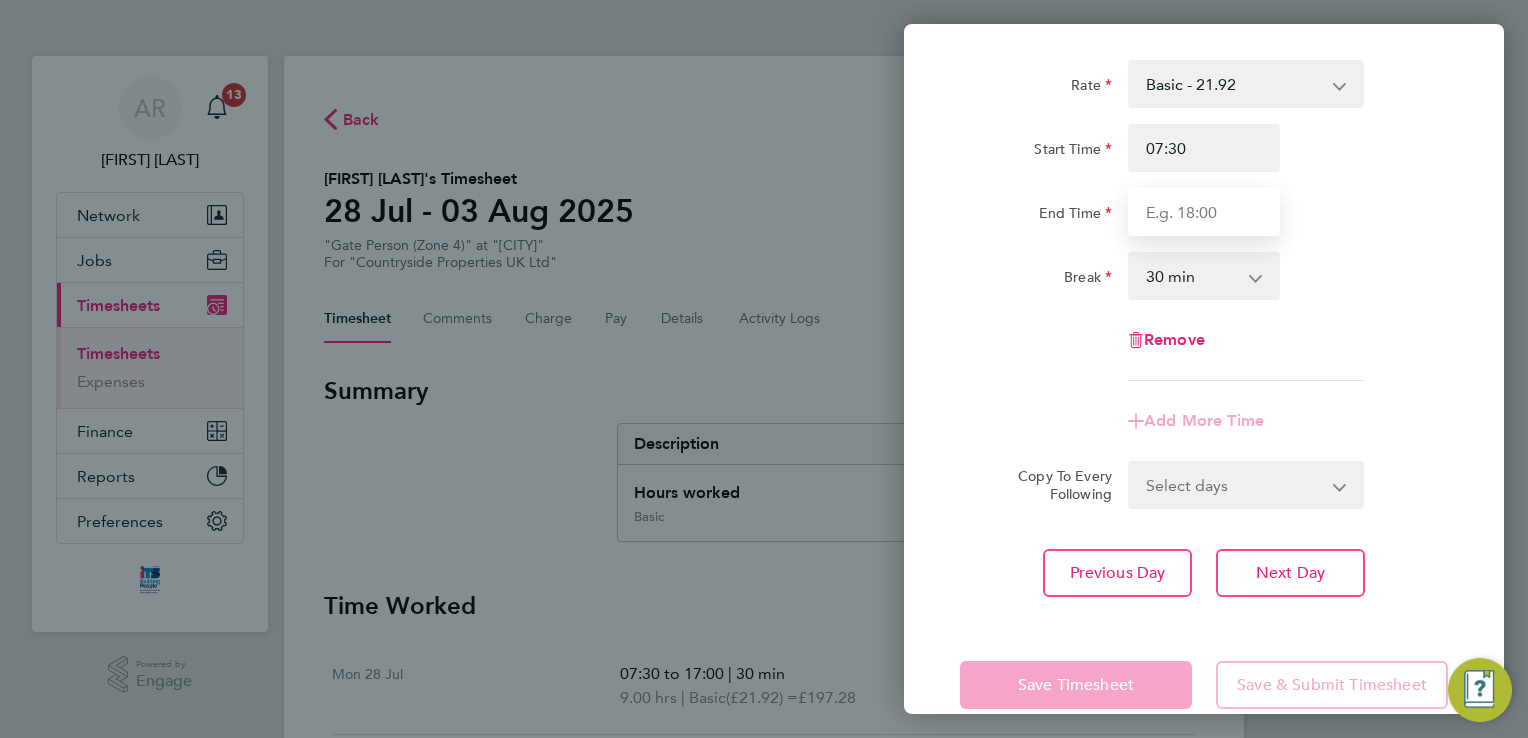 type on "17:00" 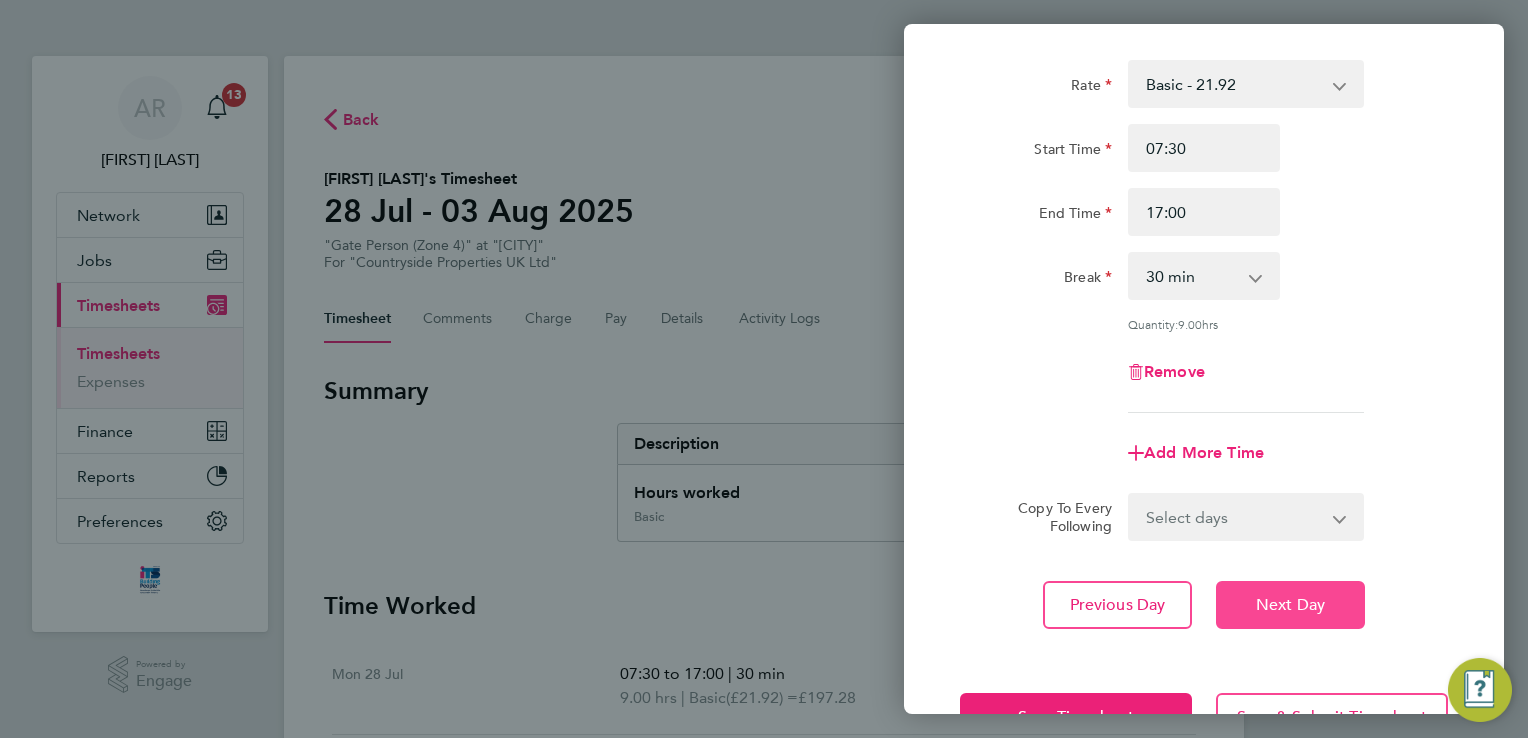 click on "Next Day" 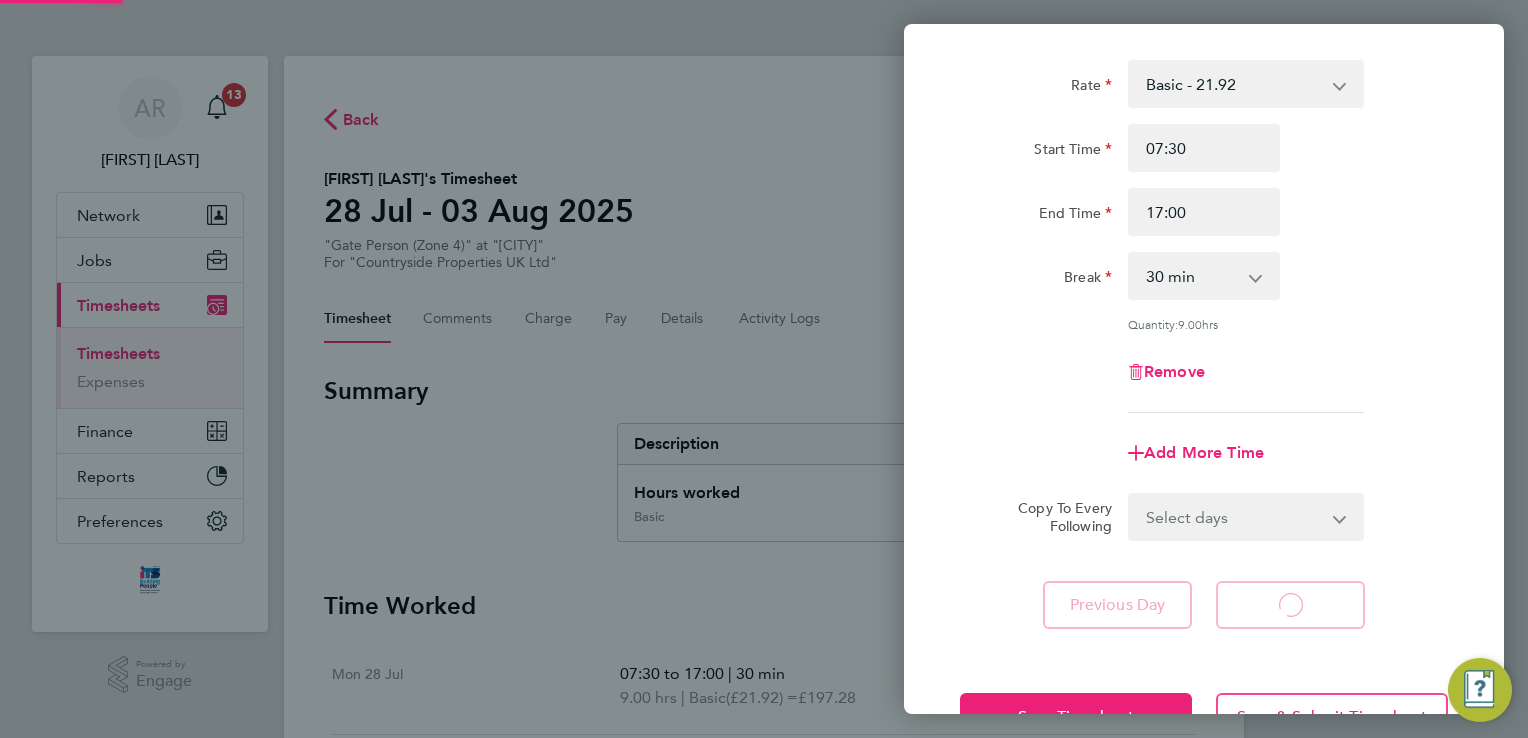 select on "30" 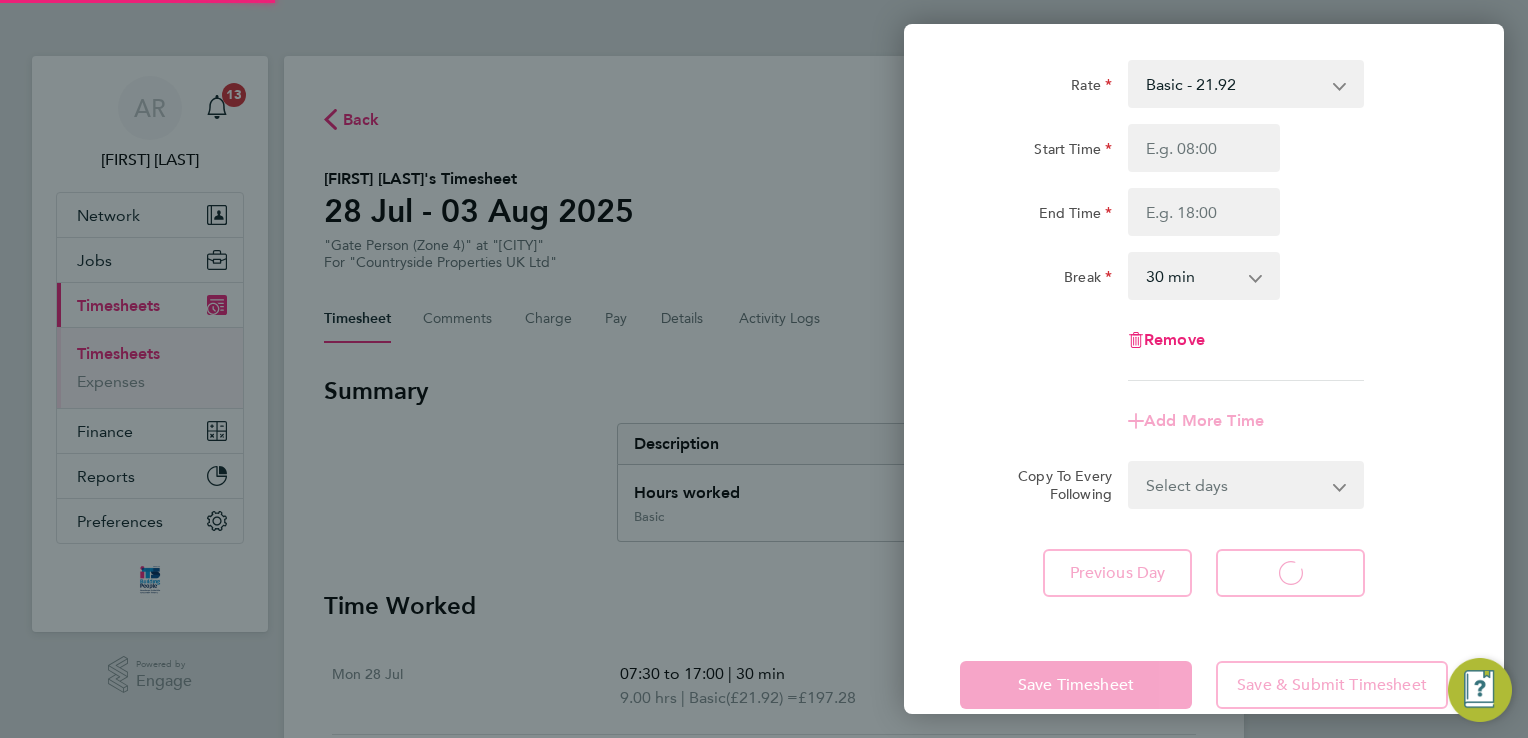 select on "30" 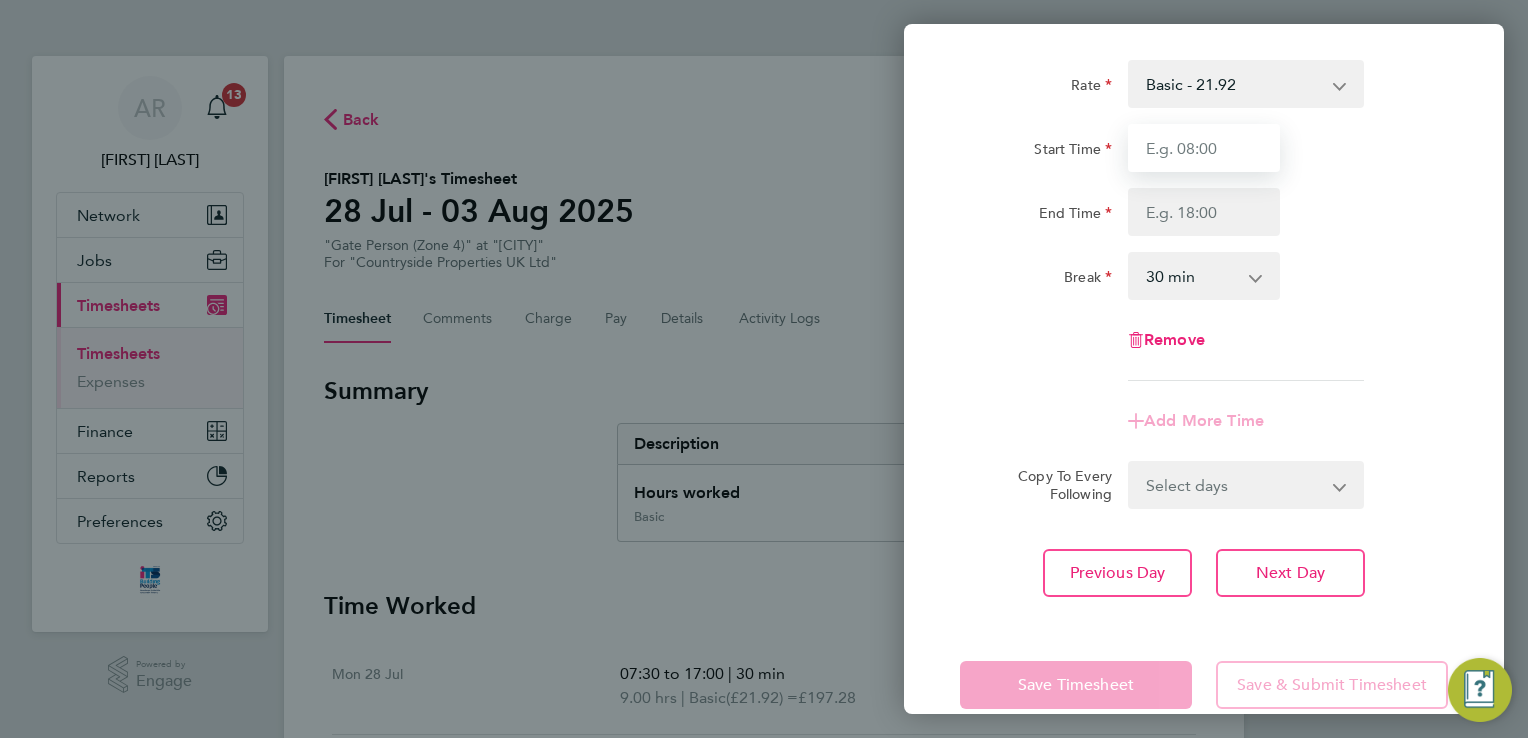 click on "Start Time" at bounding box center [1204, 148] 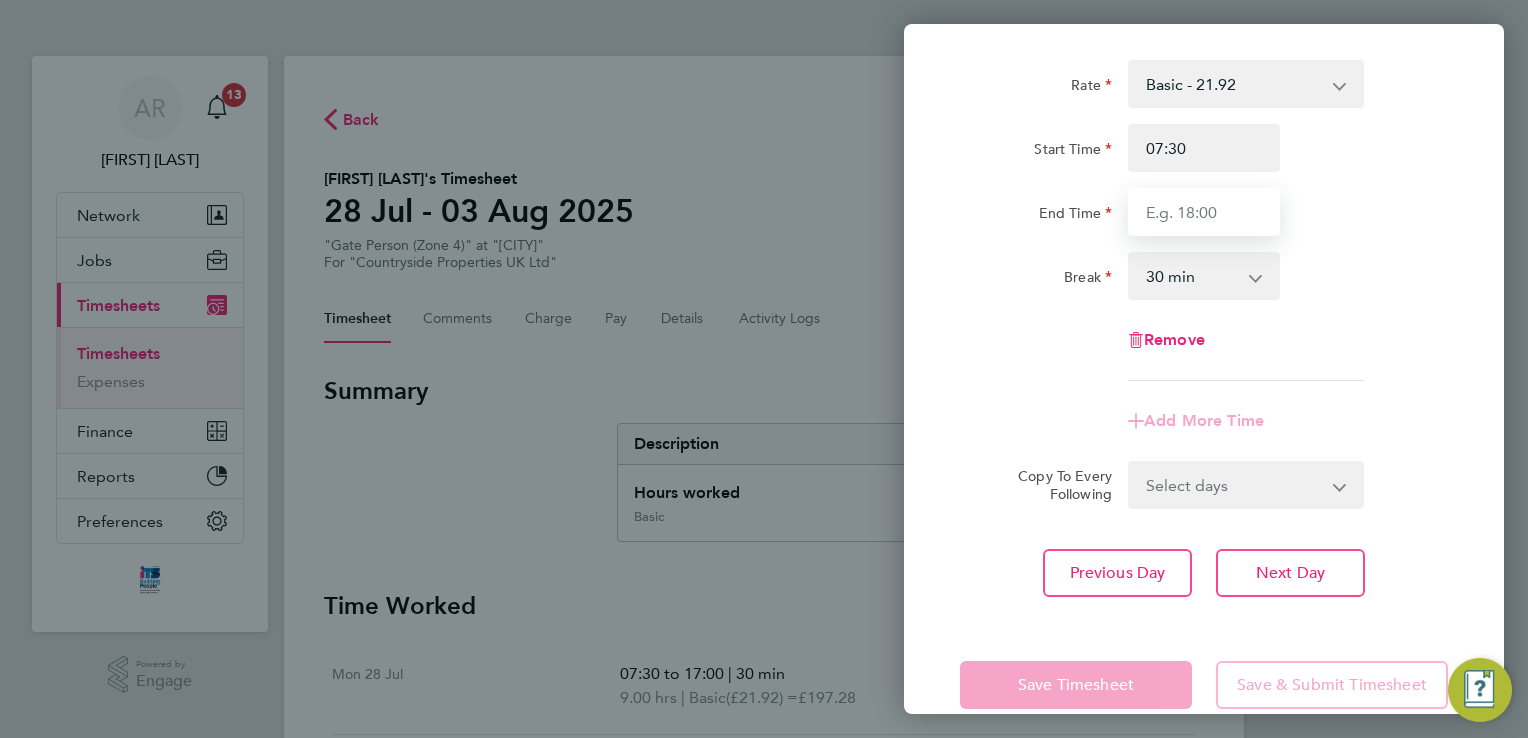 type on "17:00" 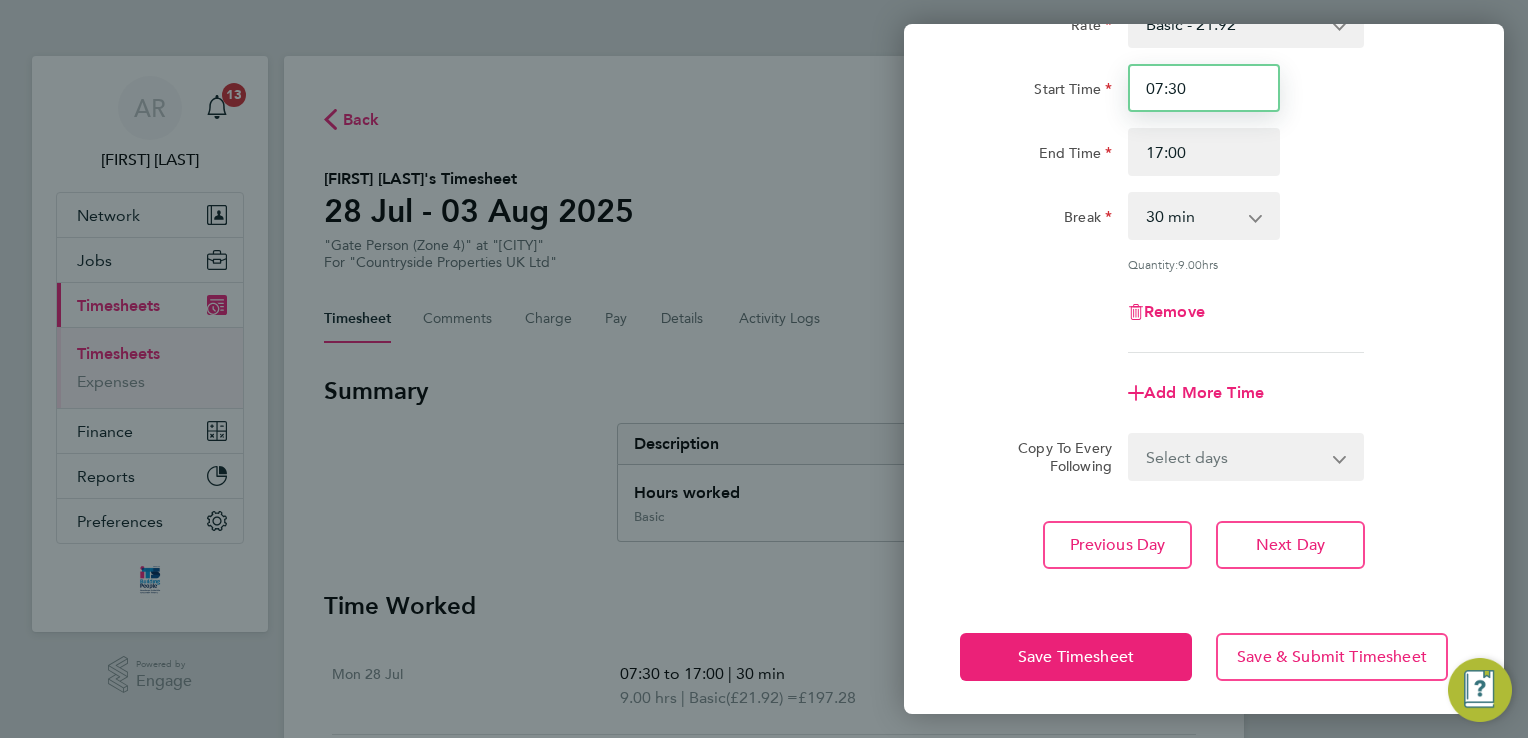 scroll, scrollTop: 164, scrollLeft: 0, axis: vertical 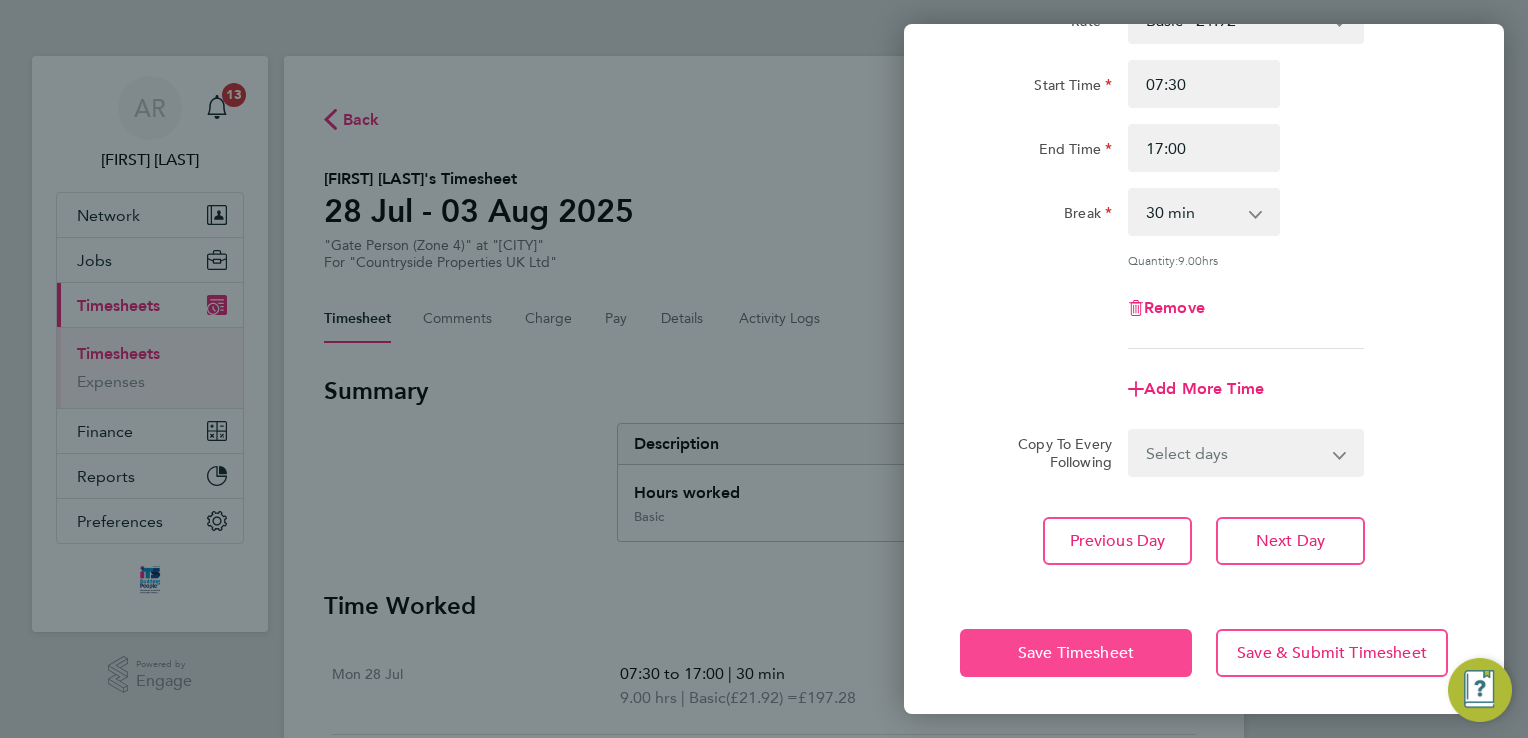 click on "Save Timesheet" 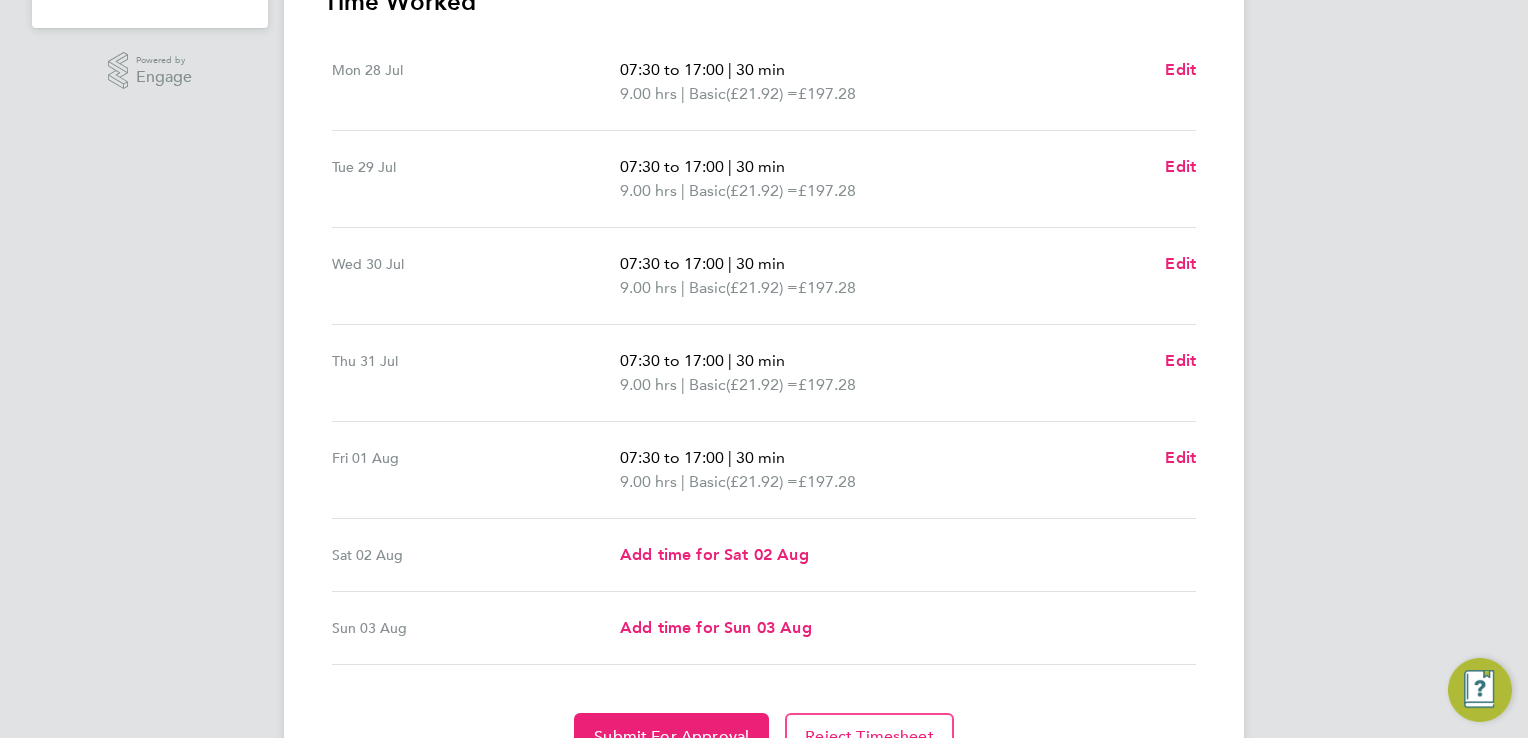 scroll, scrollTop: 704, scrollLeft: 0, axis: vertical 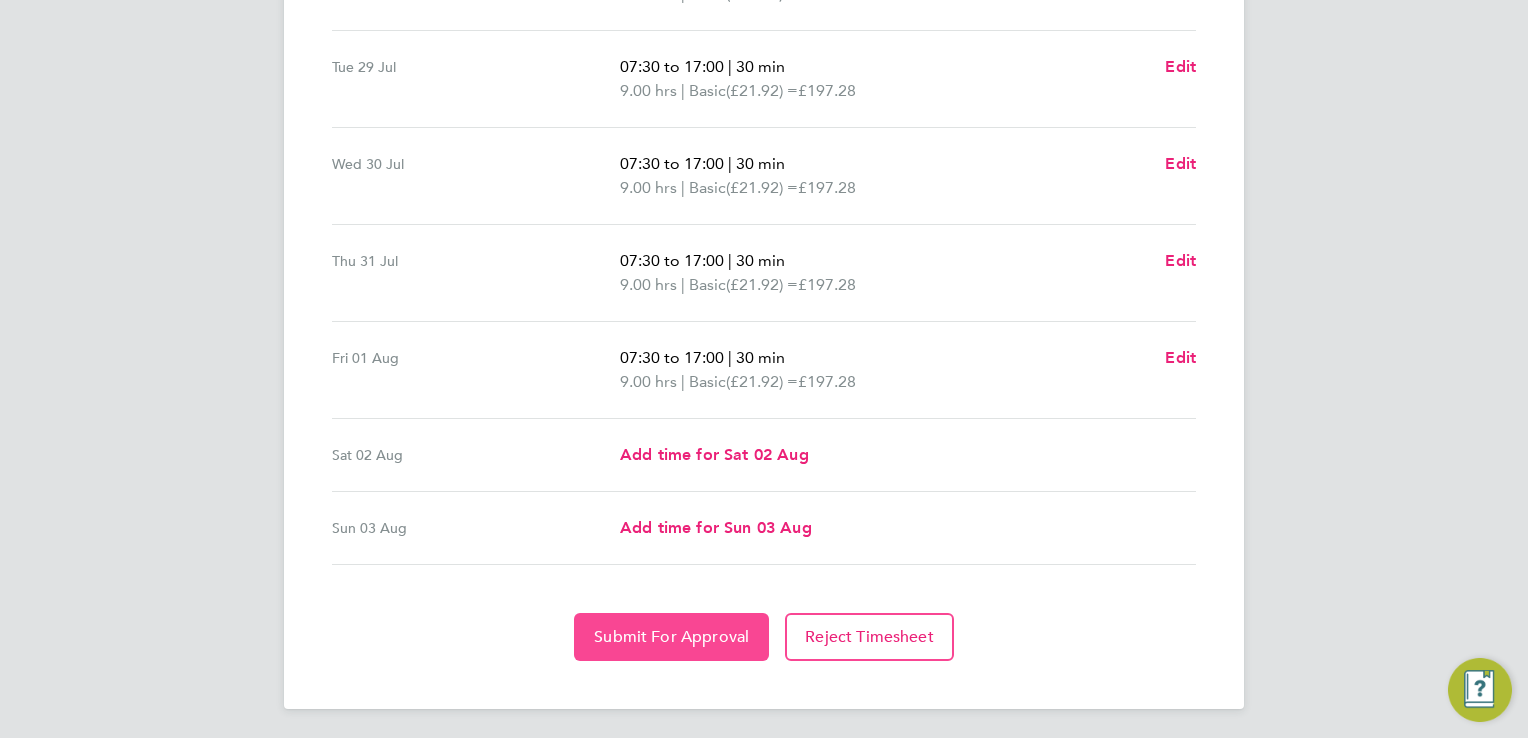click on "Submit For Approval" 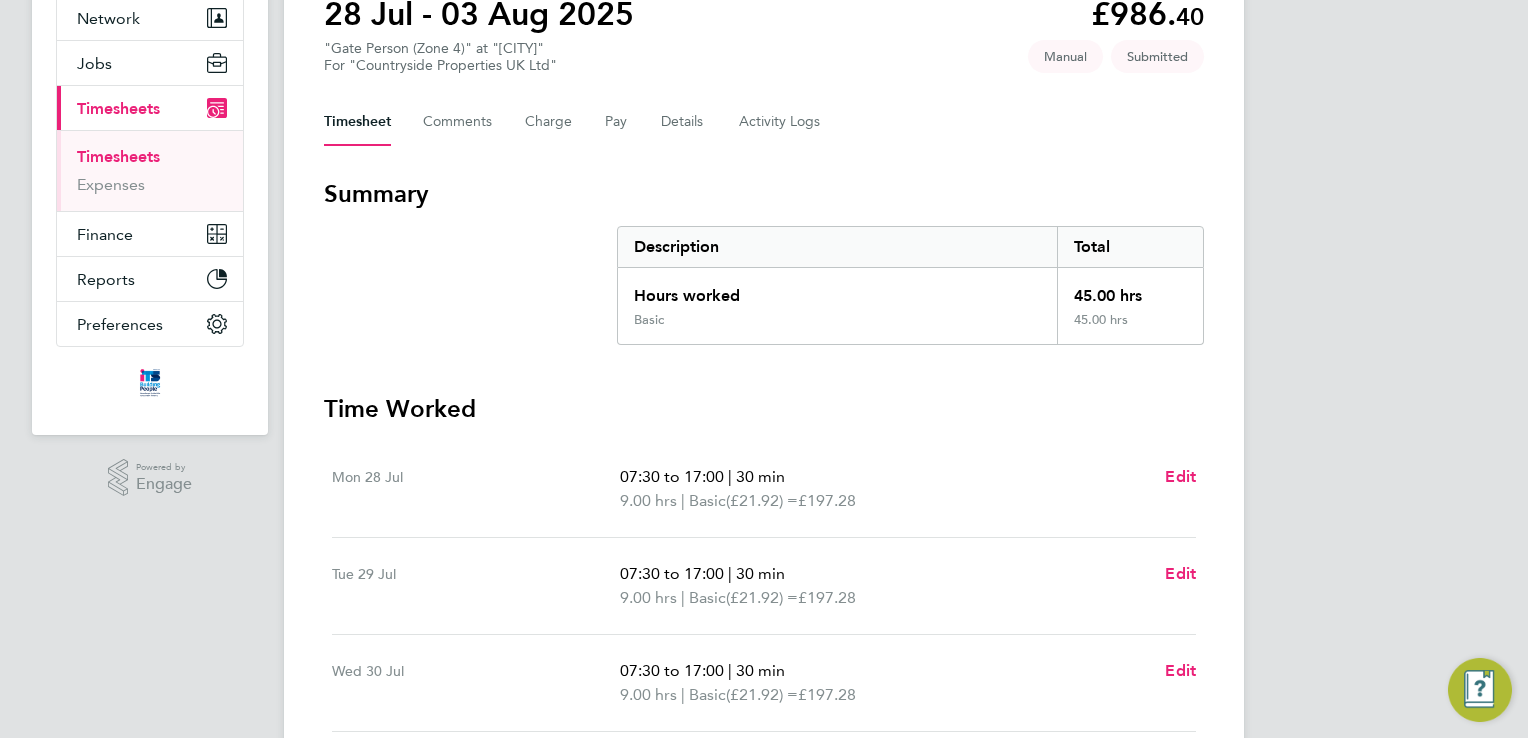 scroll, scrollTop: 0, scrollLeft: 0, axis: both 